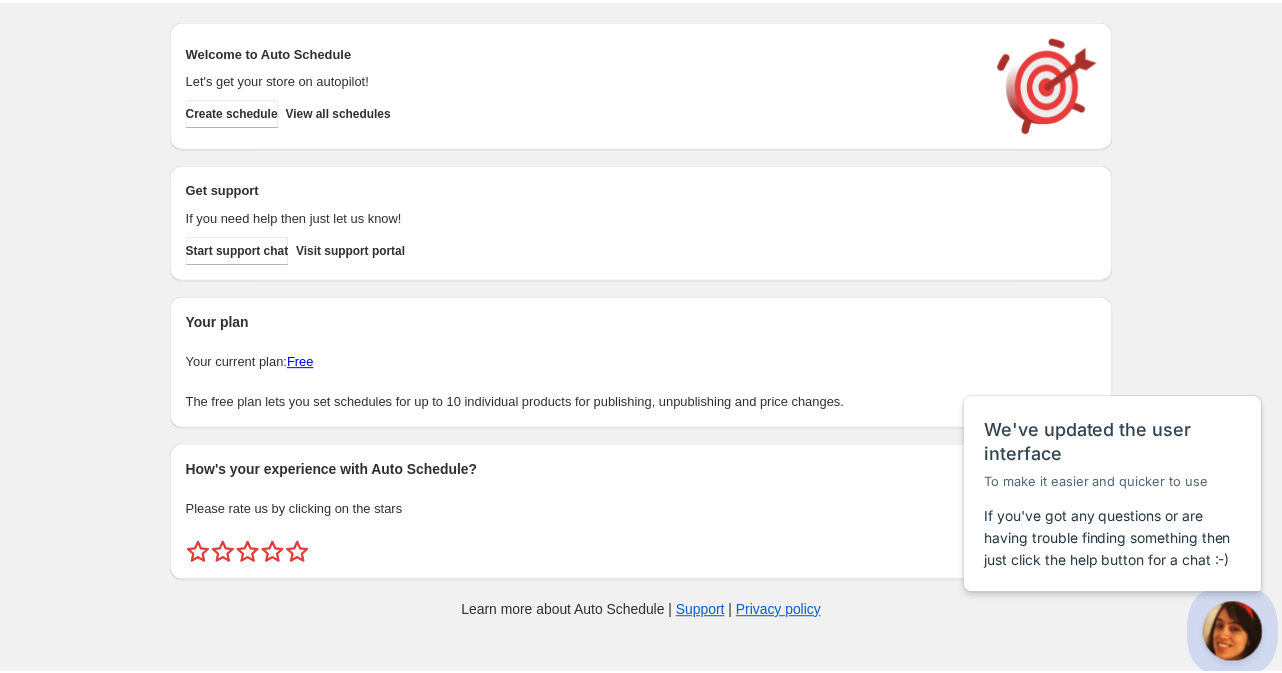 scroll, scrollTop: 0, scrollLeft: 0, axis: both 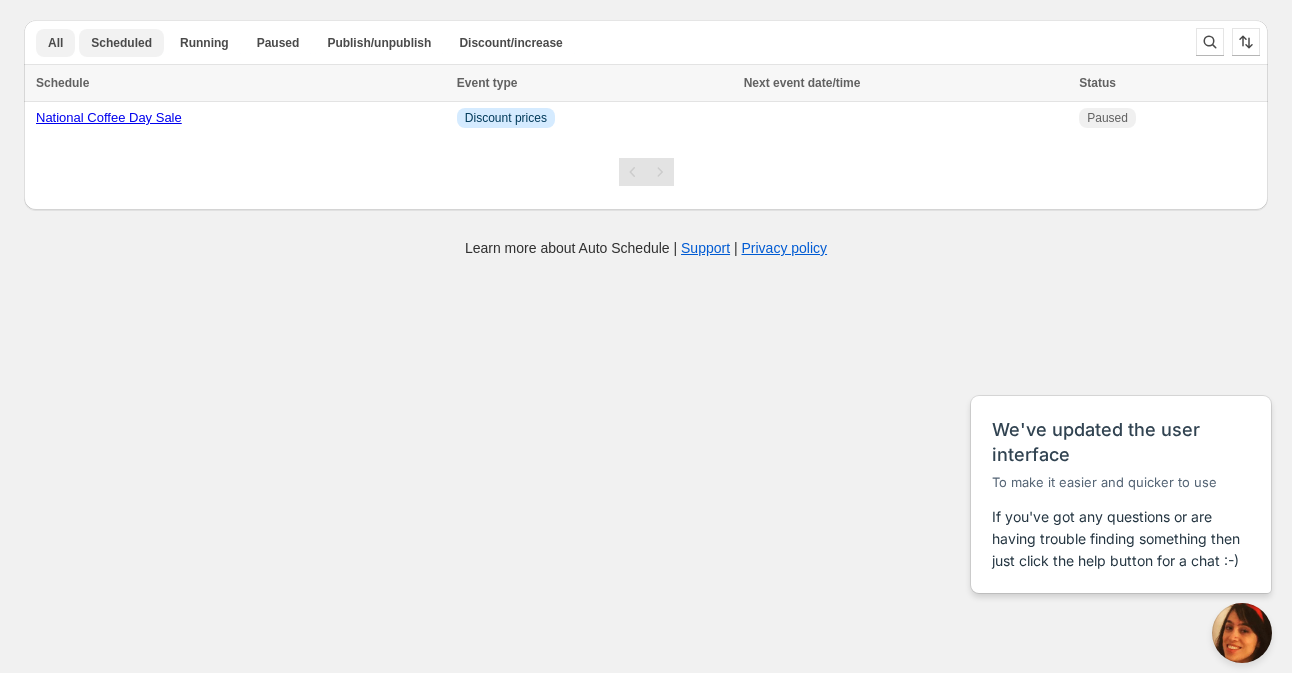 click on "Scheduled" at bounding box center [121, 43] 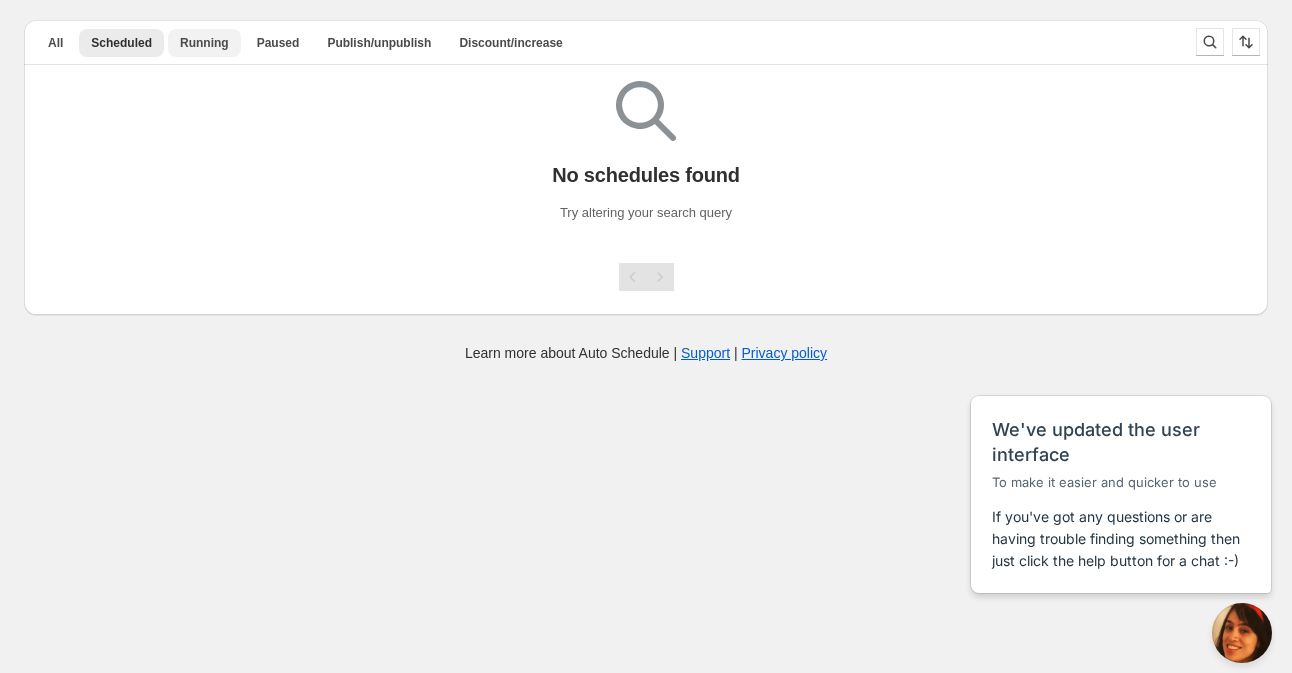 click on "Running" at bounding box center [204, 43] 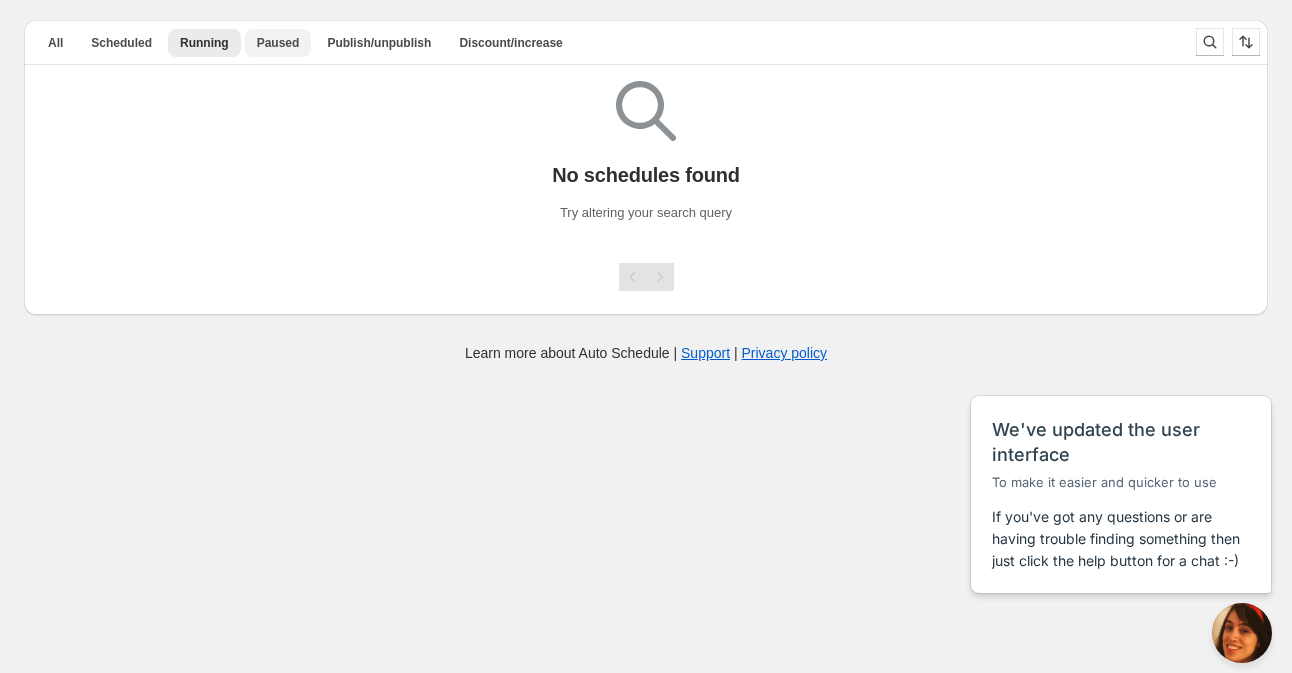 click on "Paused" at bounding box center (278, 43) 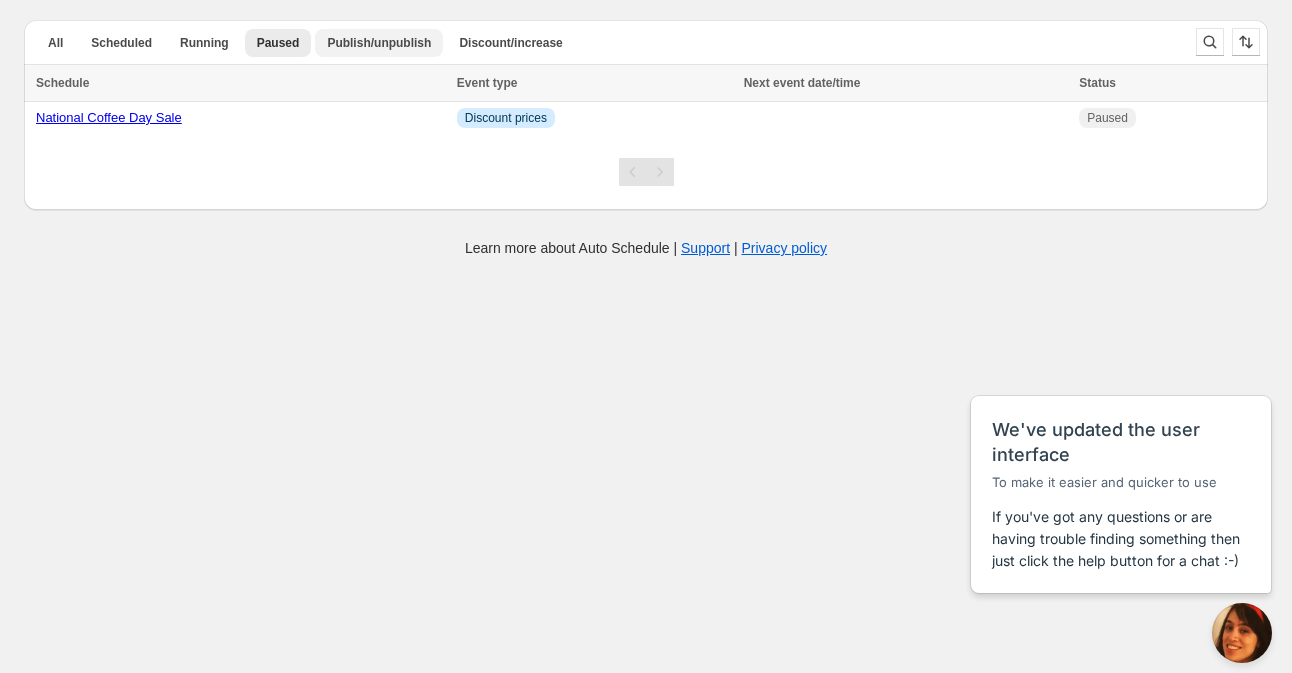 click on "Publish/unpublish" at bounding box center (379, 43) 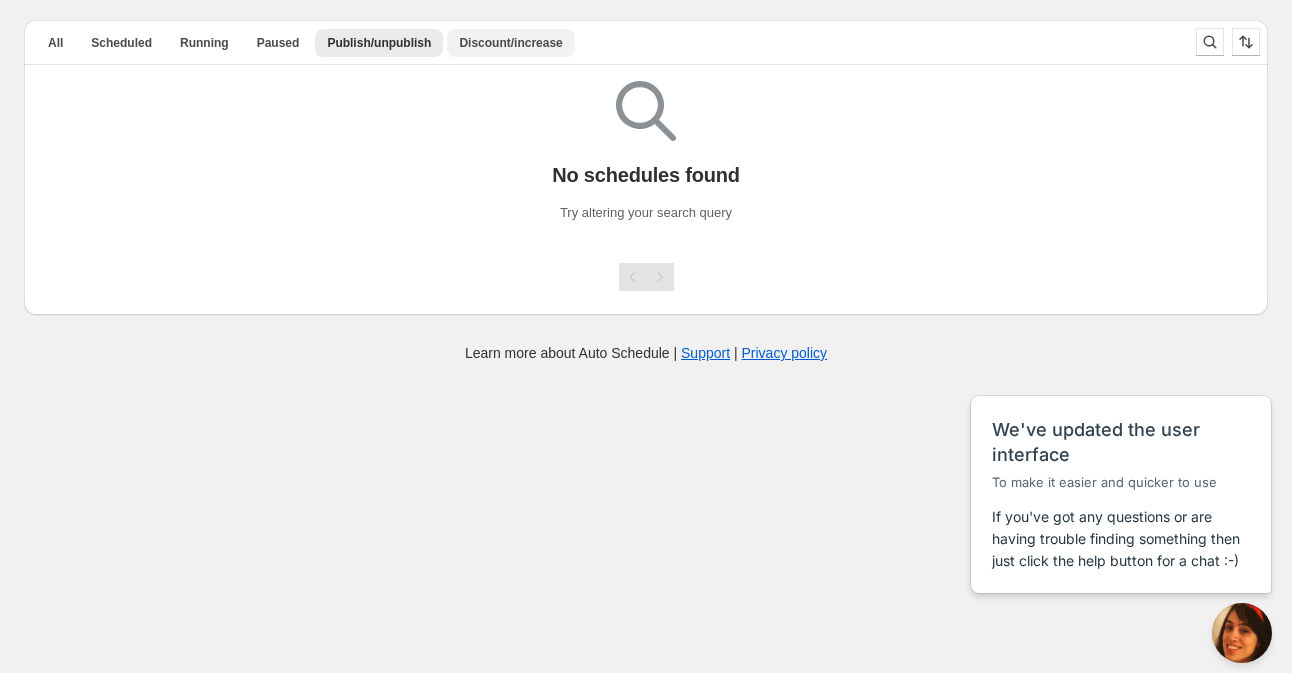 click on "Discount/increase" at bounding box center (510, 43) 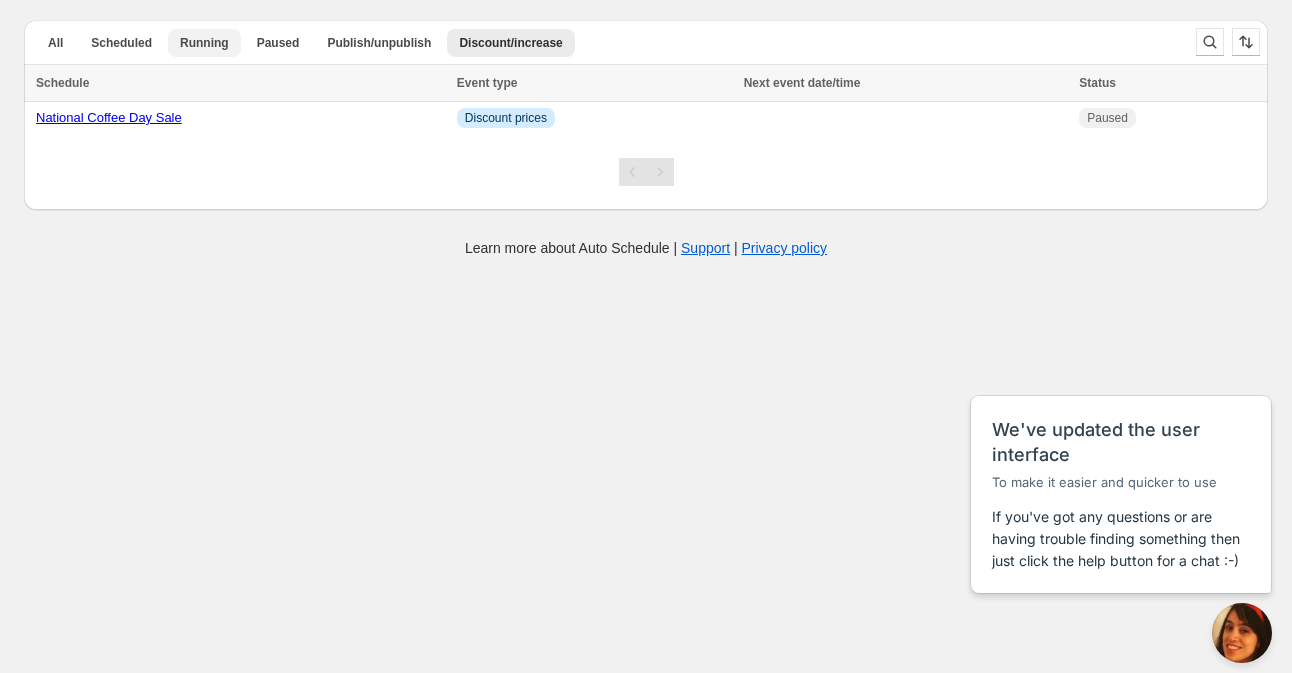 click on "Running" at bounding box center (204, 43) 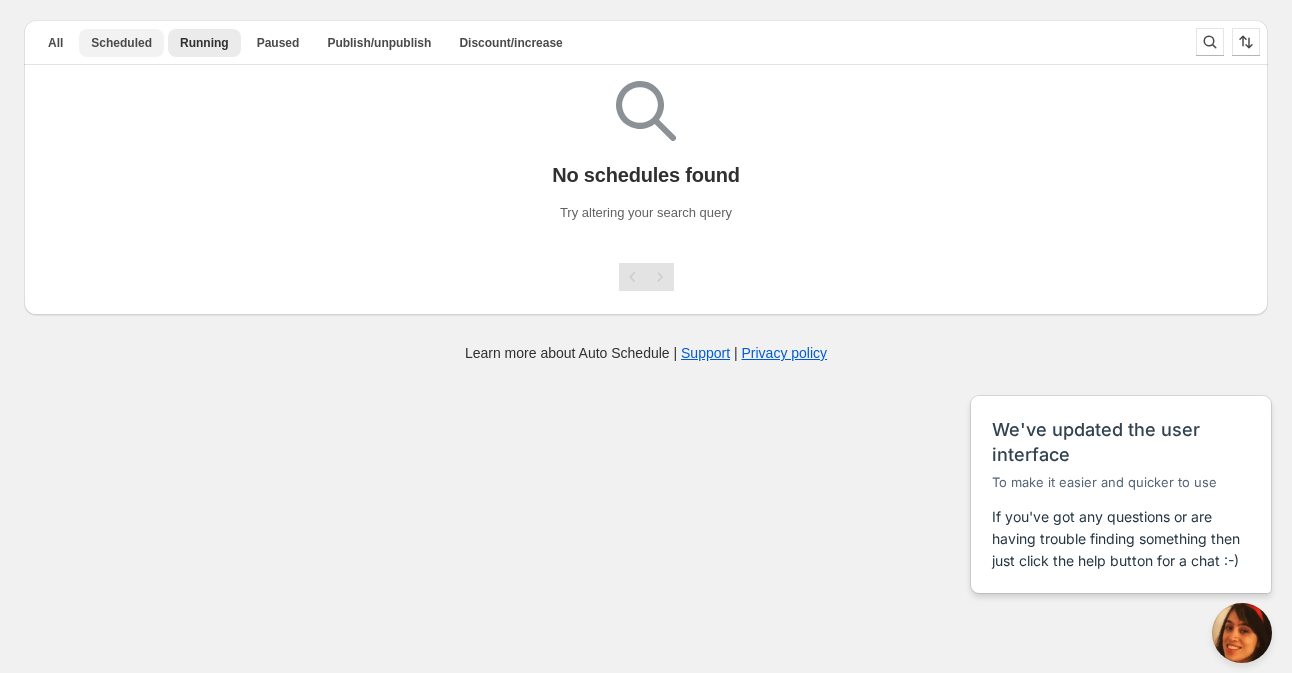 click on "Scheduled" at bounding box center [121, 43] 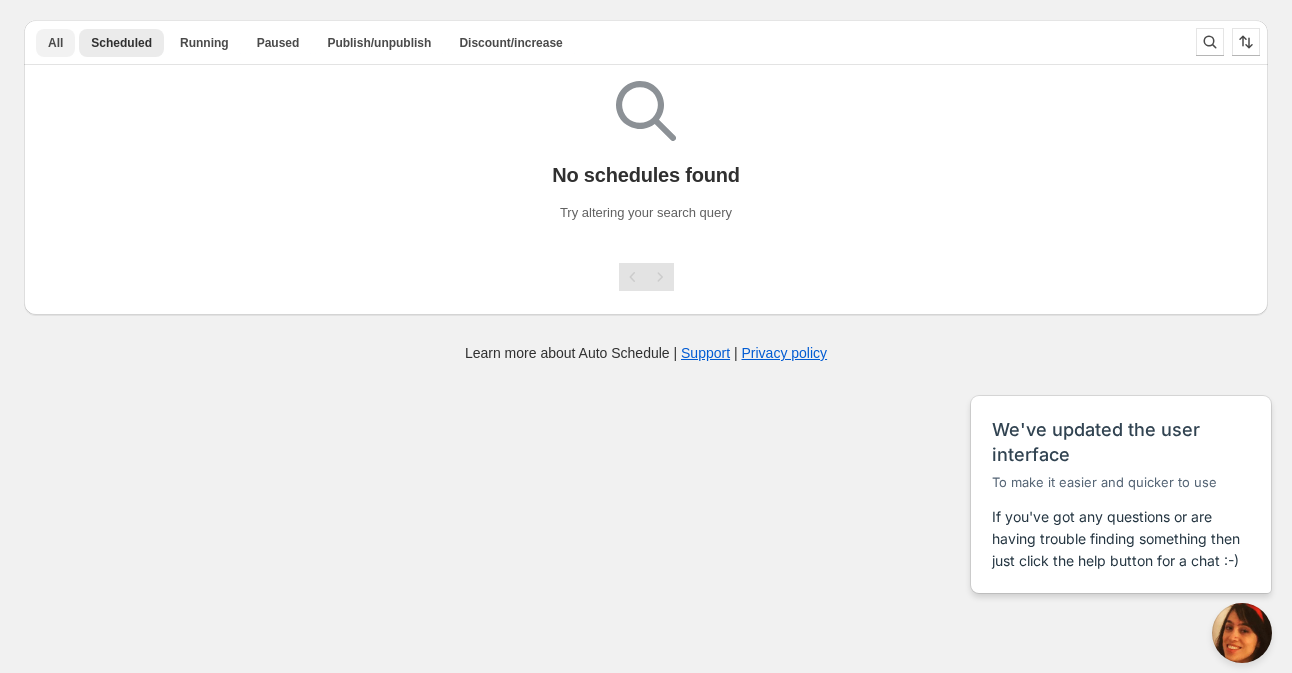 click on "All" at bounding box center [55, 43] 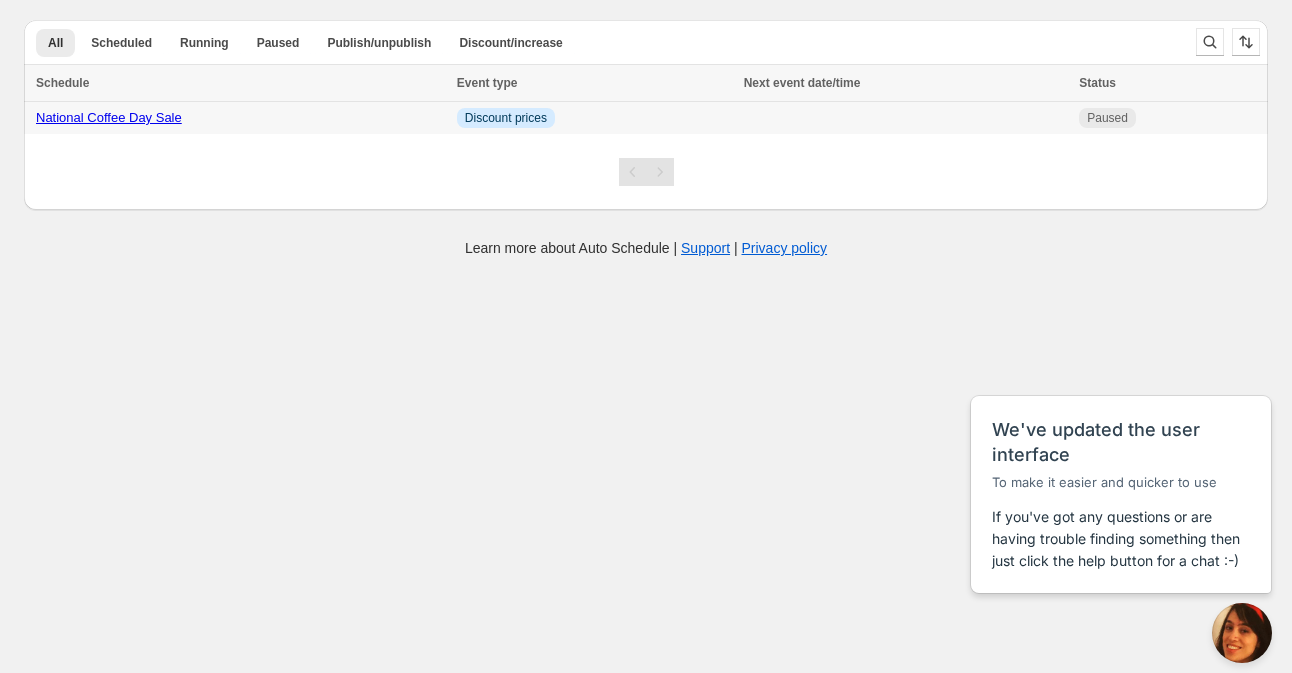 click on "National Coffee Day Sale" at bounding box center (109, 117) 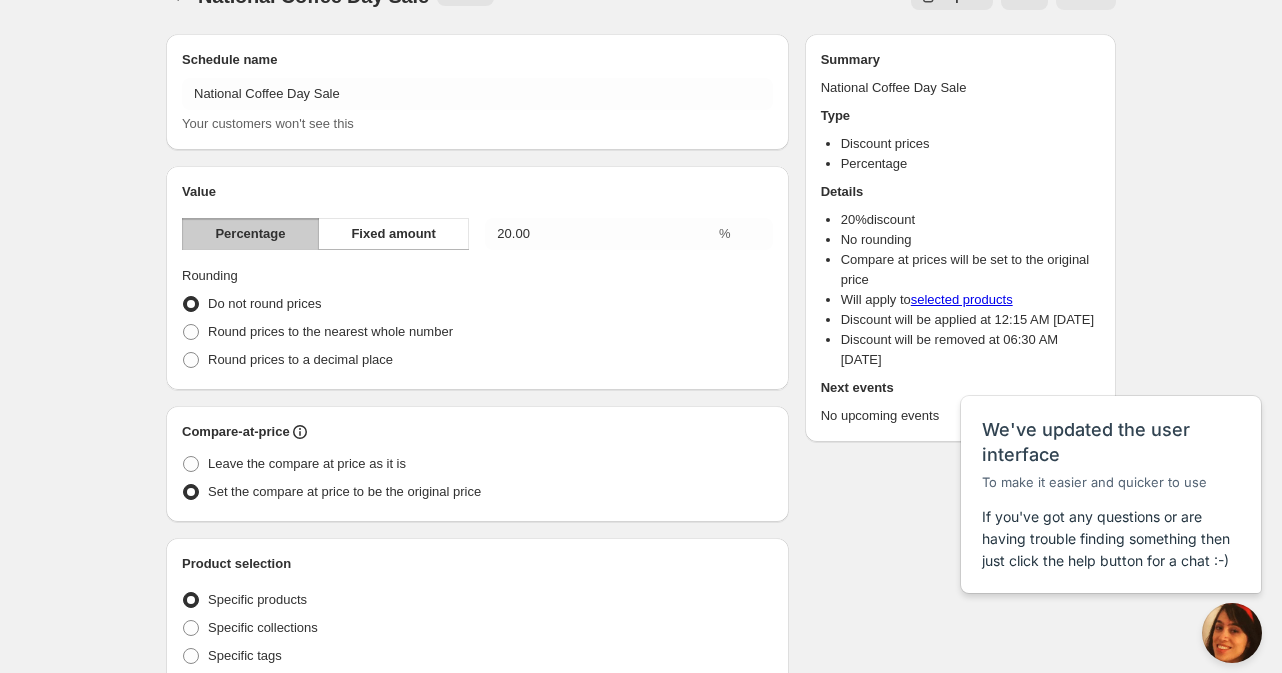 scroll, scrollTop: 0, scrollLeft: 0, axis: both 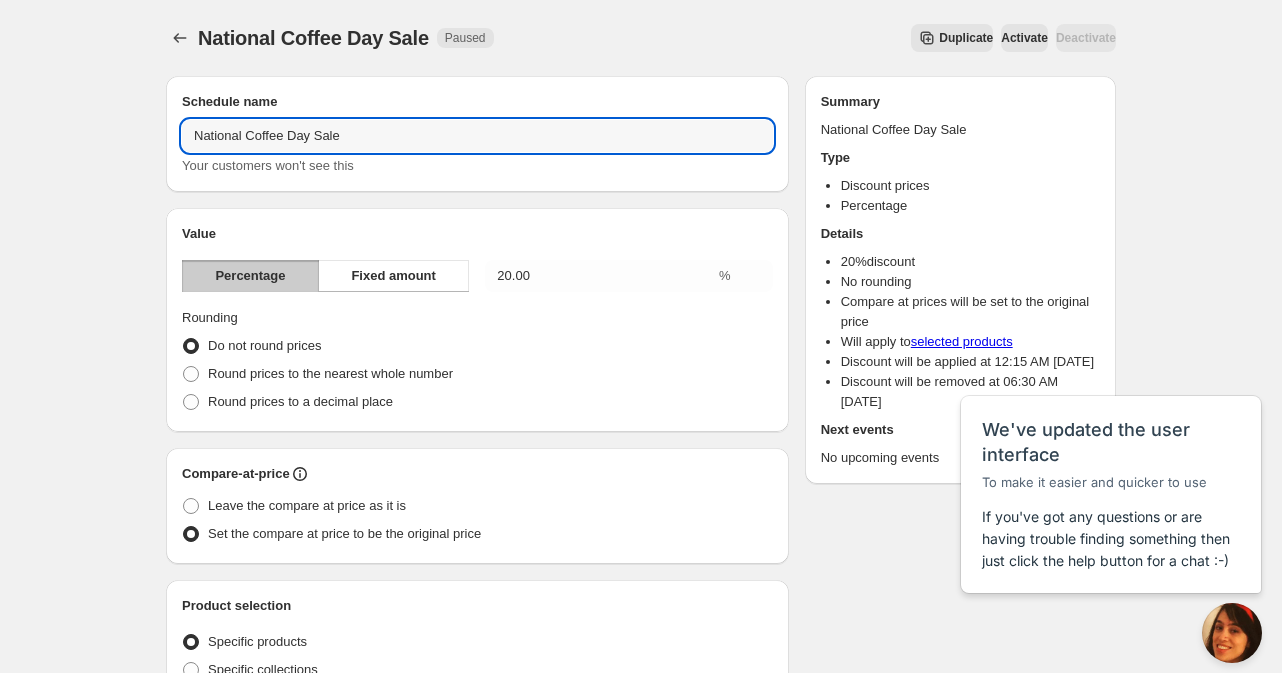 drag, startPoint x: 359, startPoint y: 141, endPoint x: 154, endPoint y: 138, distance: 205.02196 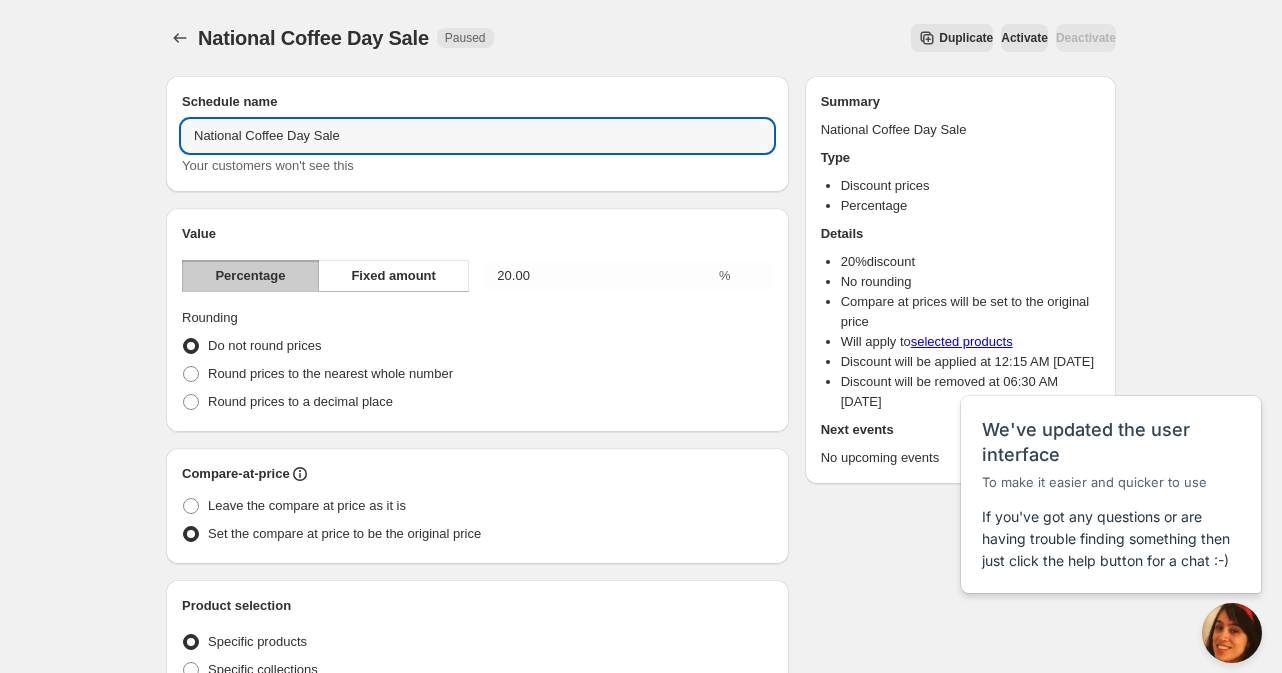 click on "National Coffee Day Sale. This page is ready National Coffee Day Sale Paused Duplicate Activate Deactivate More actions Duplicate Activate Deactivate Submit Schedule name National Coffee Day Sale Your customers won't see this Value Percentage Fixed amount 20.00 % Rounding Do not round prices Round prices to the nearest whole number Round prices to a decimal place Compare-at-price Leave the compare at price as it is Set the compare at price to be the original price Product selection Entity type Specific products Specific collections Specific tags Specific vendors Browse [PERSON_NAME] ( 7  of   7  variants selected) Edit Success Active [GEOGRAPHIC_DATA] ( 7  of   7  variants selected) Edit Success Active CARMELA'S ( 7  of   7  variants selected) Edit Success Active CHRONIC ( 7  of   7  variants selected) Edit Success Active CHRONIC SUPER DANK ( 6  of   6  variants selected) Edit Success Active [GEOGRAPHIC_DATA] ( 6  of   6  variants selected) Edit Success Active [GEOGRAPHIC_DATA] ( 5  of   5  variants selected) Edit COLOMBIA LIMITED EDITION (" at bounding box center (641, 1117) 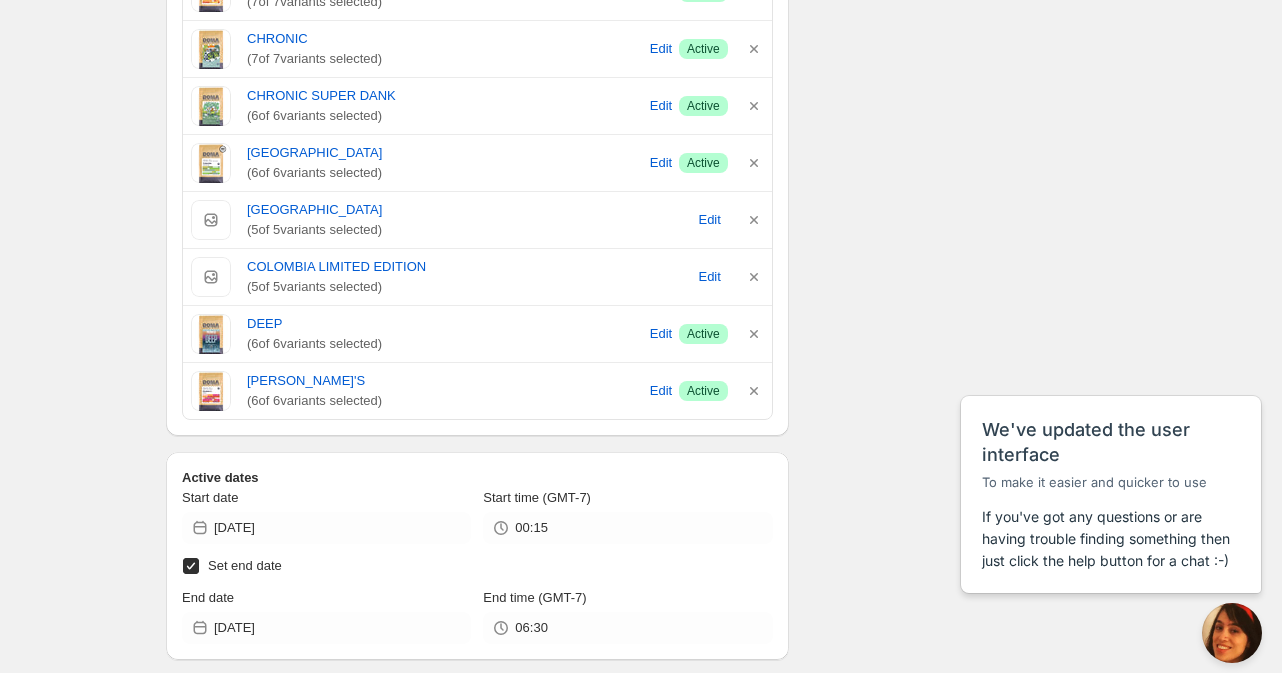 scroll, scrollTop: 1080, scrollLeft: 0, axis: vertical 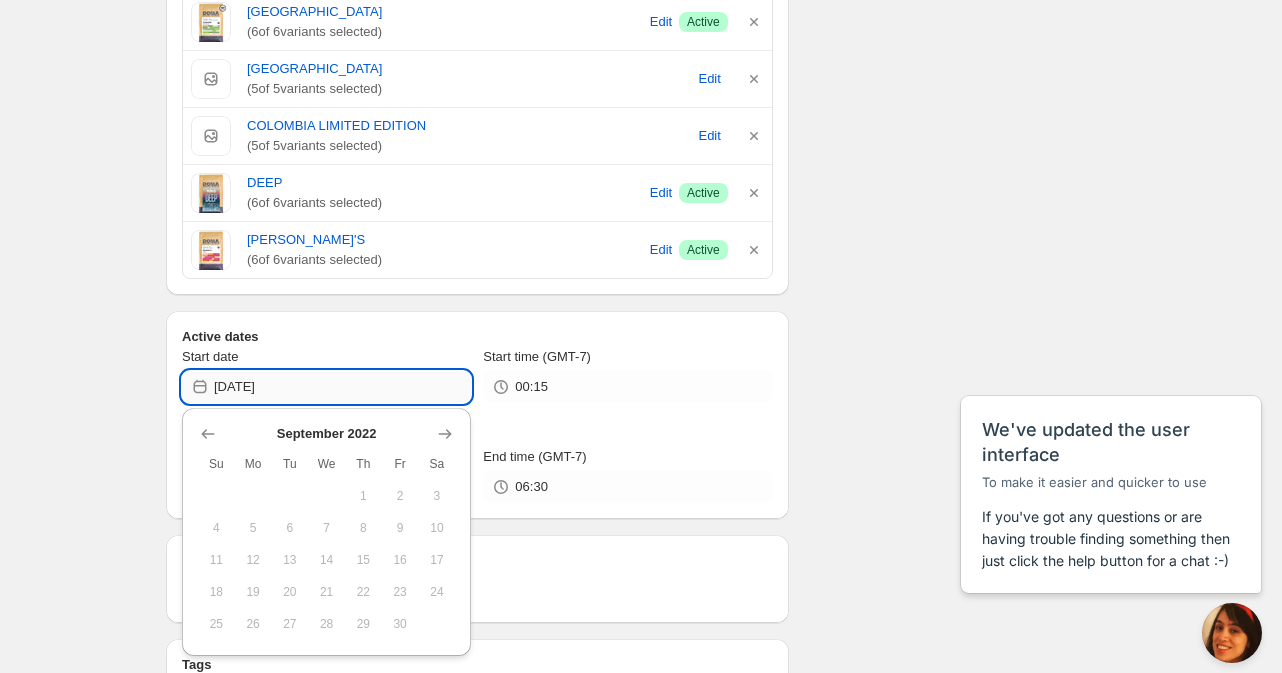 click on "[DATE]" at bounding box center [342, 387] 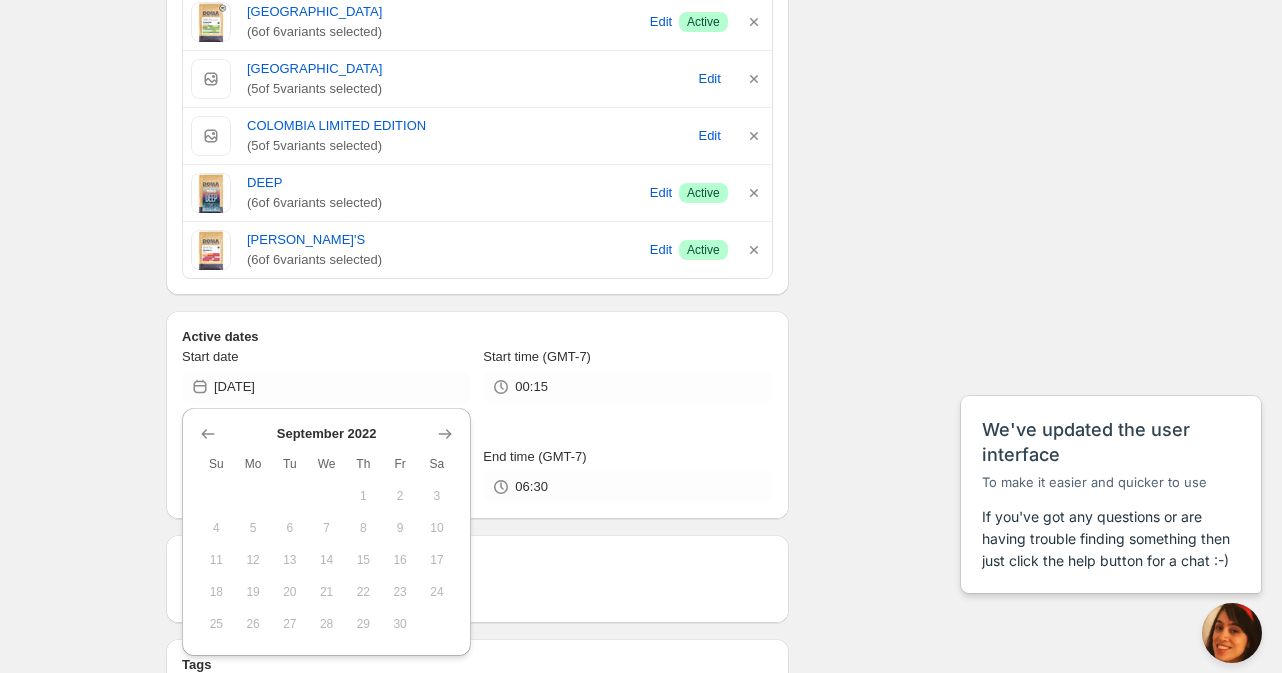 click on "National Coffee Day Sale. This page is ready National Coffee Day Sale Paused Duplicate Activate Deactivate More actions Duplicate Activate Deactivate Submit Schedule name National Coffee Day Sale Your customers won't see this Value Percentage Fixed amount 20.00 % Rounding Do not round prices Round prices to the nearest whole number Round prices to a decimal place Compare-at-price Leave the compare at price as it is Set the compare at price to be the original price Product selection Entity type Specific products Specific collections Specific tags Specific vendors Browse [PERSON_NAME] ( 7  of   7  variants selected) Edit Success Active [GEOGRAPHIC_DATA] ( 7  of   7  variants selected) Edit Success Active CARMELA'S ( 7  of   7  variants selected) Edit Success Active CHRONIC ( 7  of   7  variants selected) Edit Success Active CHRONIC SUPER DANK ( 6  of   6  variants selected) Edit Success Active [GEOGRAPHIC_DATA] ( 6  of   6  variants selected) Edit Success Active [GEOGRAPHIC_DATA] ( 5  of   5  variants selected) Edit COLOMBIA LIMITED EDITION (" at bounding box center [641, 37] 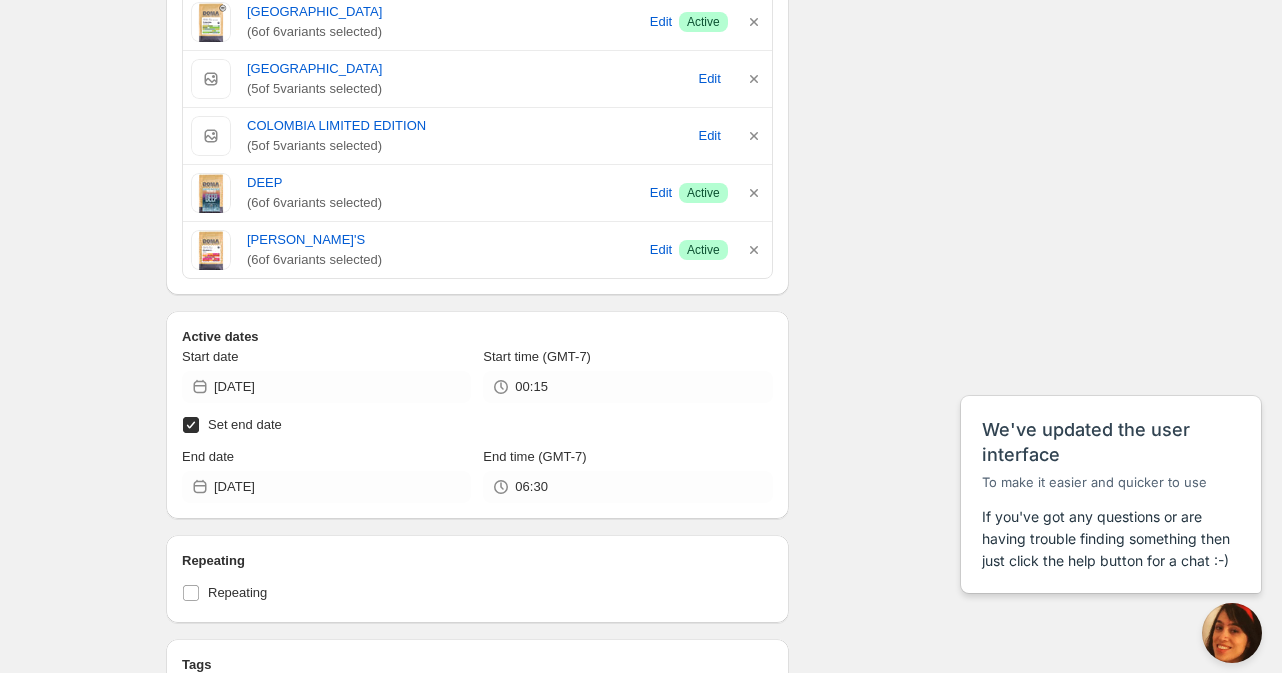 click on "National Coffee Day Sale. This page is ready National Coffee Day Sale Paused Duplicate Activate Deactivate More actions Duplicate Activate Deactivate Submit Schedule name National Coffee Day Sale Your customers won't see this Value Percentage Fixed amount 20.00 % Rounding Do not round prices Round prices to the nearest whole number Round prices to a decimal place Compare-at-price Leave the compare at price as it is Set the compare at price to be the original price Product selection Entity type Specific products Specific collections Specific tags Specific vendors Browse [PERSON_NAME] ( 7  of   7  variants selected) Edit Success Active [GEOGRAPHIC_DATA] ( 7  of   7  variants selected) Edit Success Active CARMELA'S ( 7  of   7  variants selected) Edit Success Active CHRONIC ( 7  of   7  variants selected) Edit Success Active CHRONIC SUPER DANK ( 6  of   6  variants selected) Edit Success Active [GEOGRAPHIC_DATA] ( 6  of   6  variants selected) Edit Success Active [GEOGRAPHIC_DATA] ( 5  of   5  variants selected) Edit COLOMBIA LIMITED EDITION (" at bounding box center [641, 37] 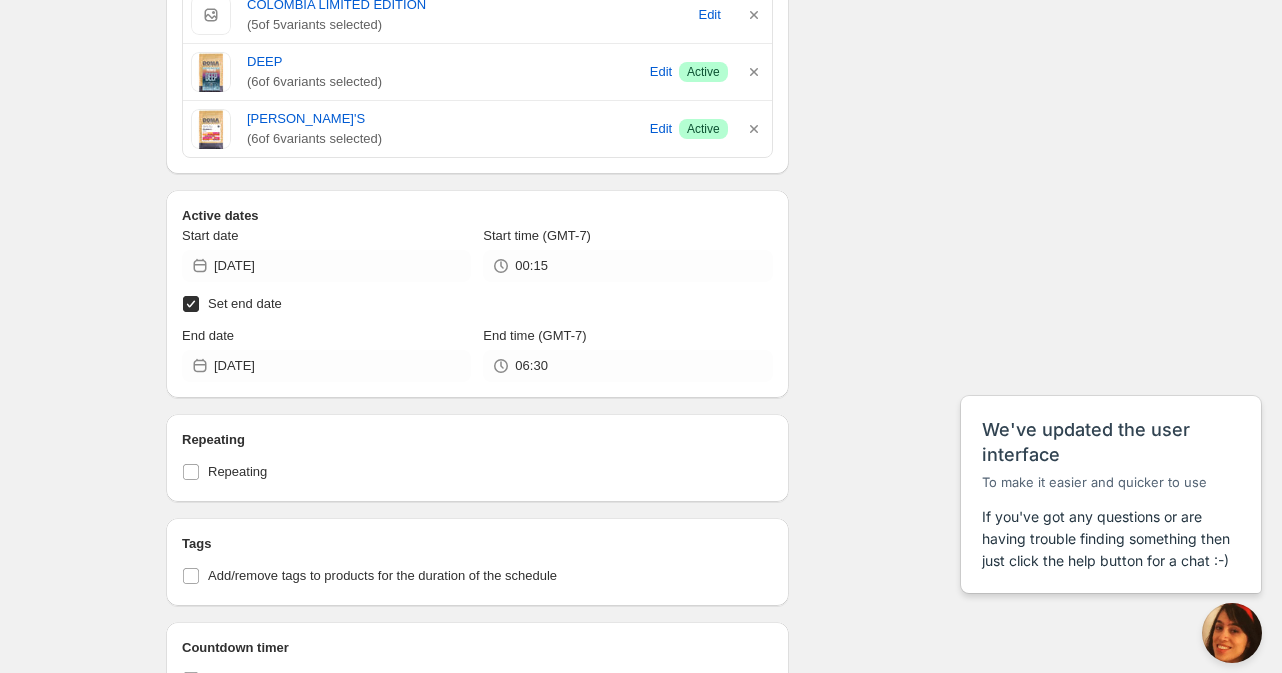 scroll, scrollTop: 1200, scrollLeft: 0, axis: vertical 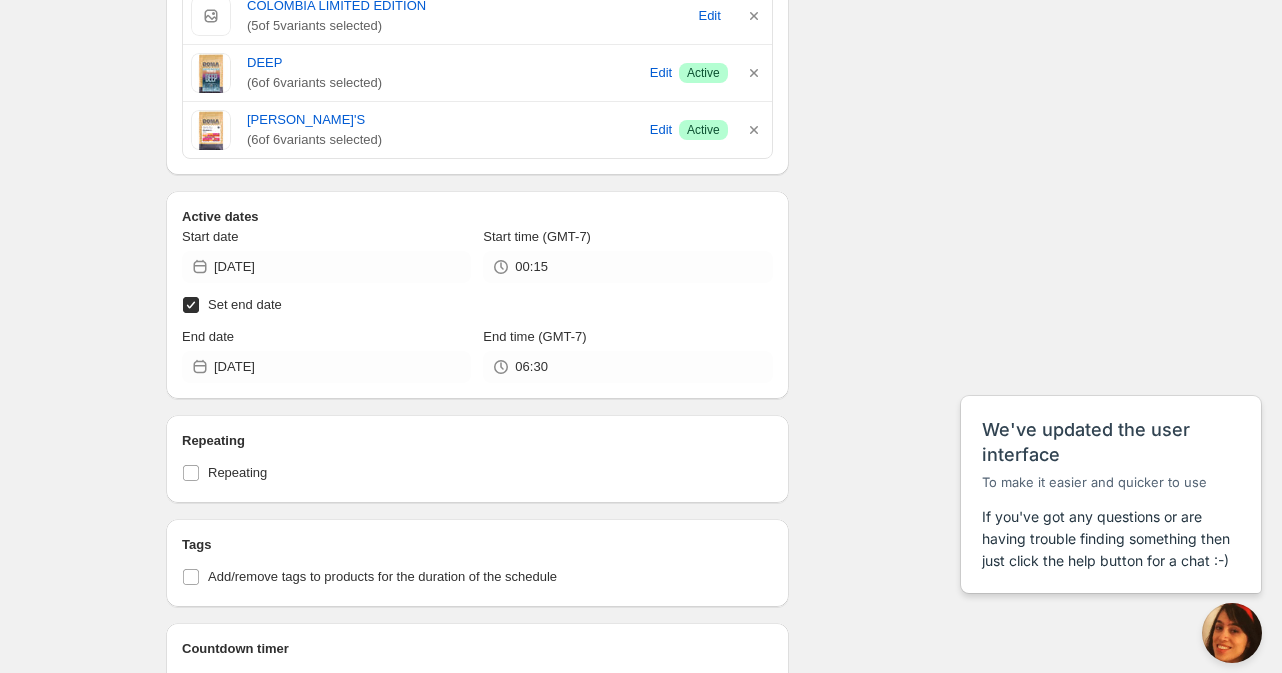 click on "National Coffee Day Sale. This page is ready National Coffee Day Sale Paused Duplicate Activate Deactivate More actions Duplicate Activate Deactivate Submit Schedule name National Coffee Day Sale Your customers won't see this Value Percentage Fixed amount 20.00 % Rounding Do not round prices Round prices to the nearest whole number Round prices to a decimal place Compare-at-price Leave the compare at price as it is Set the compare at price to be the original price Product selection Entity type Specific products Specific collections Specific tags Specific vendors Browse [PERSON_NAME] ( 7  of   7  variants selected) Edit Success Active [GEOGRAPHIC_DATA] ( 7  of   7  variants selected) Edit Success Active CARMELA'S ( 7  of   7  variants selected) Edit Success Active CHRONIC ( 7  of   7  variants selected) Edit Success Active CHRONIC SUPER DANK ( 6  of   6  variants selected) Edit Success Active [GEOGRAPHIC_DATA] ( 6  of   6  variants selected) Edit Success Active [GEOGRAPHIC_DATA] ( 5  of   5  variants selected) Edit COLOMBIA LIMITED EDITION (" at bounding box center [641, -83] 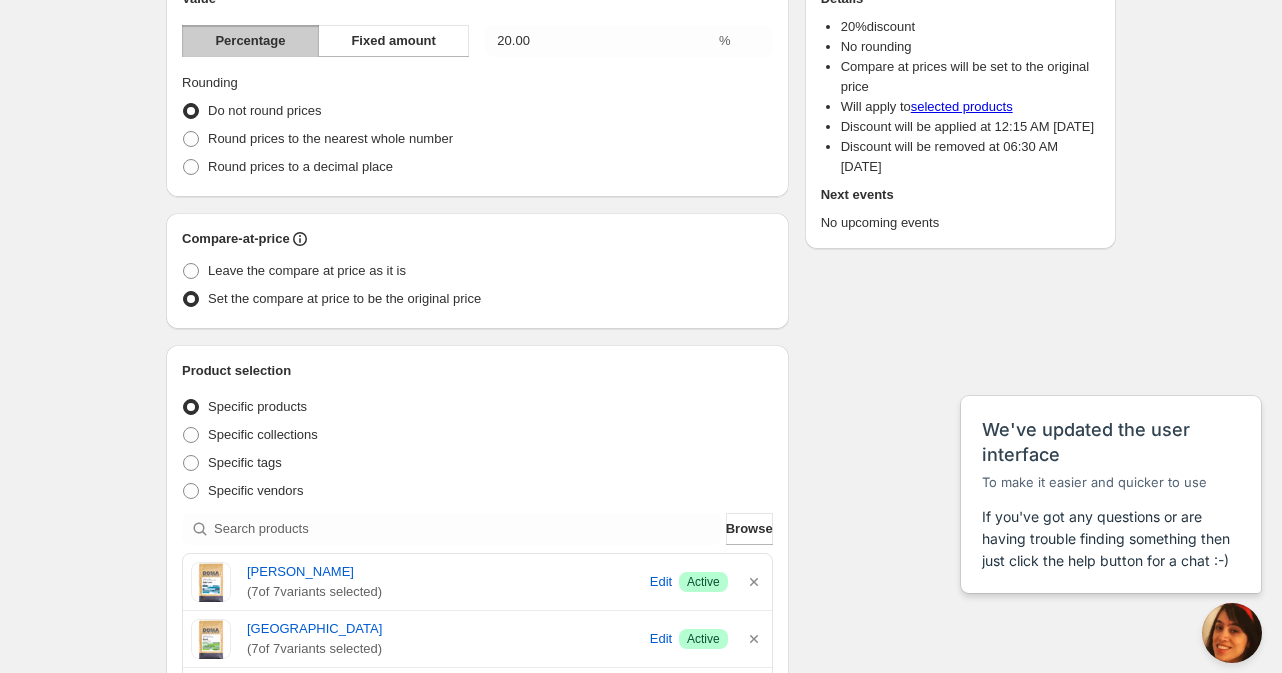 scroll, scrollTop: 122, scrollLeft: 0, axis: vertical 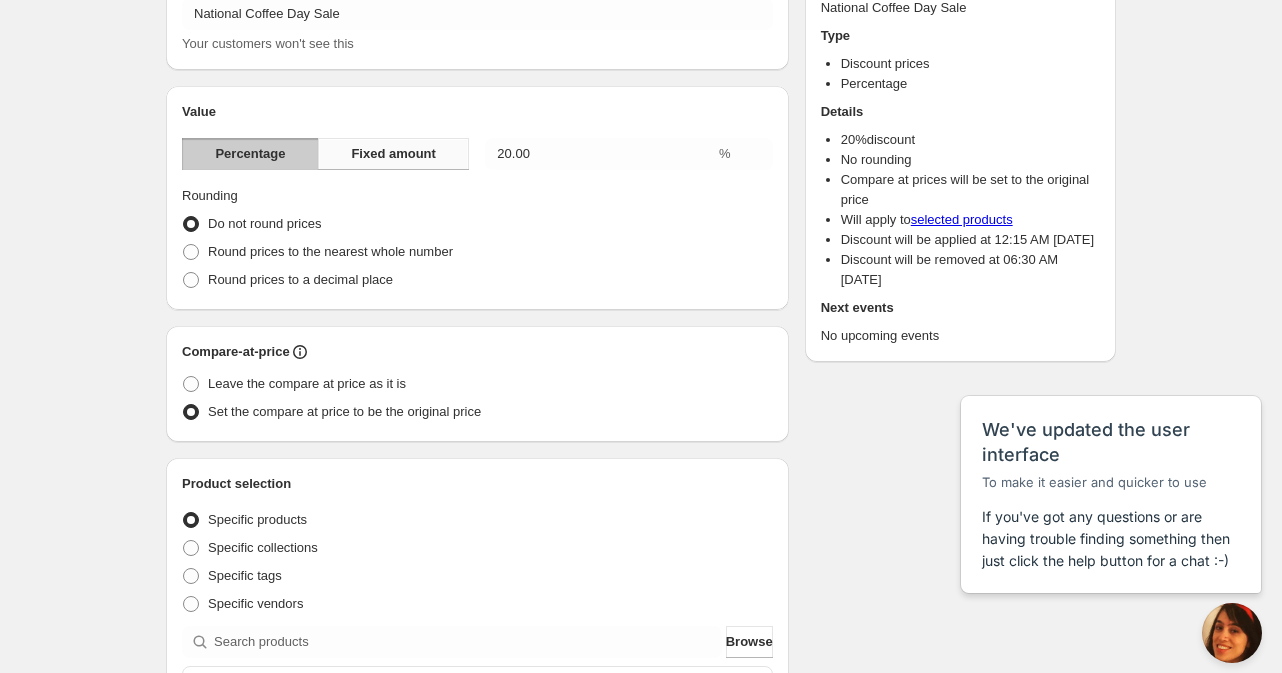 click on "Fixed amount" at bounding box center (393, 154) 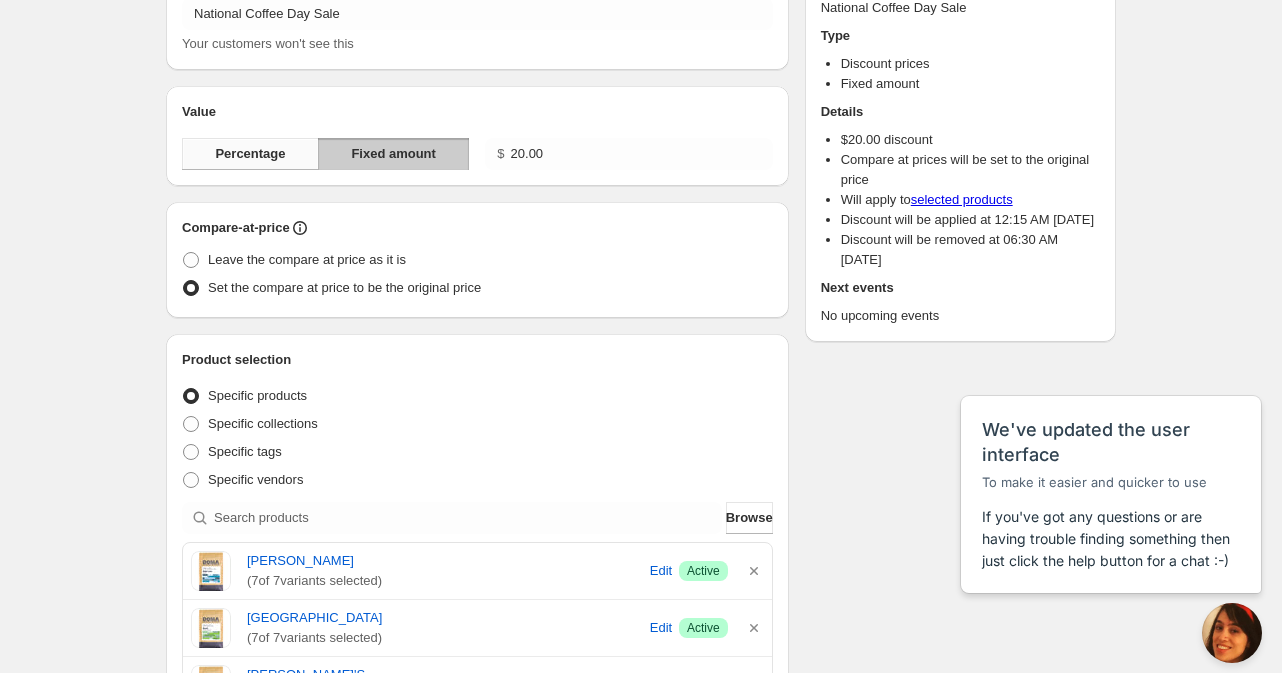 click on "Percentage" at bounding box center (250, 154) 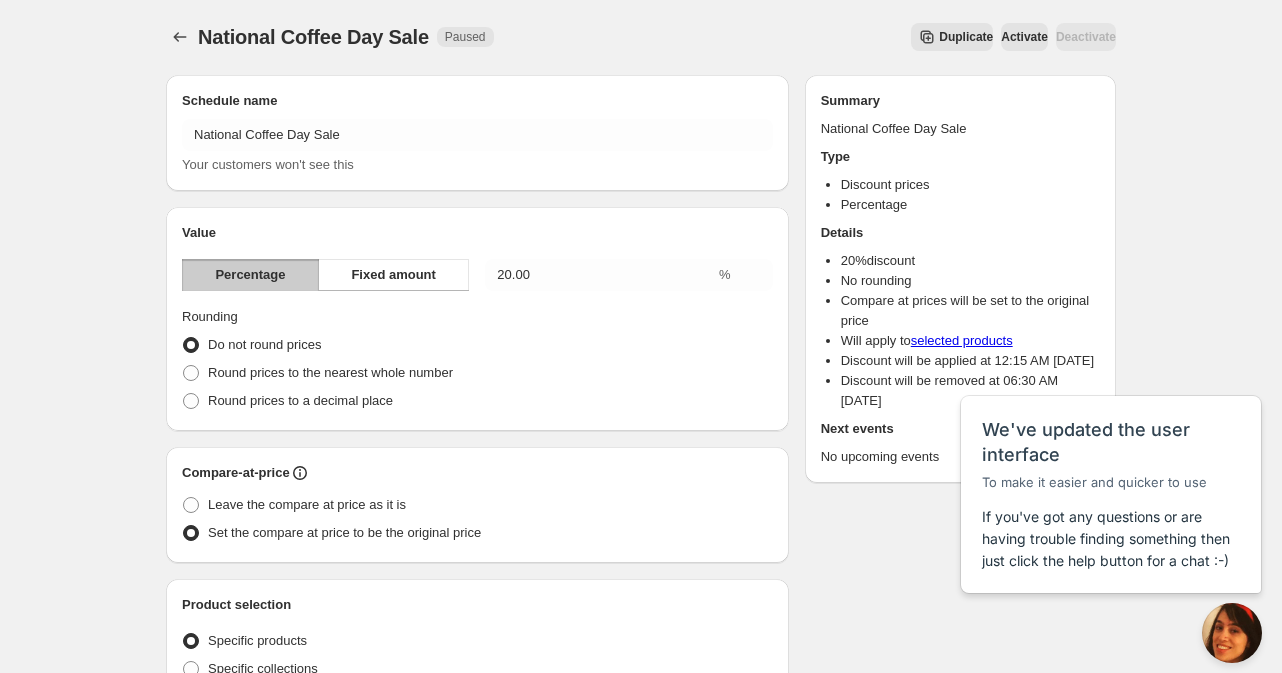 scroll, scrollTop: 0, scrollLeft: 0, axis: both 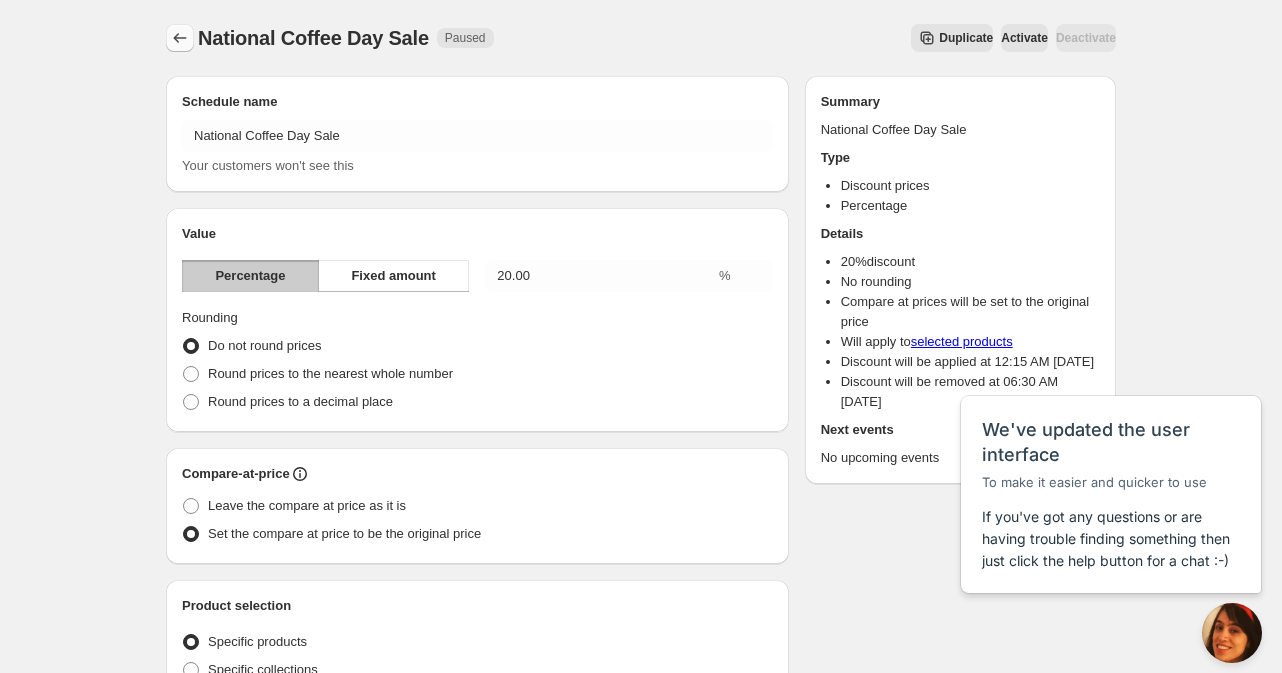 click 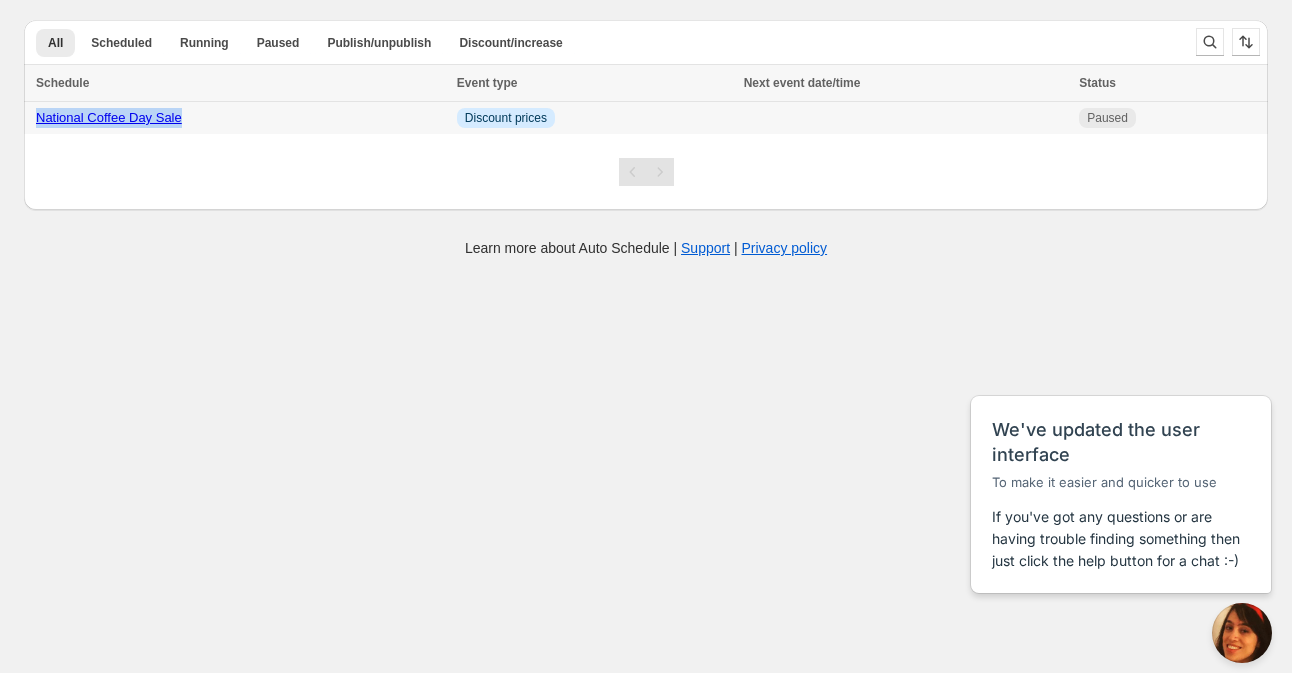 drag, startPoint x: 181, startPoint y: 125, endPoint x: 26, endPoint y: 117, distance: 155.20631 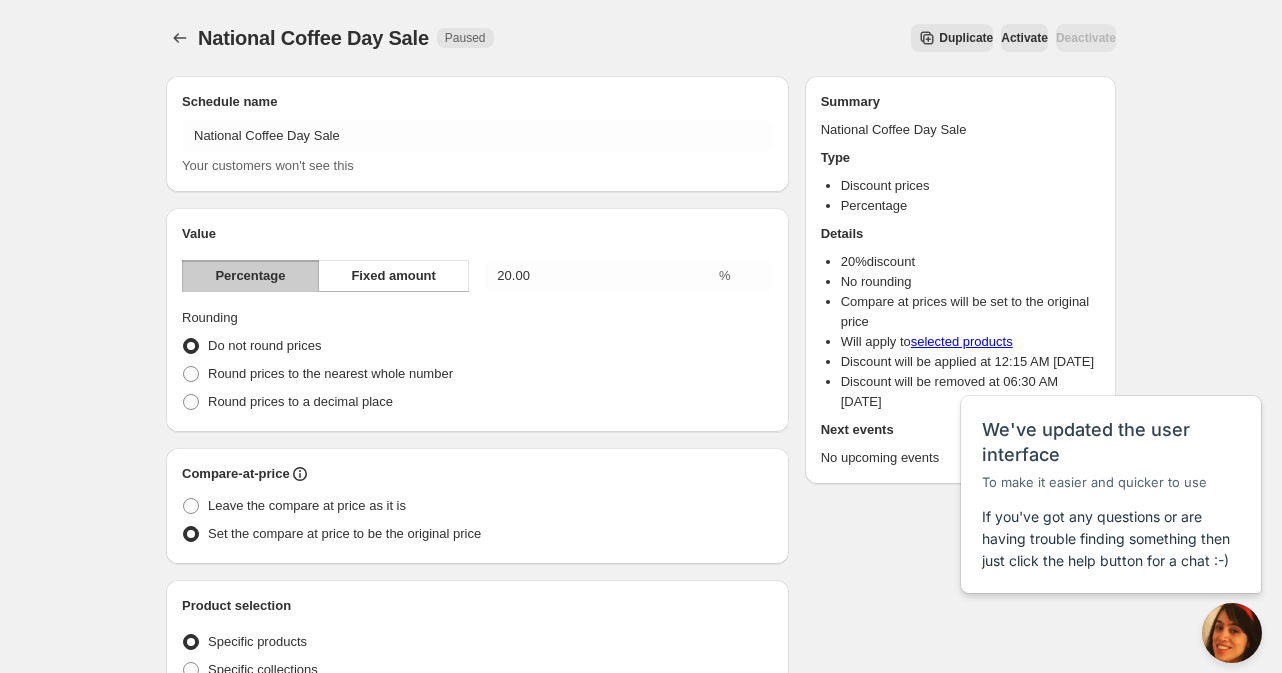 click on "Activate" at bounding box center (1024, 38) 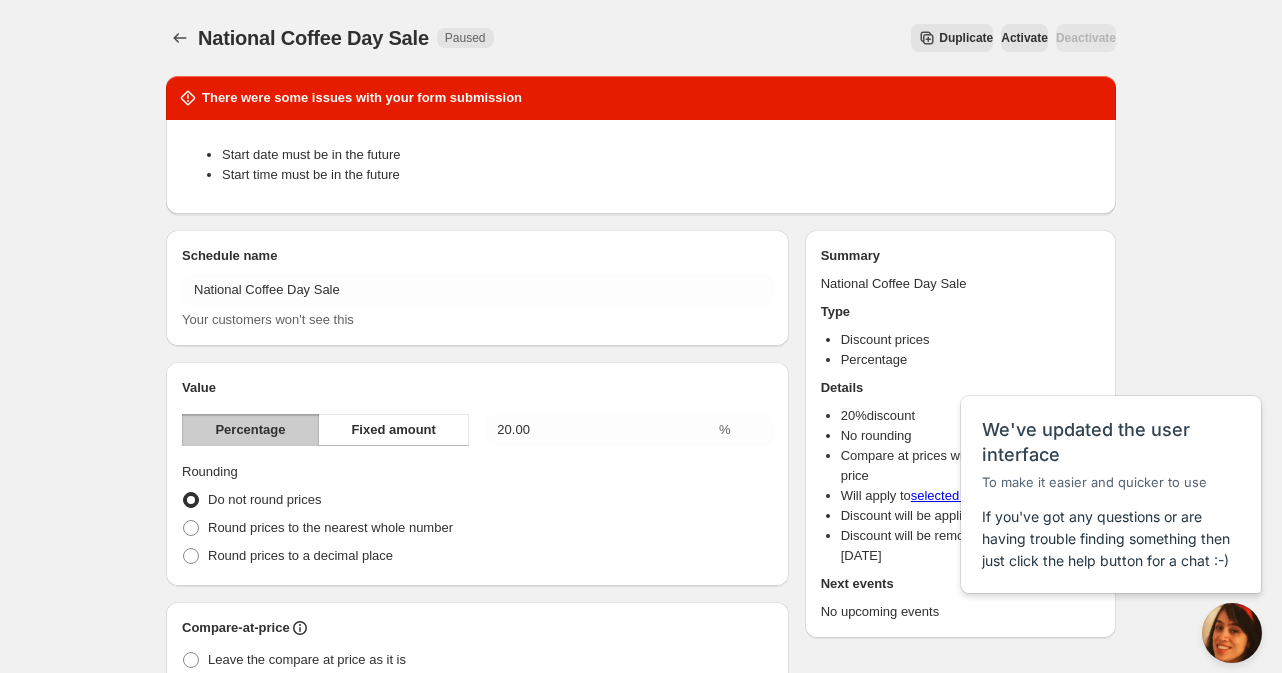 click on "Start time must be in the future" at bounding box center [661, 175] 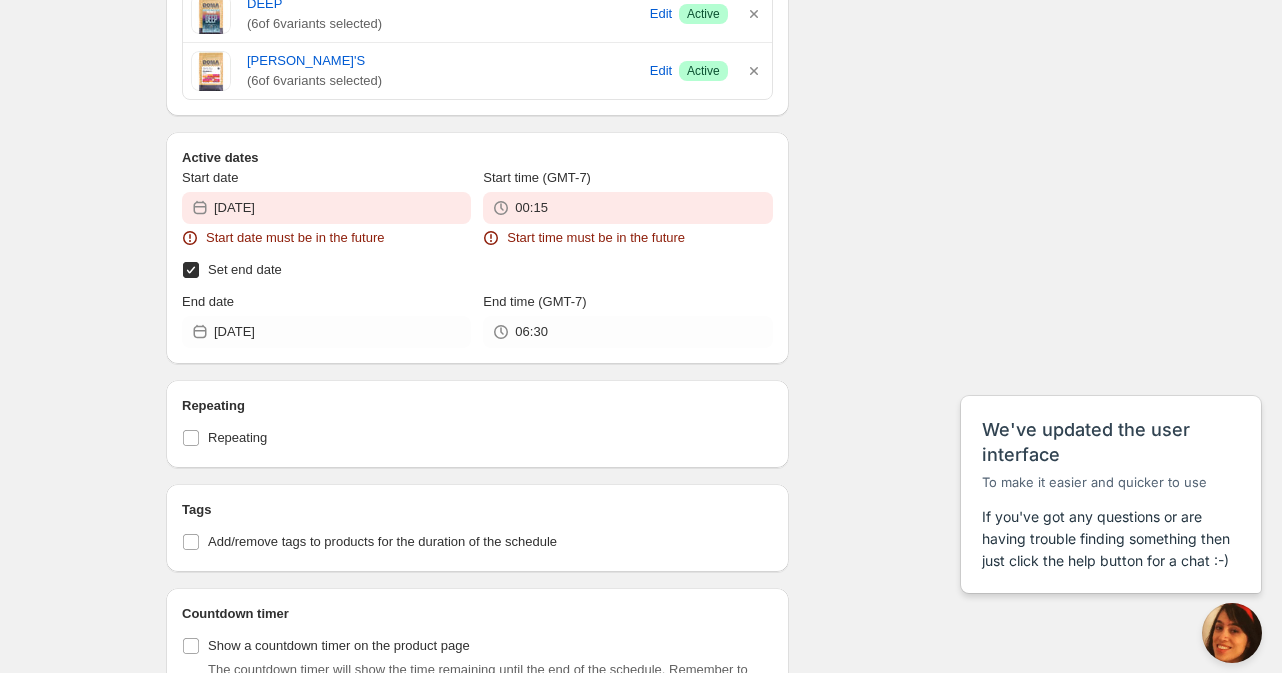 scroll, scrollTop: 1440, scrollLeft: 0, axis: vertical 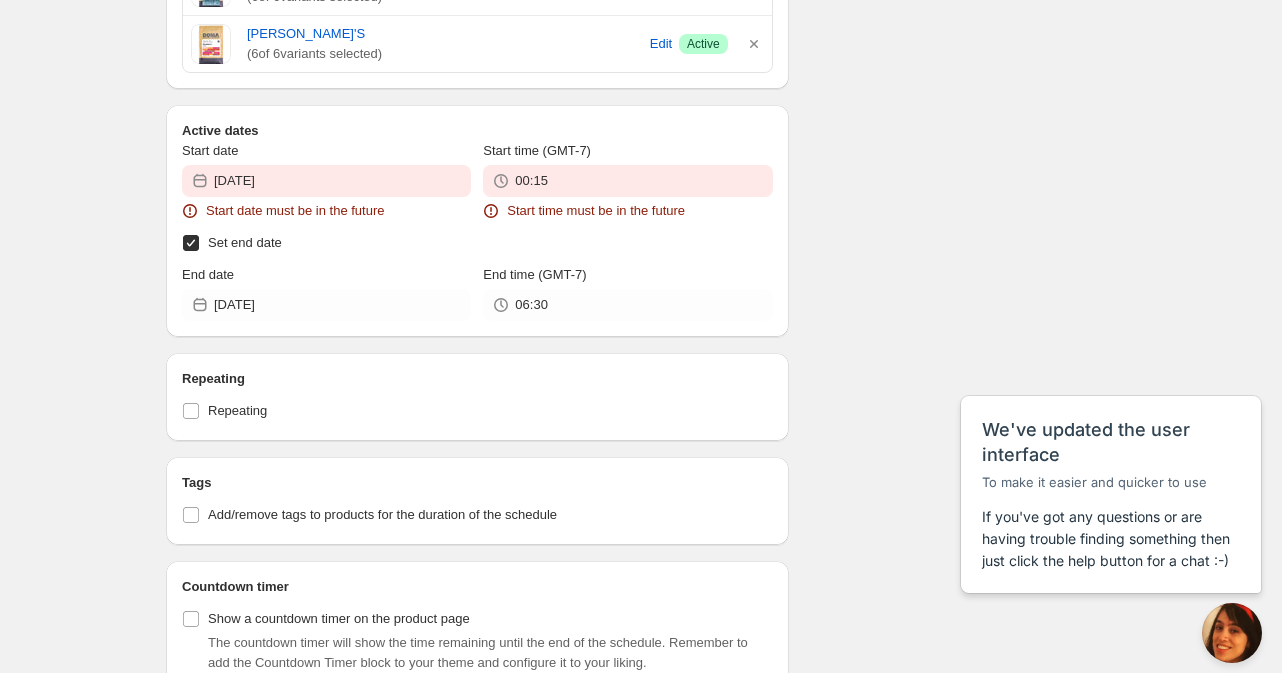 click on "National Coffee Day Sale. This page is ready National Coffee Day Sale Paused Duplicate Activate Deactivate More actions Duplicate Activate Deactivate Submit There were some issues with your form submission Start date must be in the future Start time must be in the future Schedule name National Coffee Day Sale Your customers won't see this Value Percentage Fixed amount 20.00 % Rounding Do not round prices Round prices to the nearest whole number Round prices to a decimal place Compare-at-price Leave the compare at price as it is Set the compare at price to be the original price Product selection Entity type Specific products Specific collections Specific tags Specific vendors Browse [PERSON_NAME] ( 7  of   7  variants selected) Edit Success Active BRAZIL ( 7  of   7  variants selected) Edit Success Active CARMELA'S ( 7  of   7  variants selected) Edit Success Active CHRONIC ( 7  of   7  variants selected) Edit Success Active CHRONIC SUPER DANK ( 6  of   6  variants selected) Edit Success Active [GEOGRAPHIC_DATA] ( 6  of" at bounding box center (641, -234) 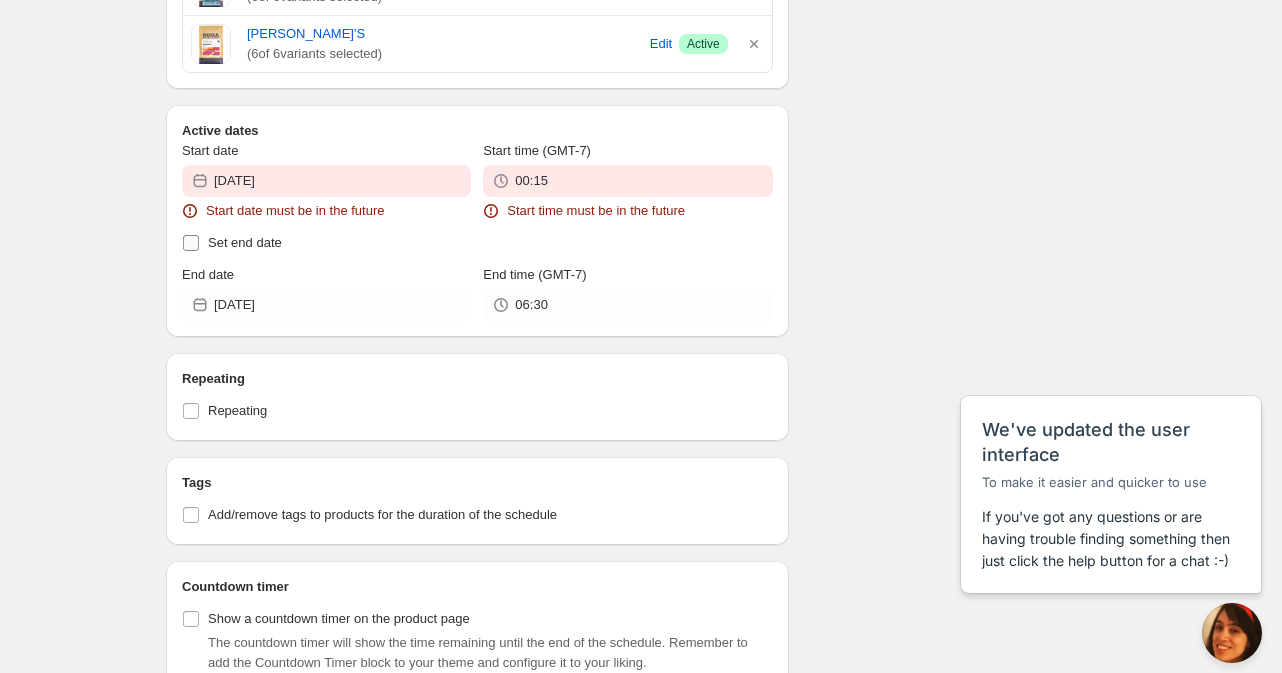 checkbox on "false" 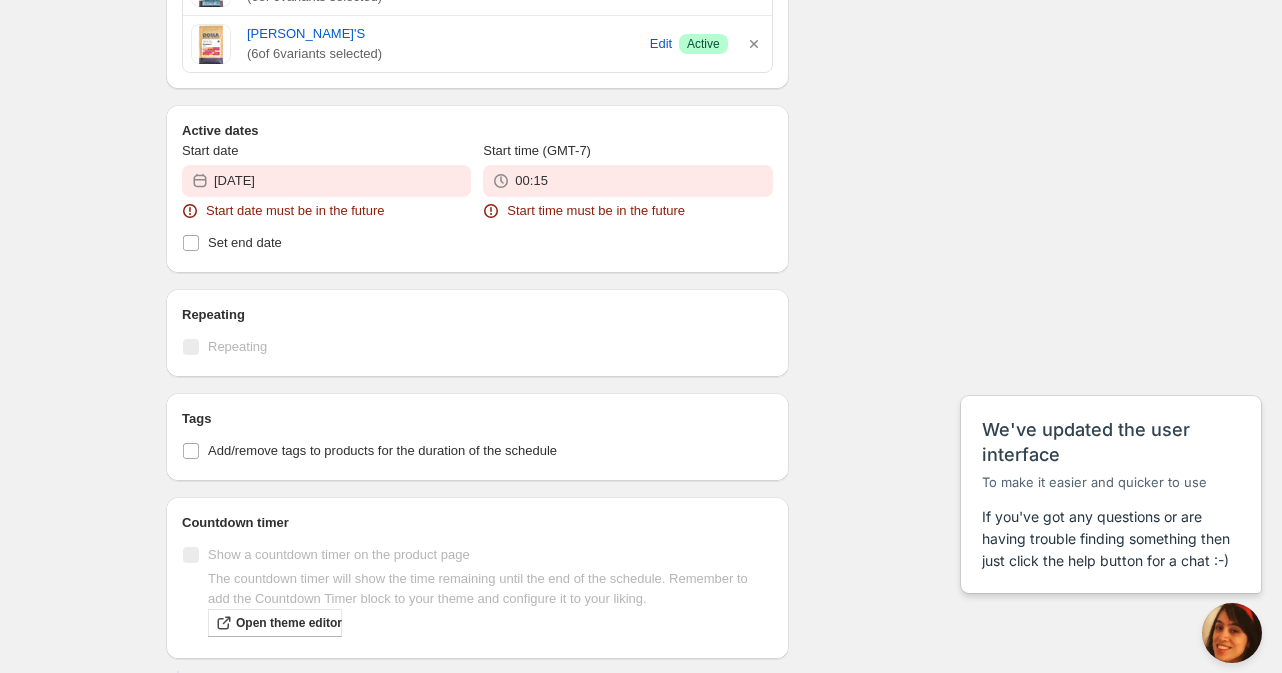 scroll, scrollTop: 0, scrollLeft: 0, axis: both 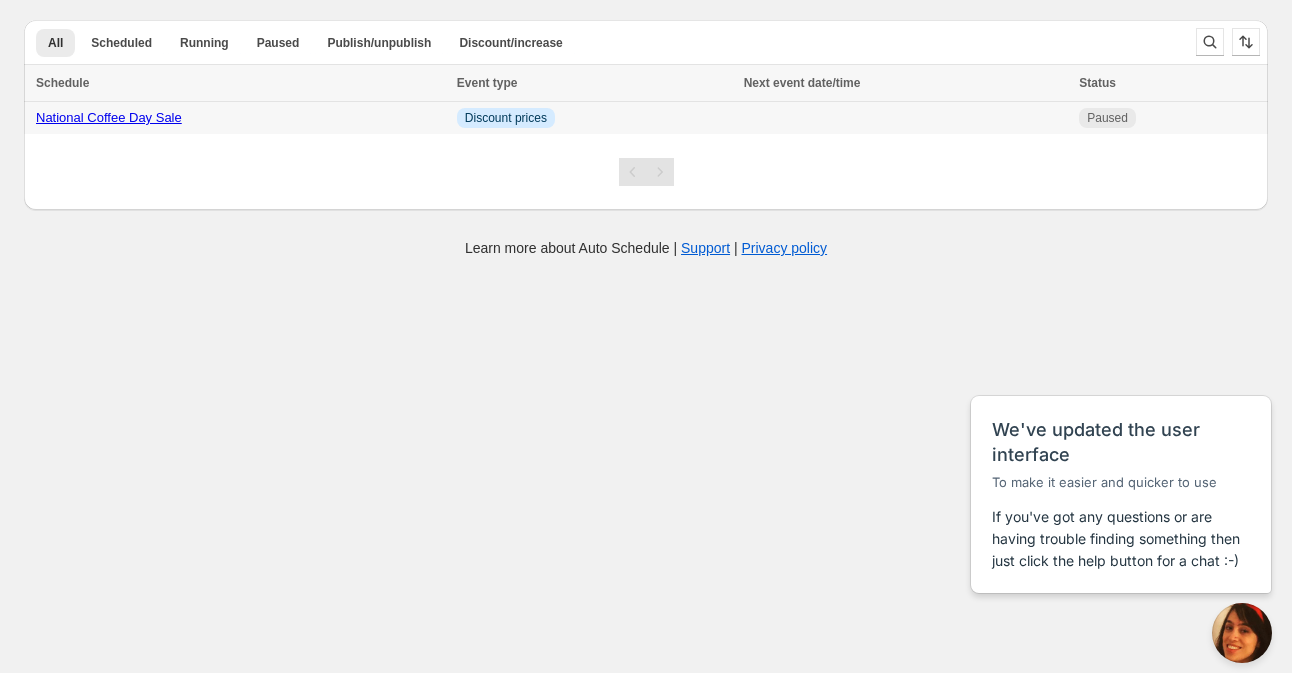 click on "Discount prices" at bounding box center (506, 118) 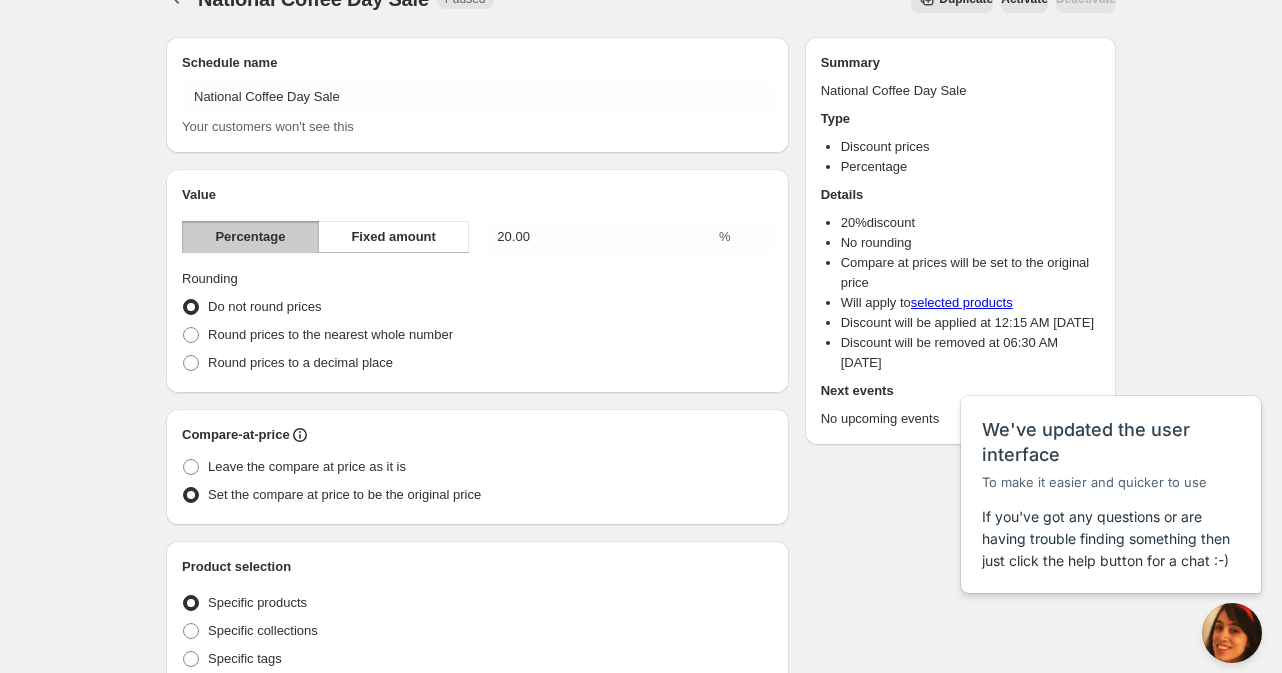 scroll, scrollTop: 0, scrollLeft: 0, axis: both 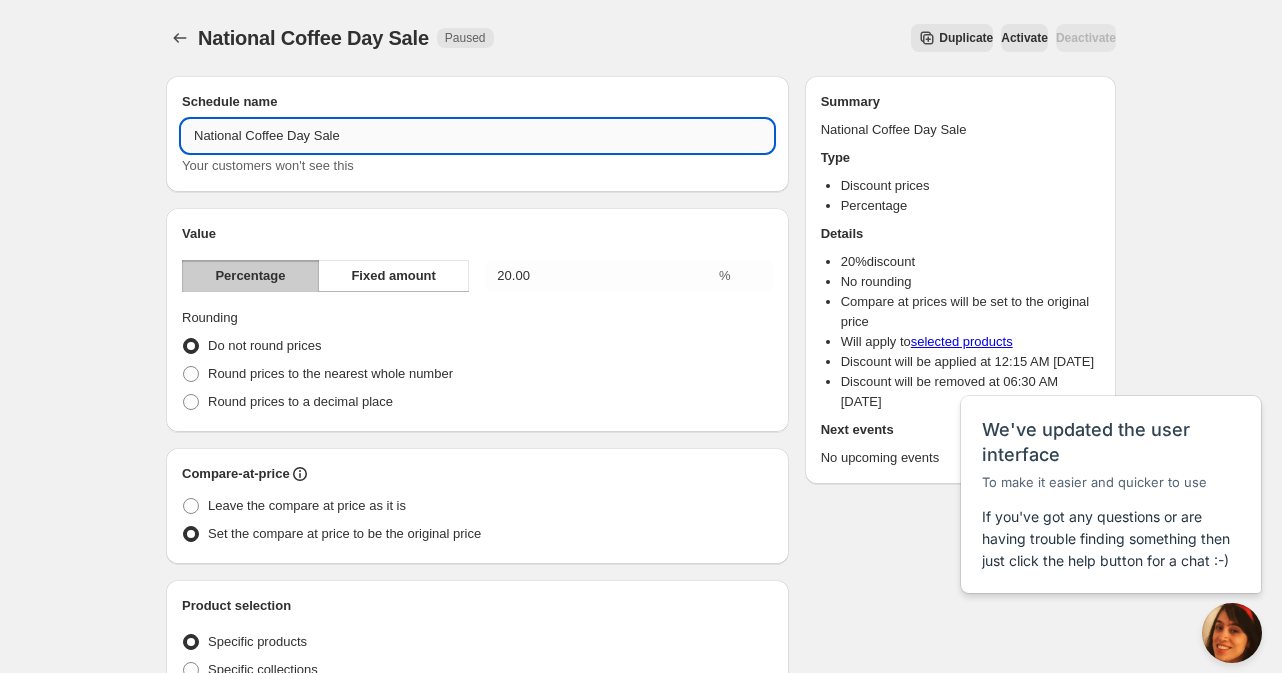 click on "National Coffee Day Sale" at bounding box center [477, 136] 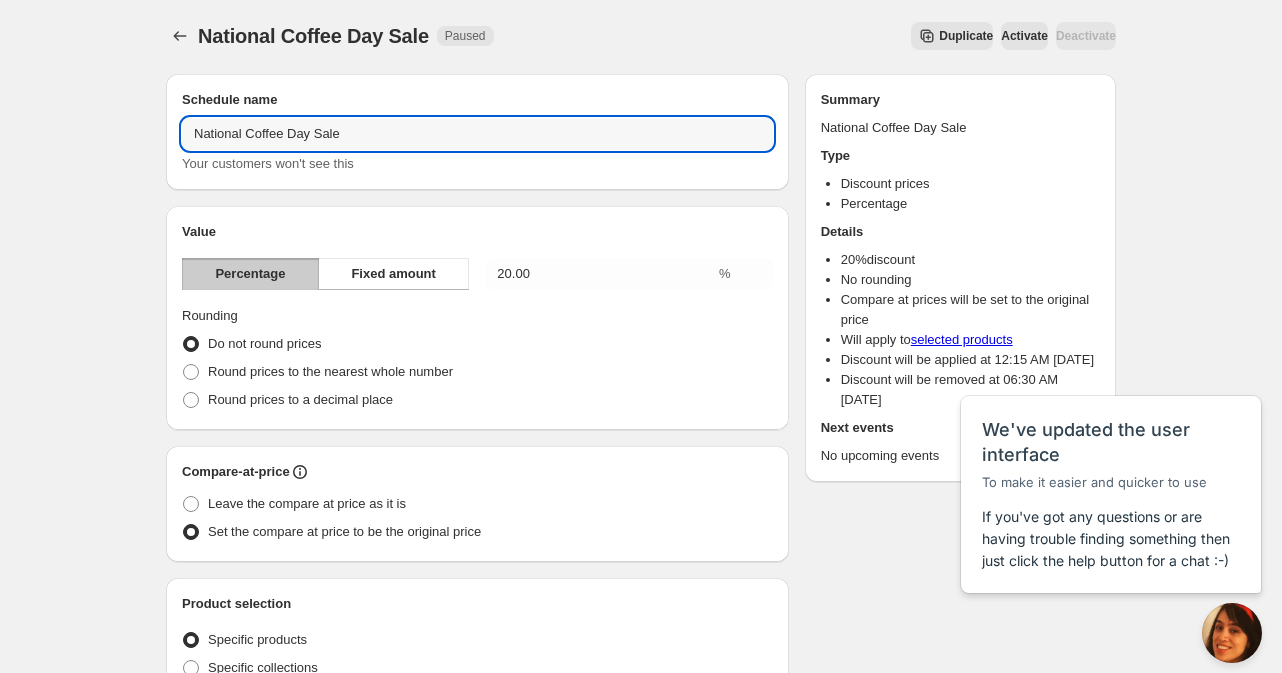 scroll, scrollTop: 0, scrollLeft: 0, axis: both 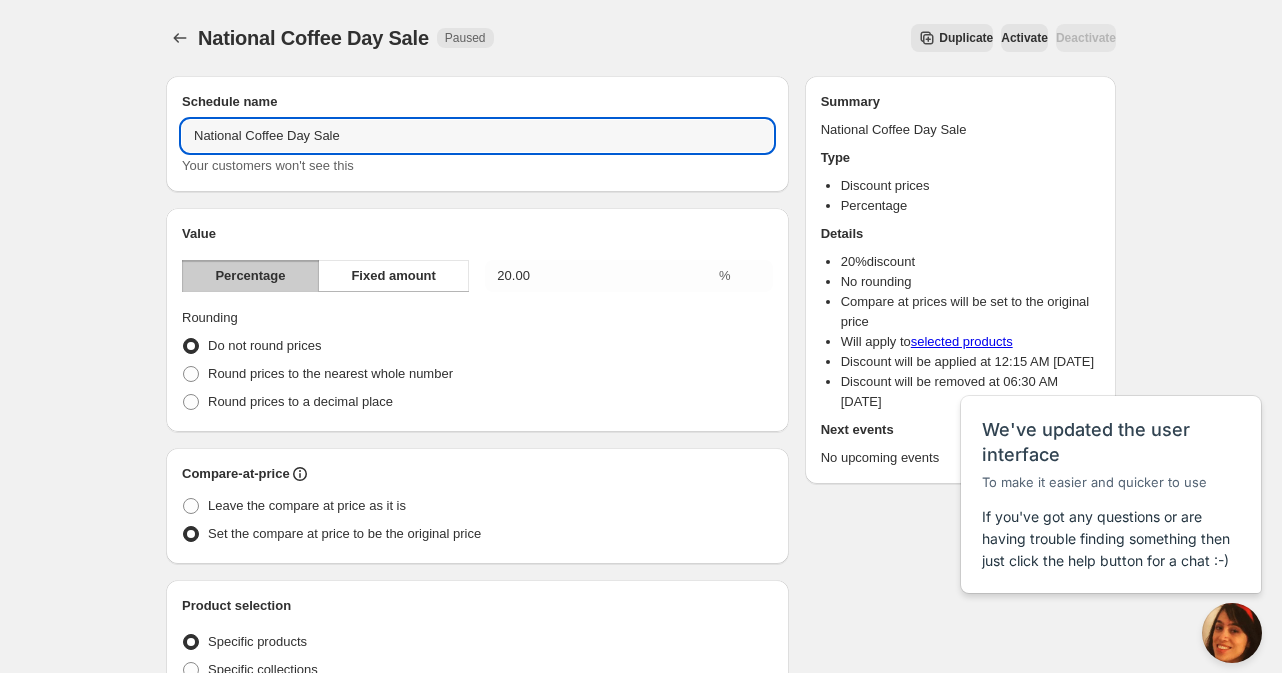 click on "selected products" at bounding box center (962, 341) 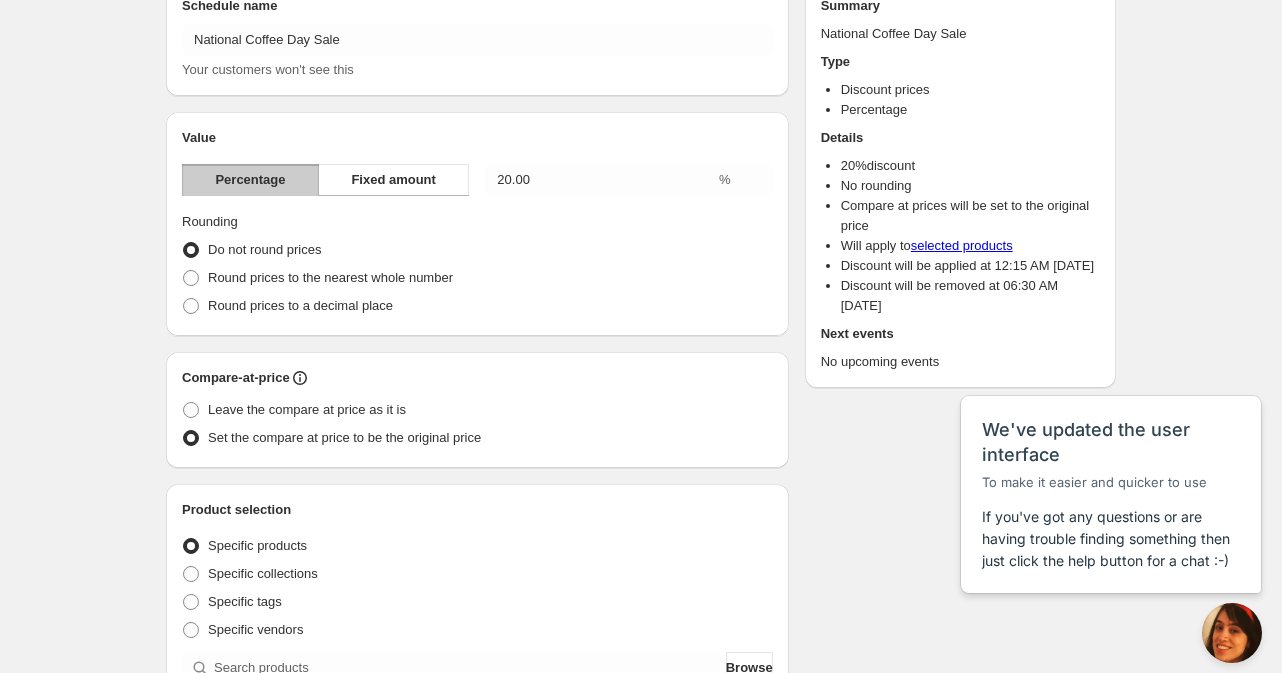 scroll, scrollTop: 0, scrollLeft: 0, axis: both 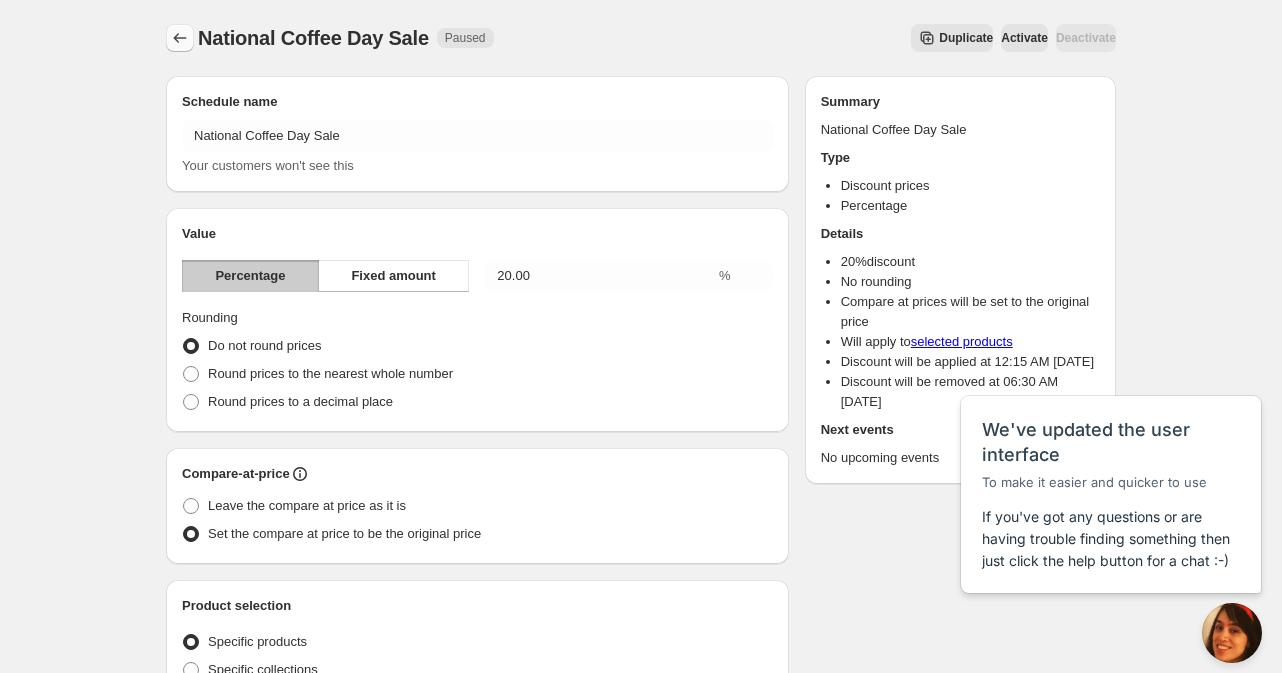 click 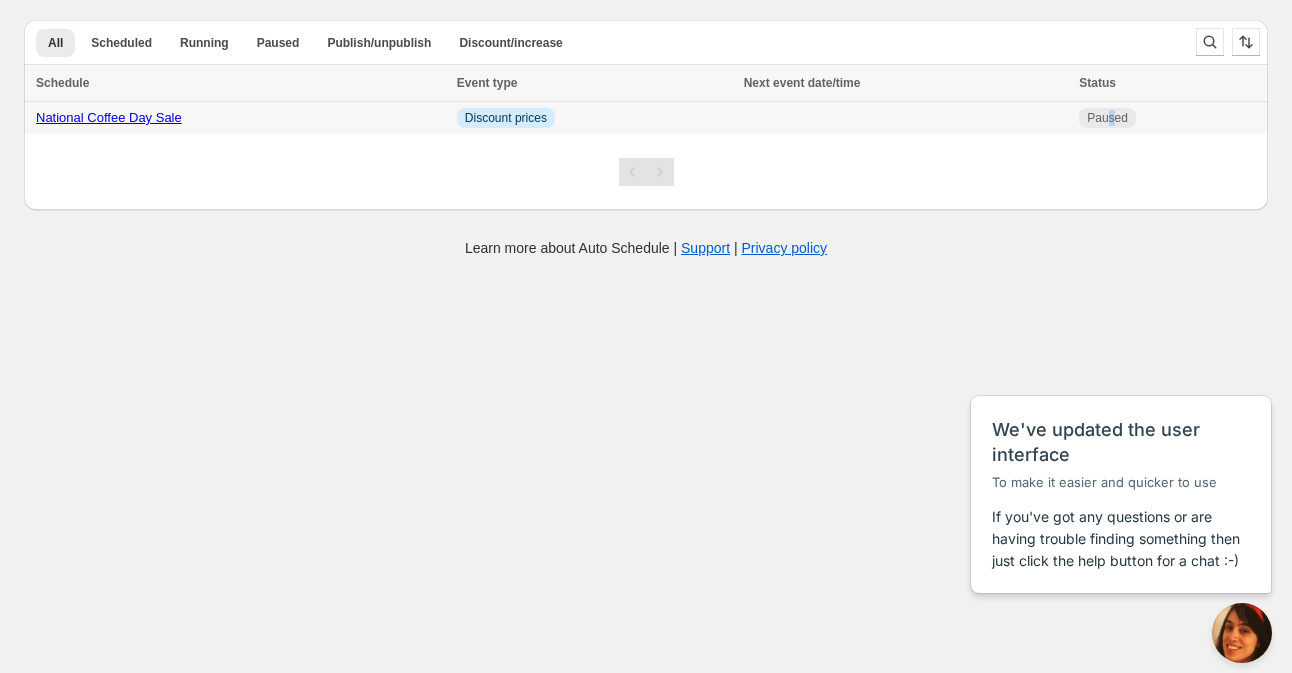 click on "Paused" at bounding box center (1107, 118) 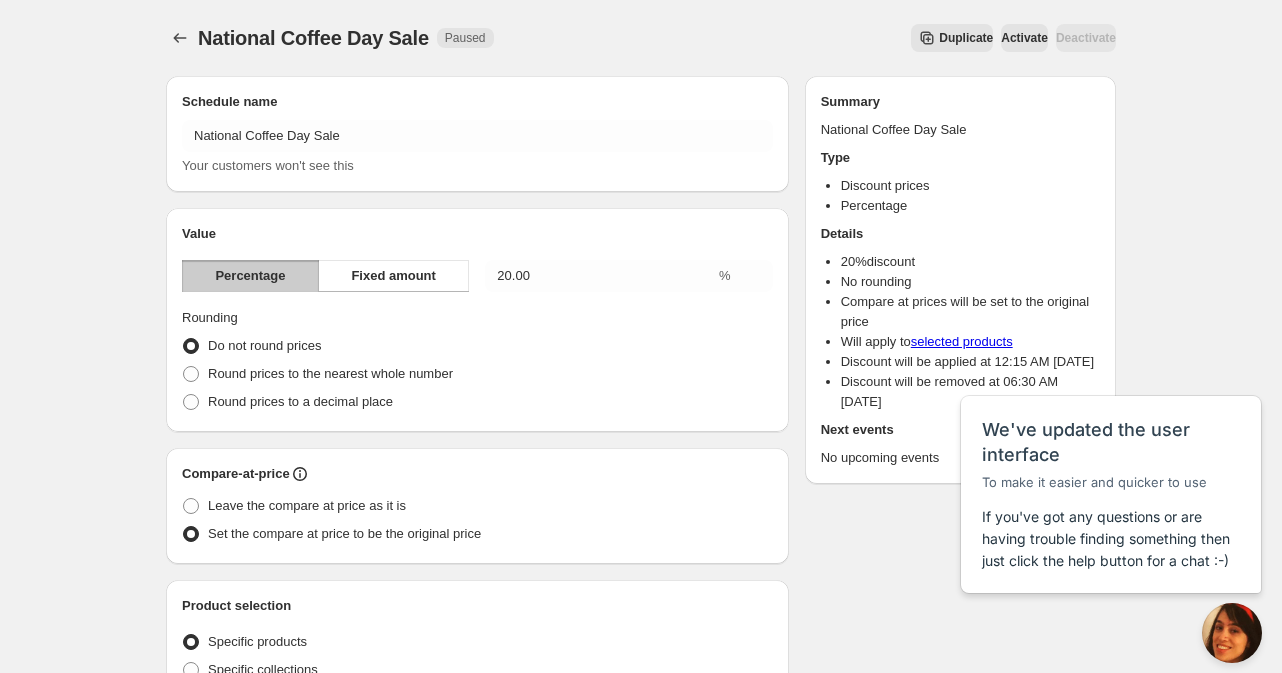 click on "Activate" at bounding box center [1024, 38] 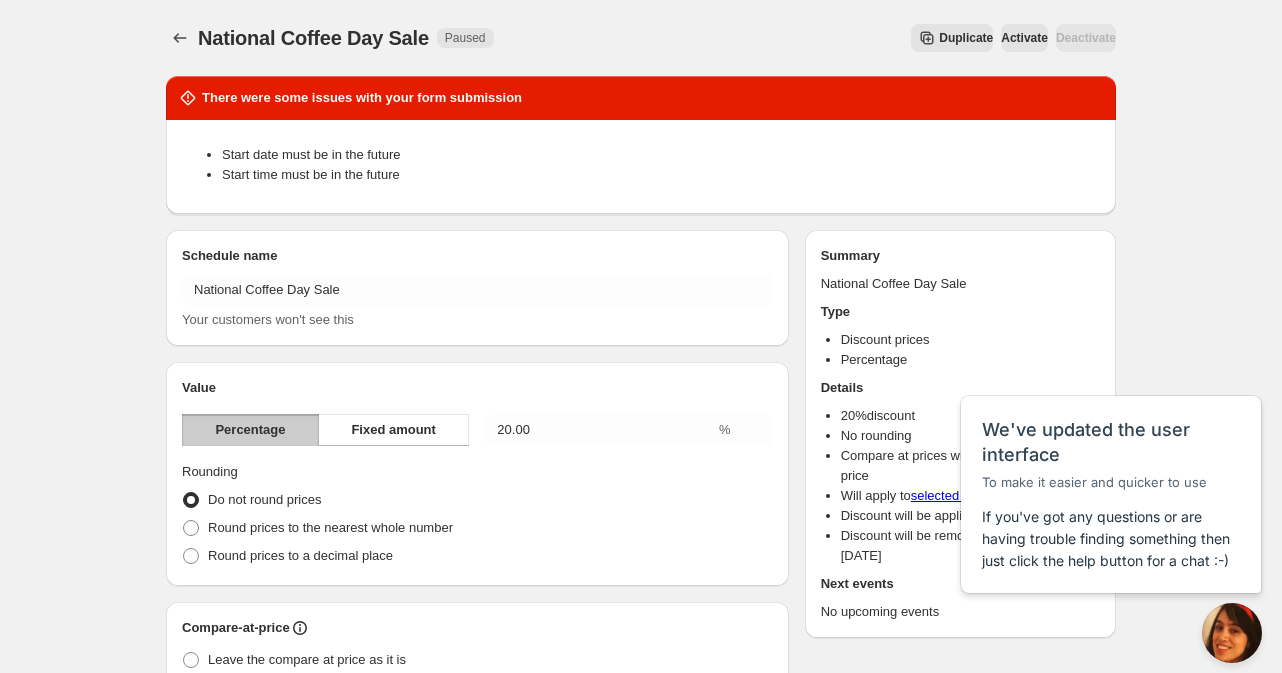 click on "National Coffee Day Sale. This page is ready National Coffee Day Sale Paused Duplicate Activate Deactivate More actions Duplicate Activate Deactivate Submit There were some issues with your form submission Start date must be in the future Start time must be in the future Schedule name National Coffee Day Sale Your customers won't see this Value Percentage Fixed amount 20.00 % Rounding Do not round prices Round prices to the nearest whole number Round prices to a decimal place Compare-at-price Leave the compare at price as it is Set the compare at price to be the original price Product selection Entity type Specific products Specific collections Specific tags Specific vendors Browse [PERSON_NAME] ( 7  of   7  variants selected) Edit Success Active BRAZIL ( 7  of   7  variants selected) Edit Success Active CARMELA'S ( 7  of   7  variants selected) Edit Success Active CHRONIC ( 7  of   7  variants selected) Edit Success Active CHRONIC SUPER DANK ( 6  of   6  variants selected) Edit Success Active [GEOGRAPHIC_DATA] ( 6  of" at bounding box center (641, 1206) 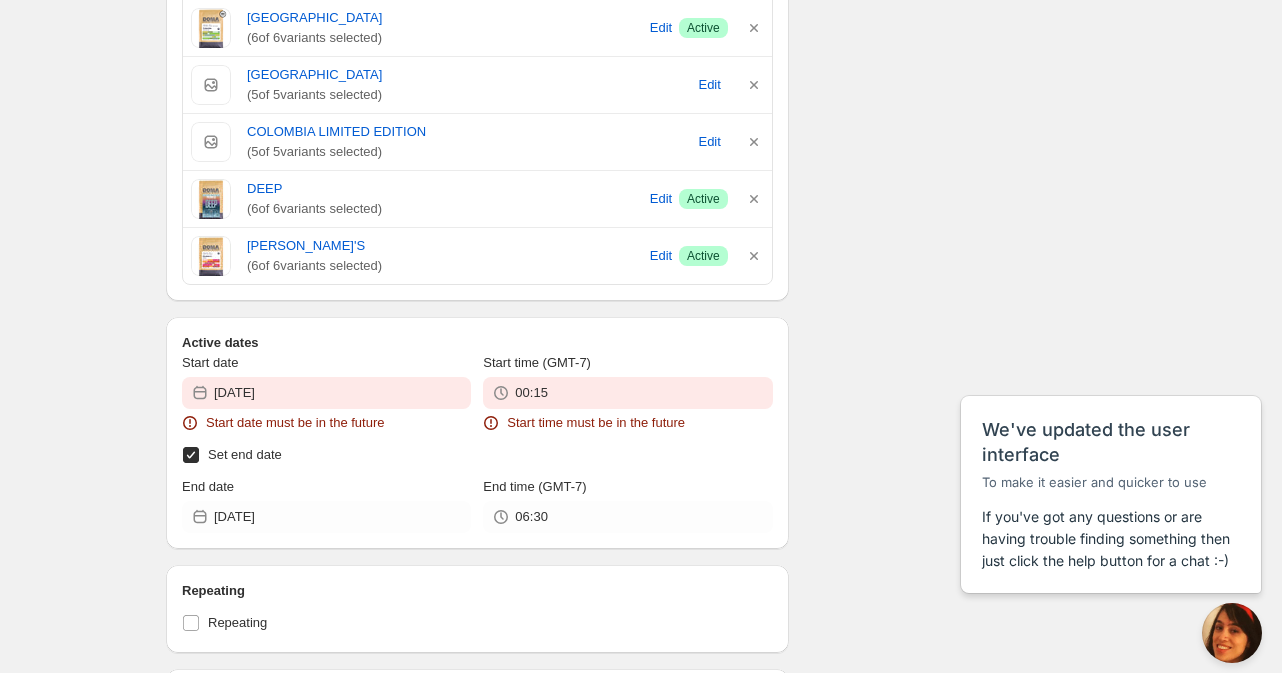 scroll, scrollTop: 1440, scrollLeft: 0, axis: vertical 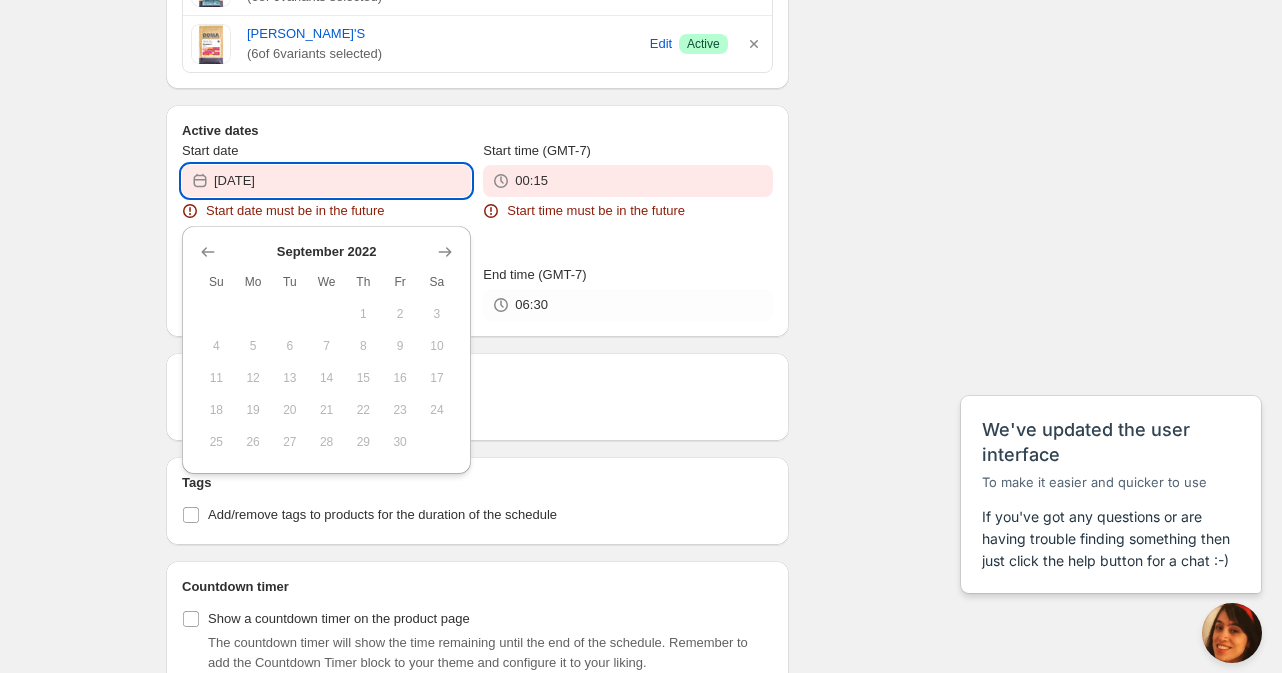 click on "[DATE]" at bounding box center (342, 181) 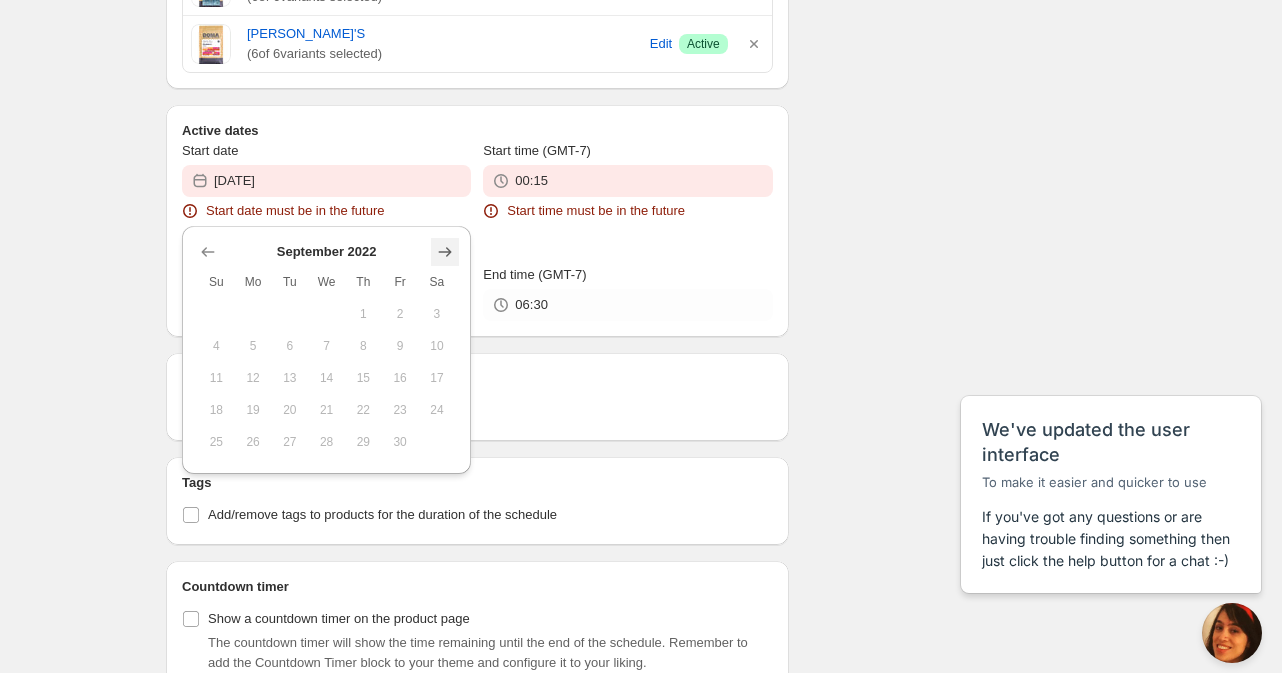 click 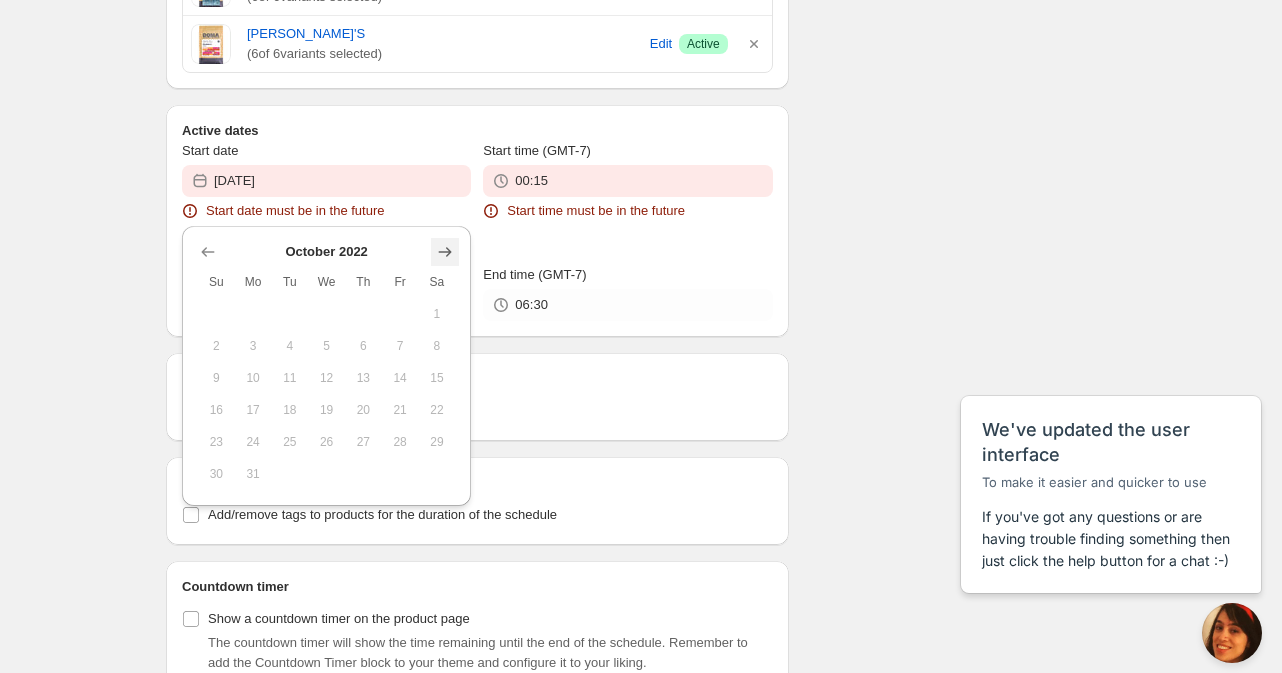click 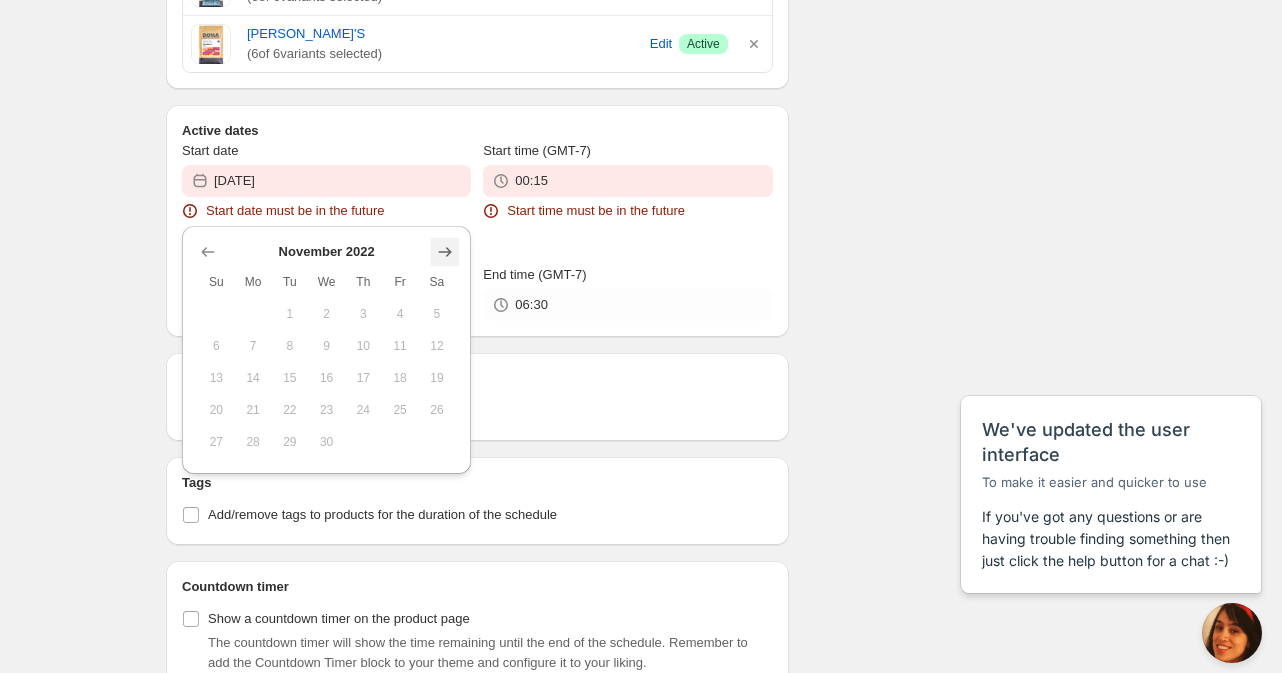 click 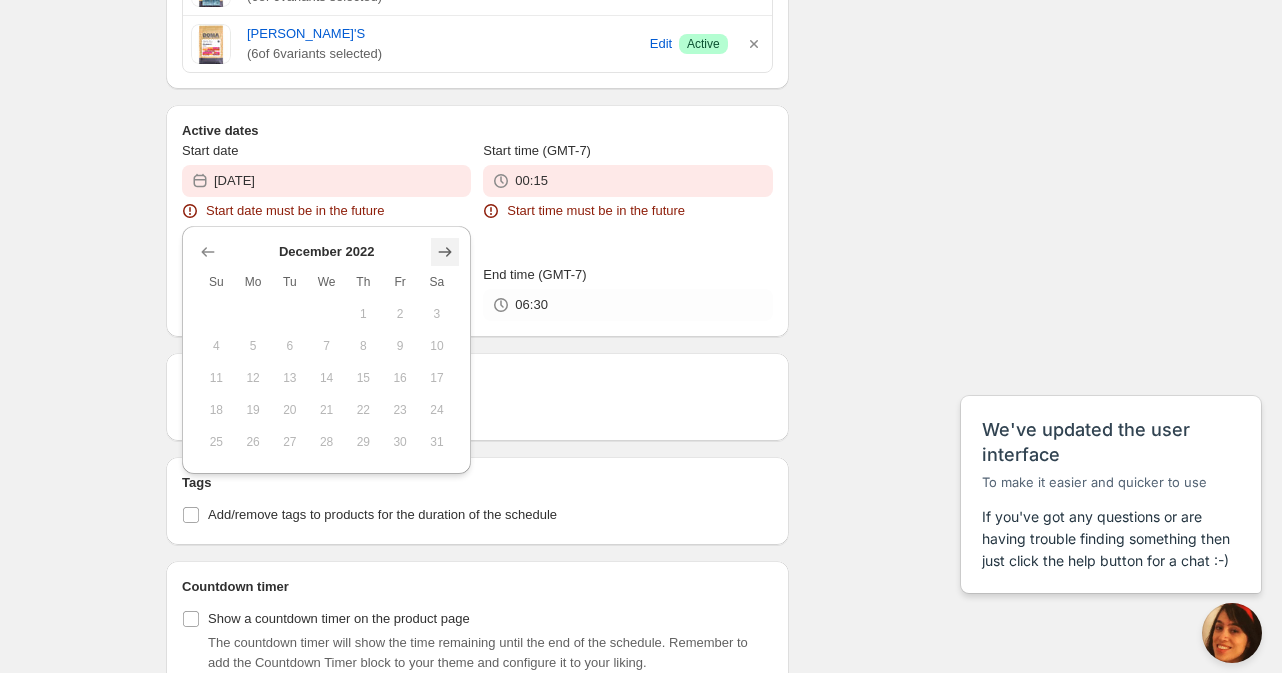 click 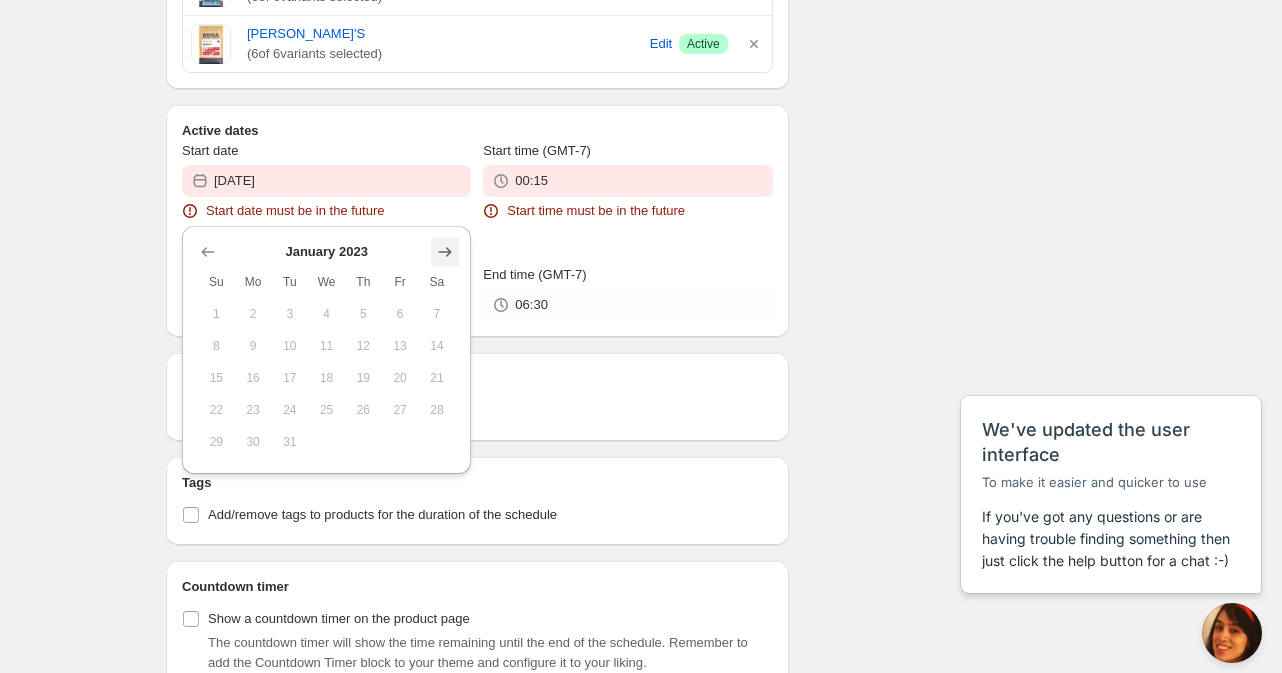 click 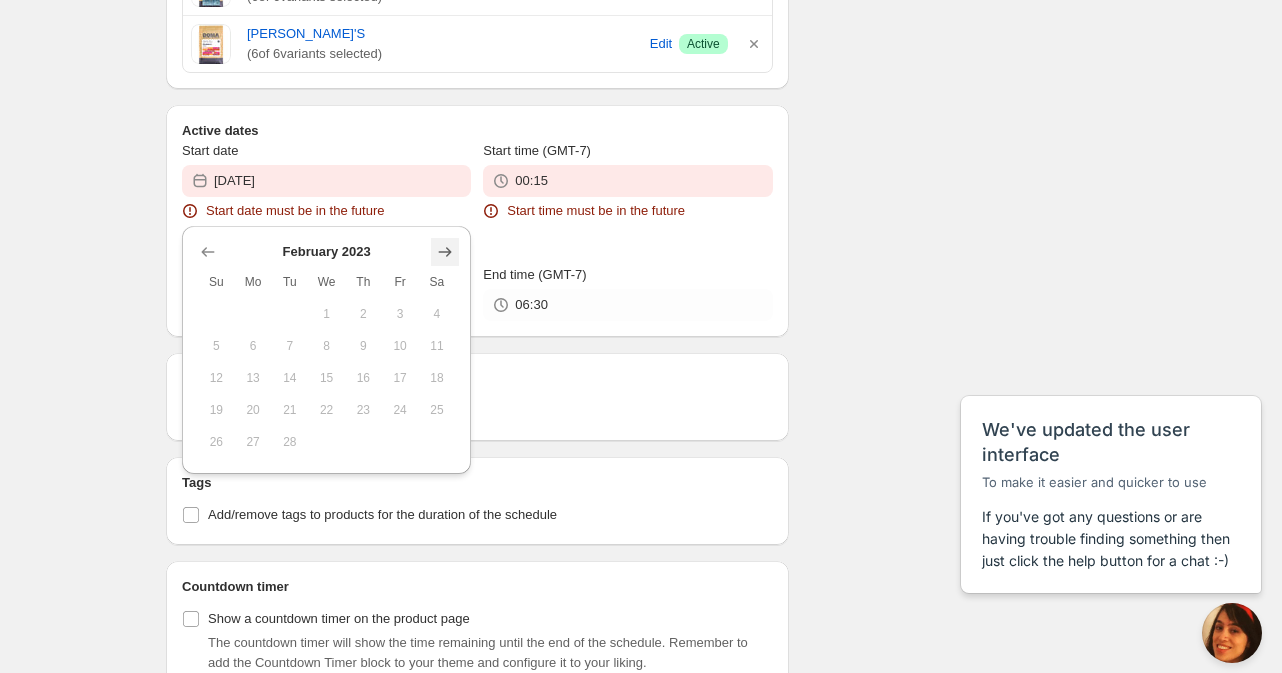 click 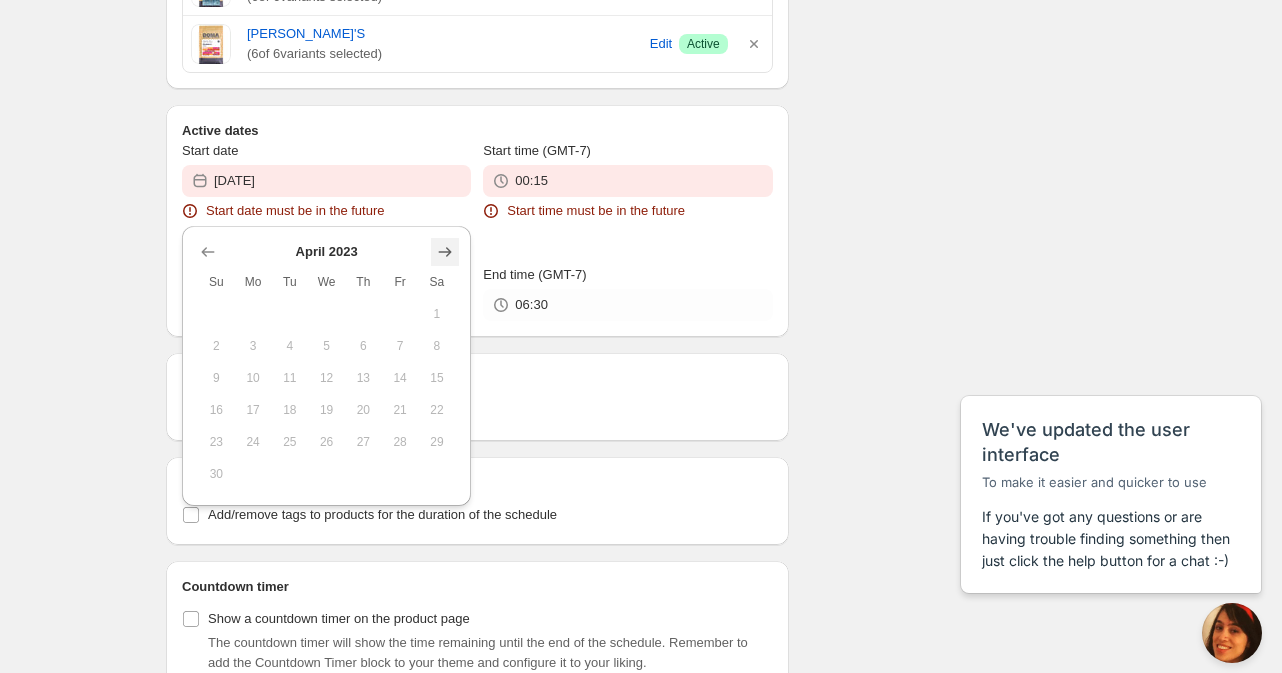click 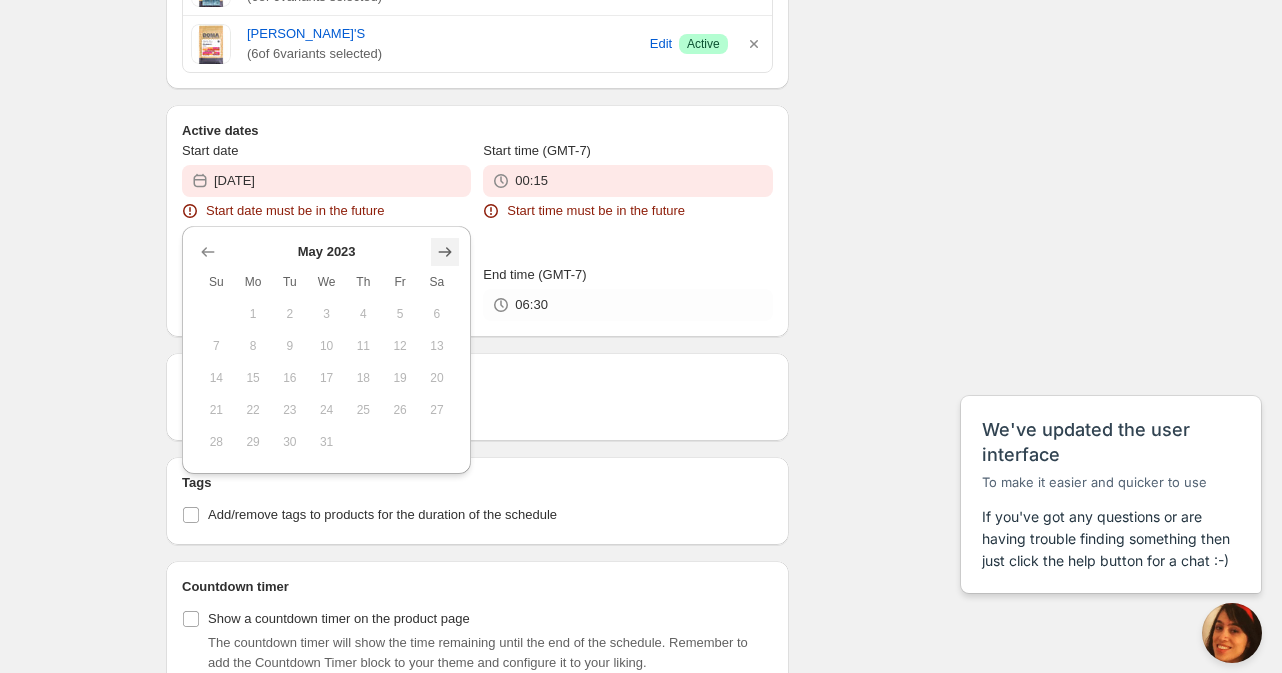 click 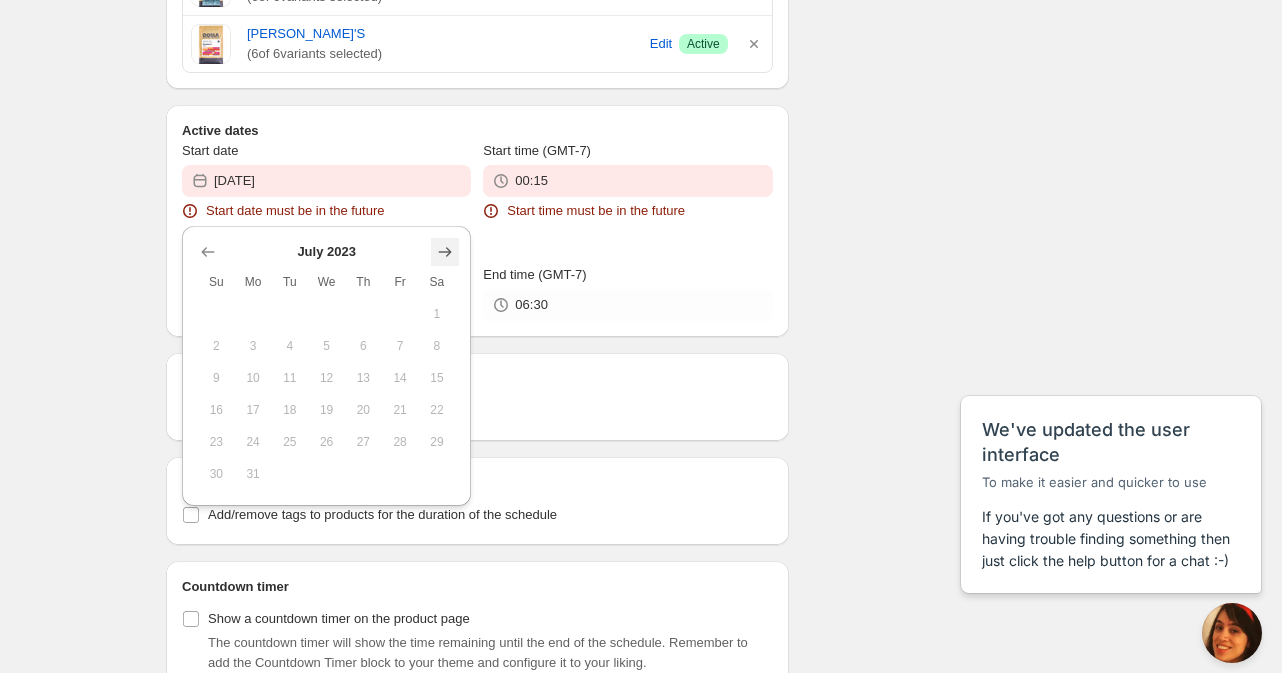 click 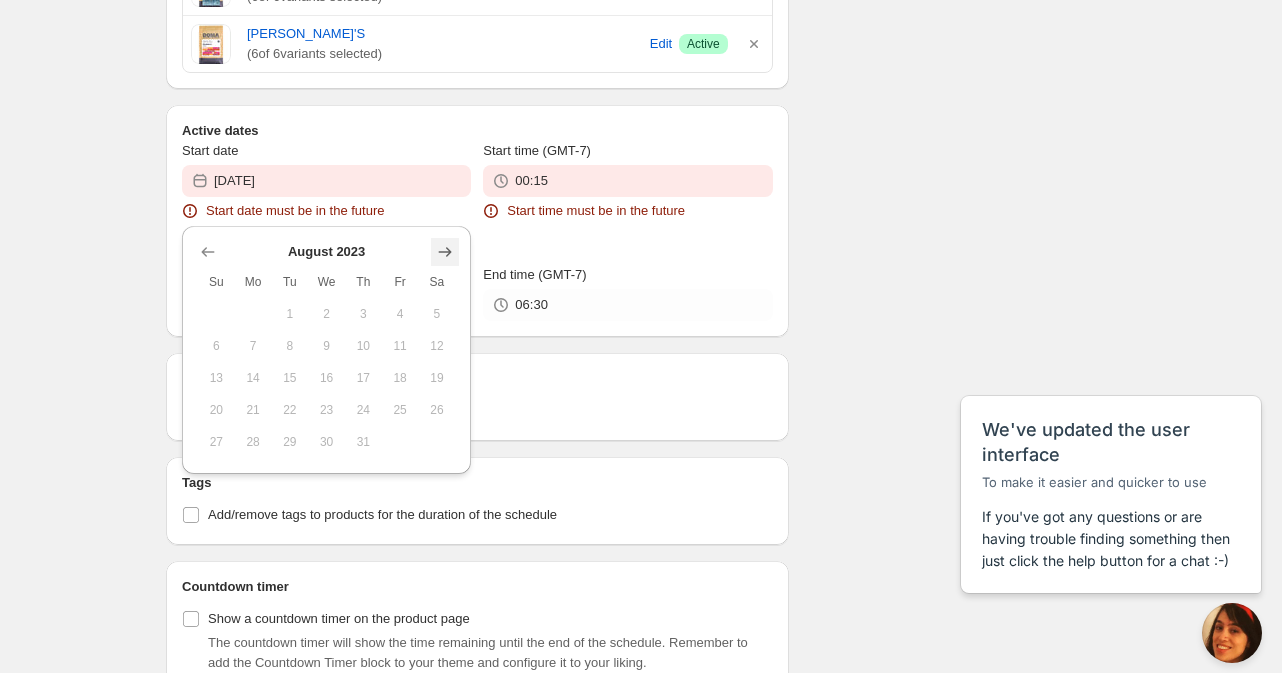 click 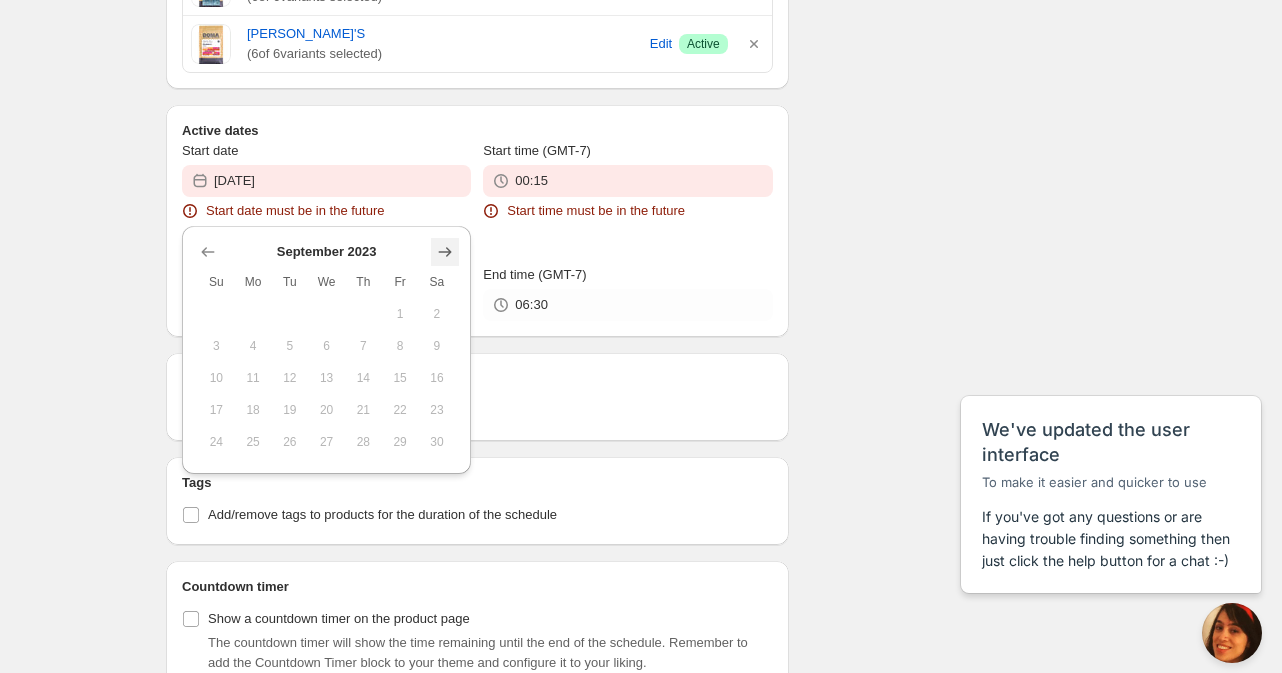 click 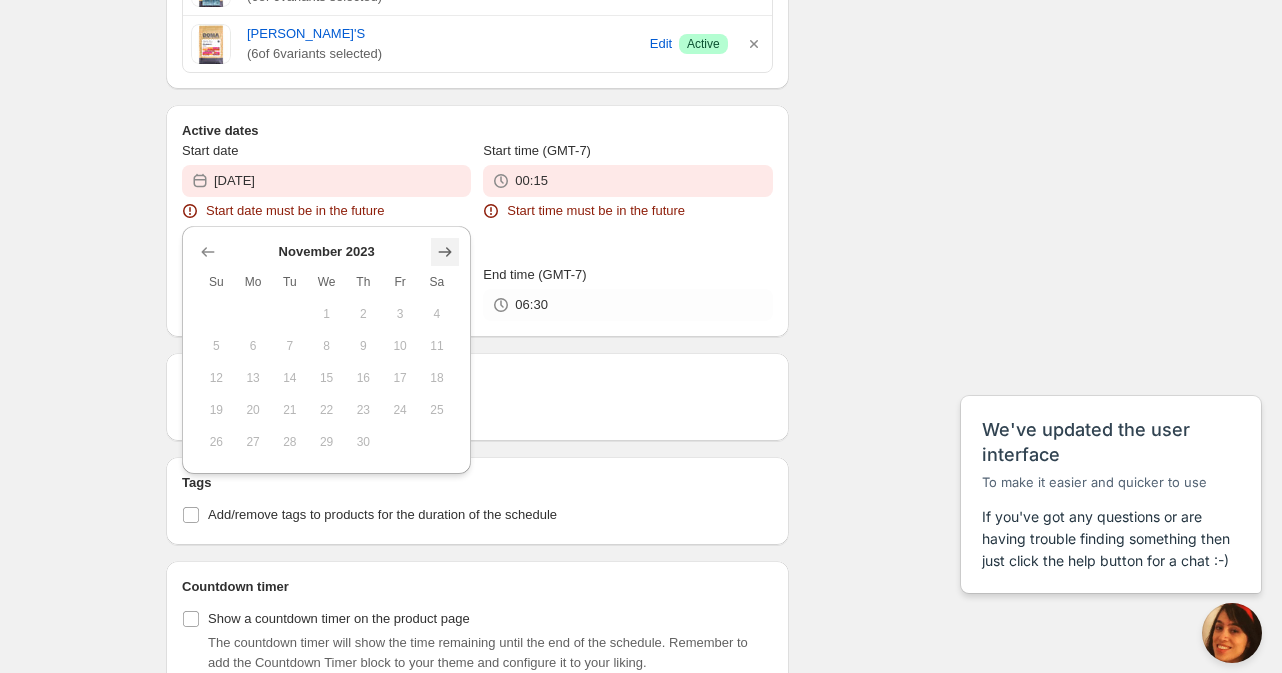 click 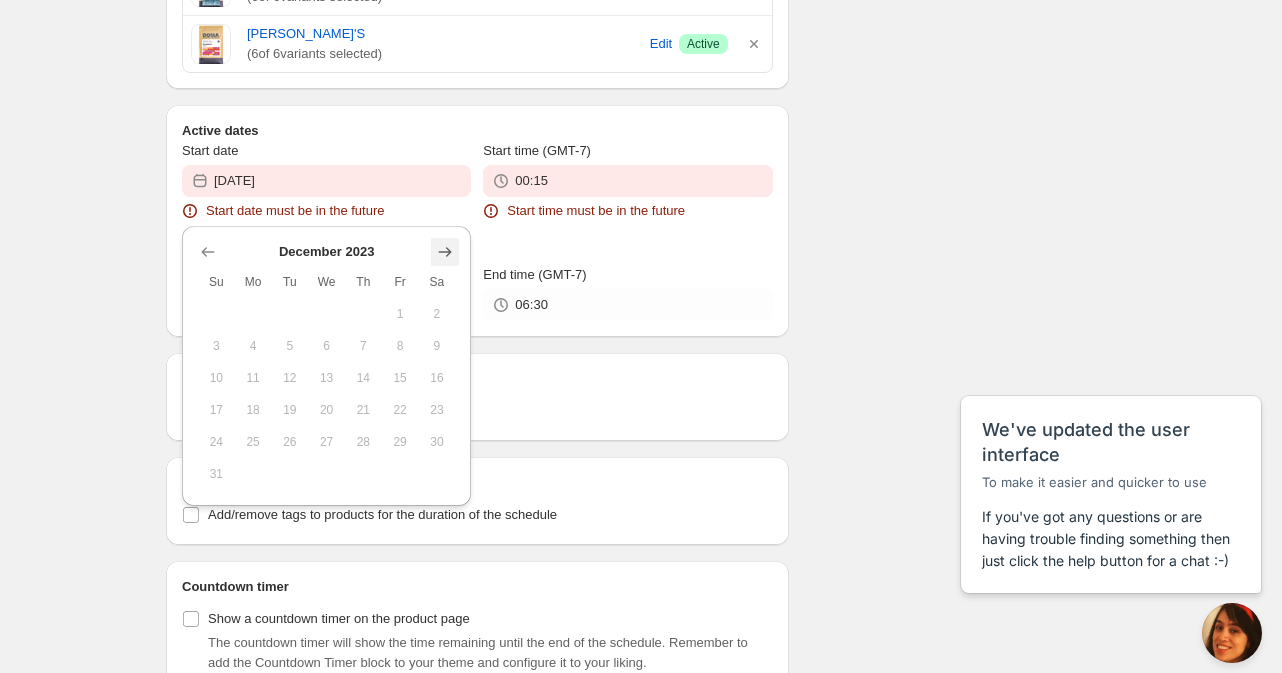 click 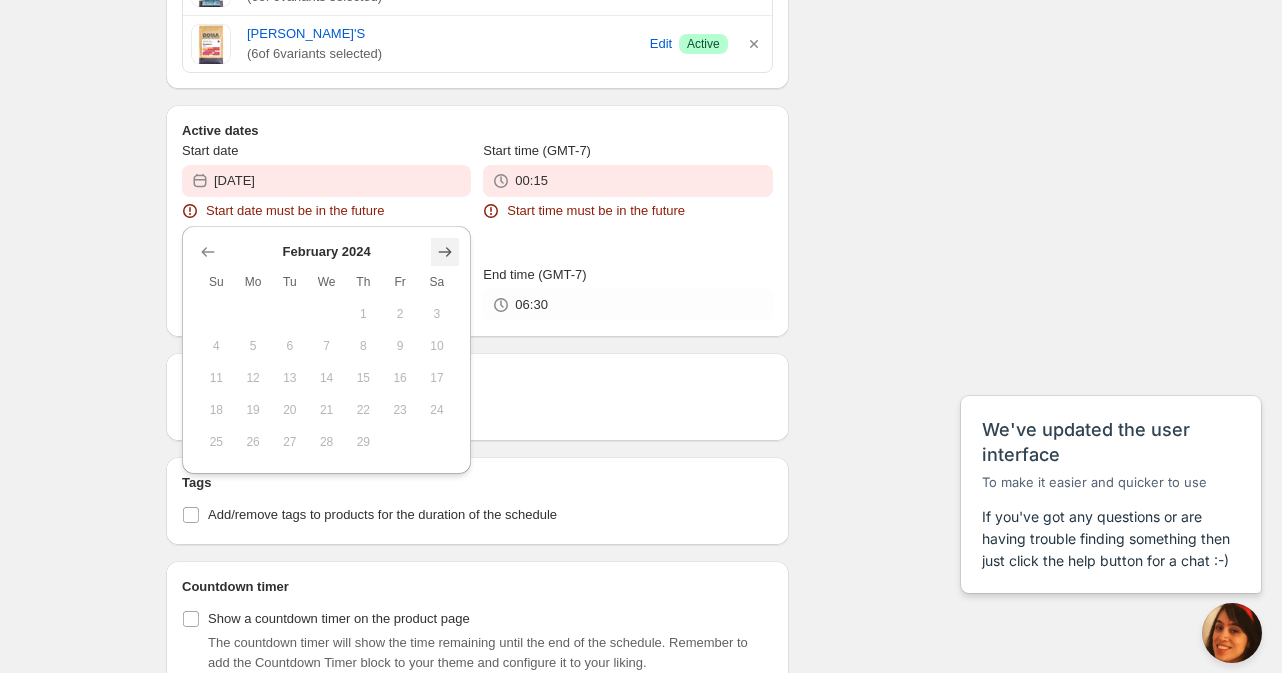 click 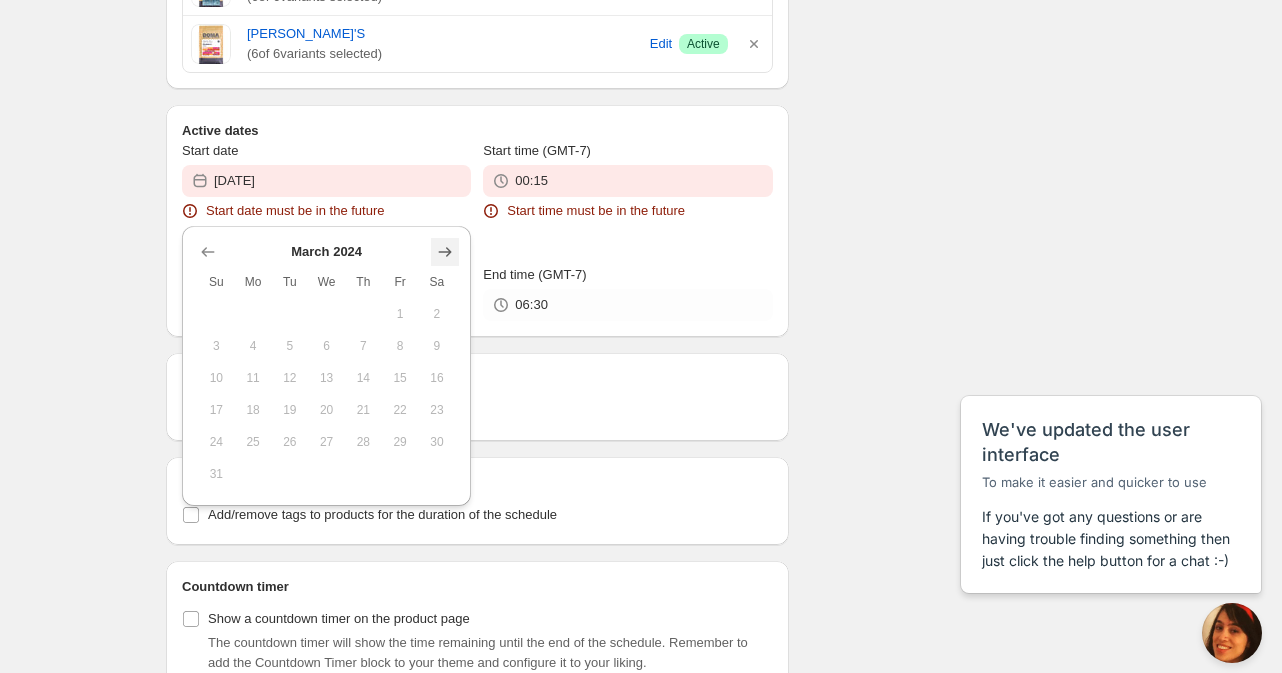 click 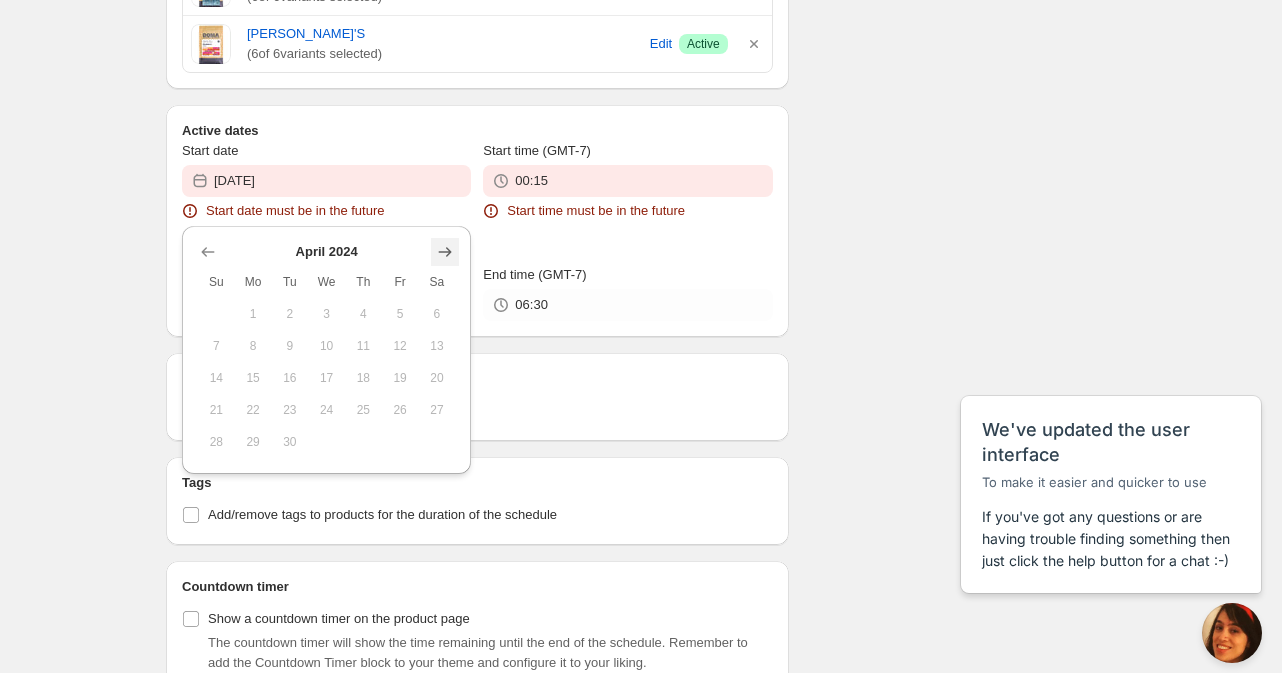 click 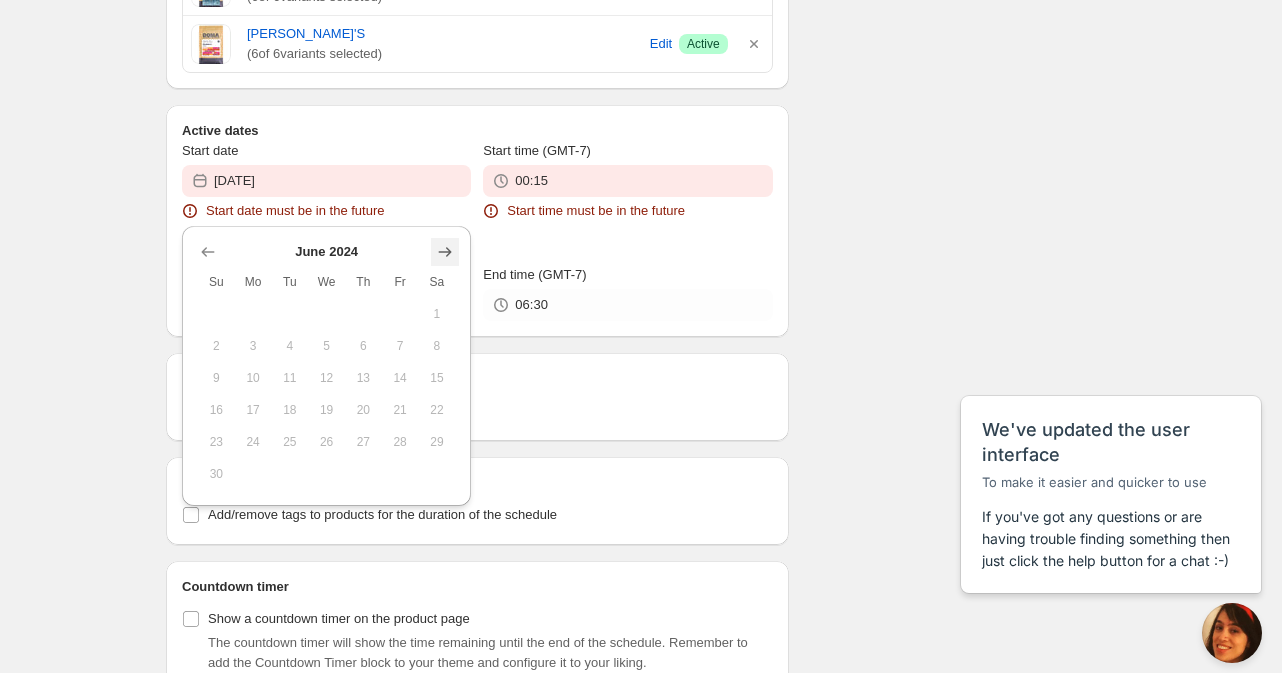 click 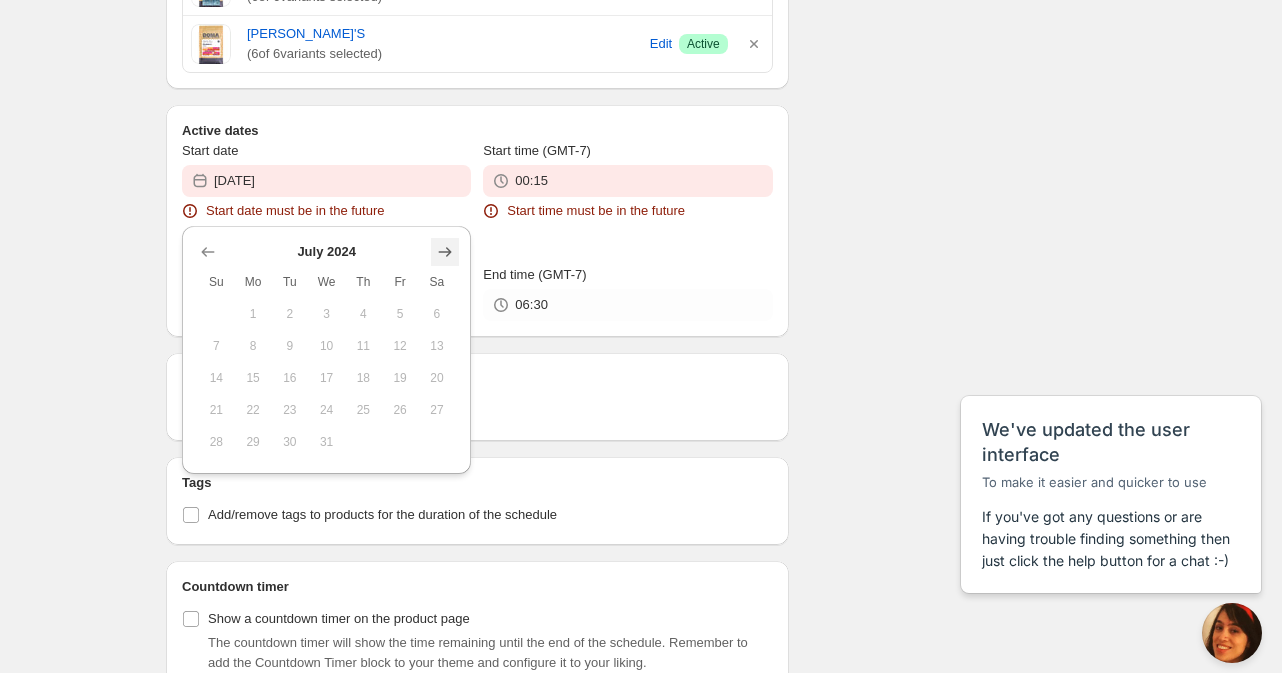 click 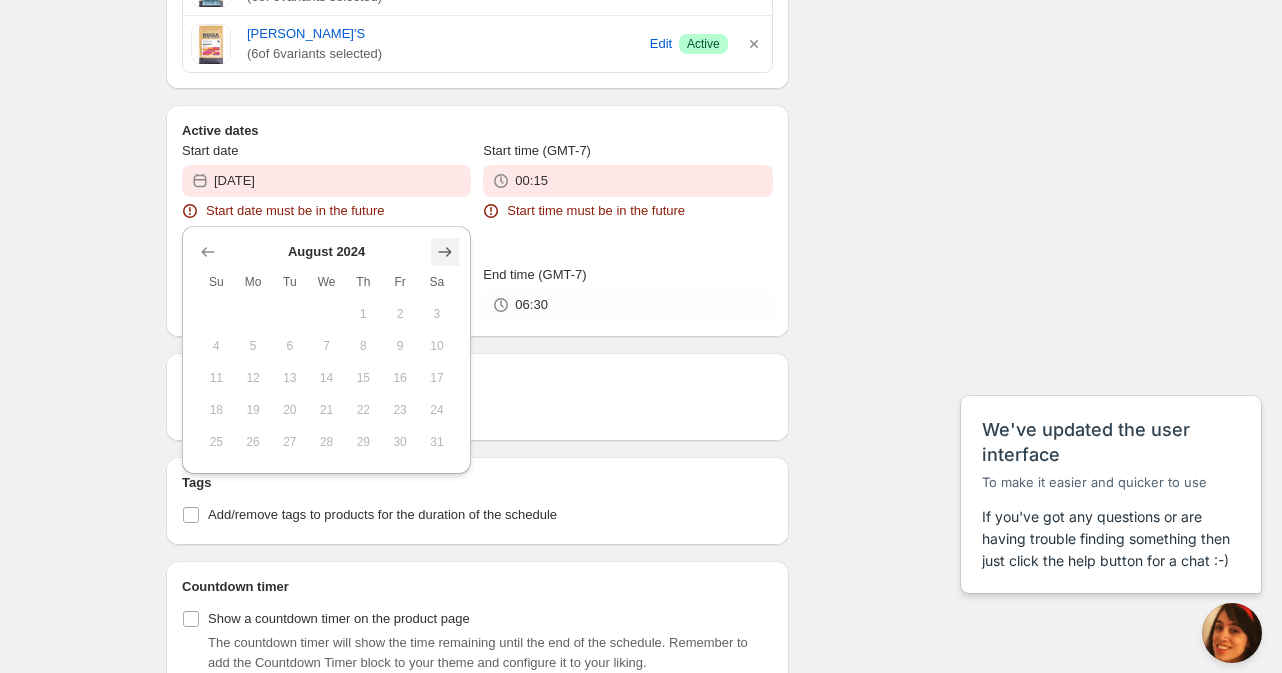 click 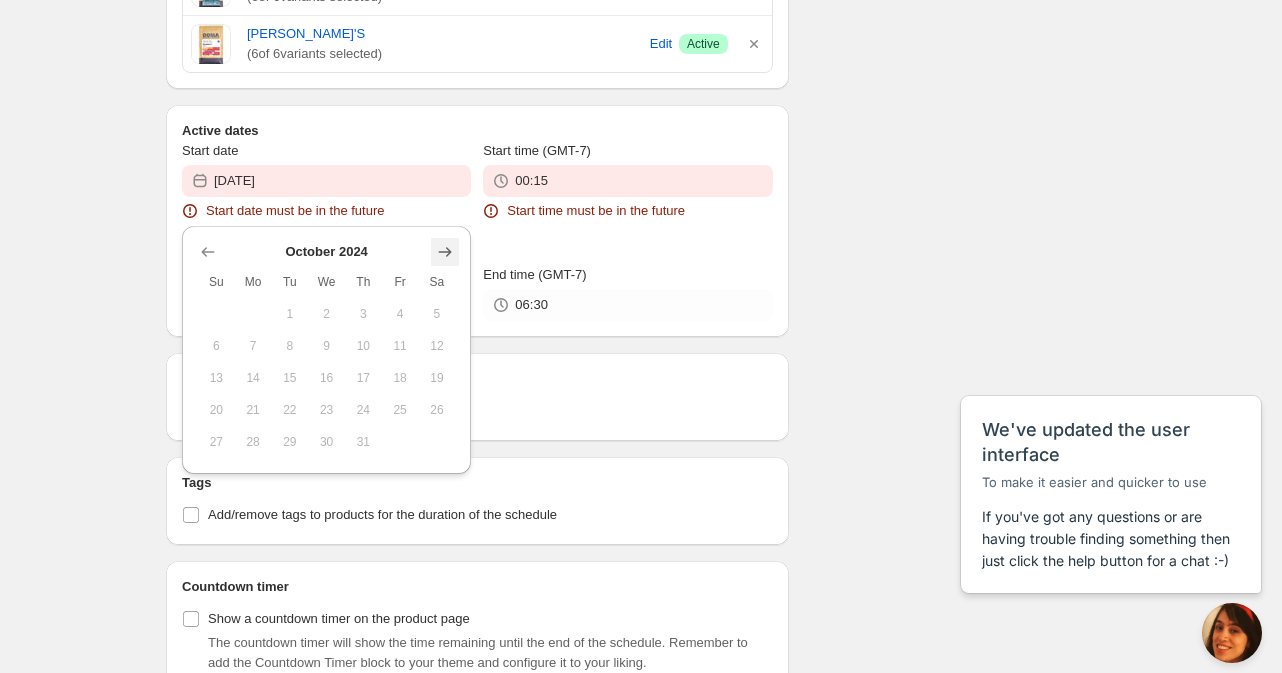 click 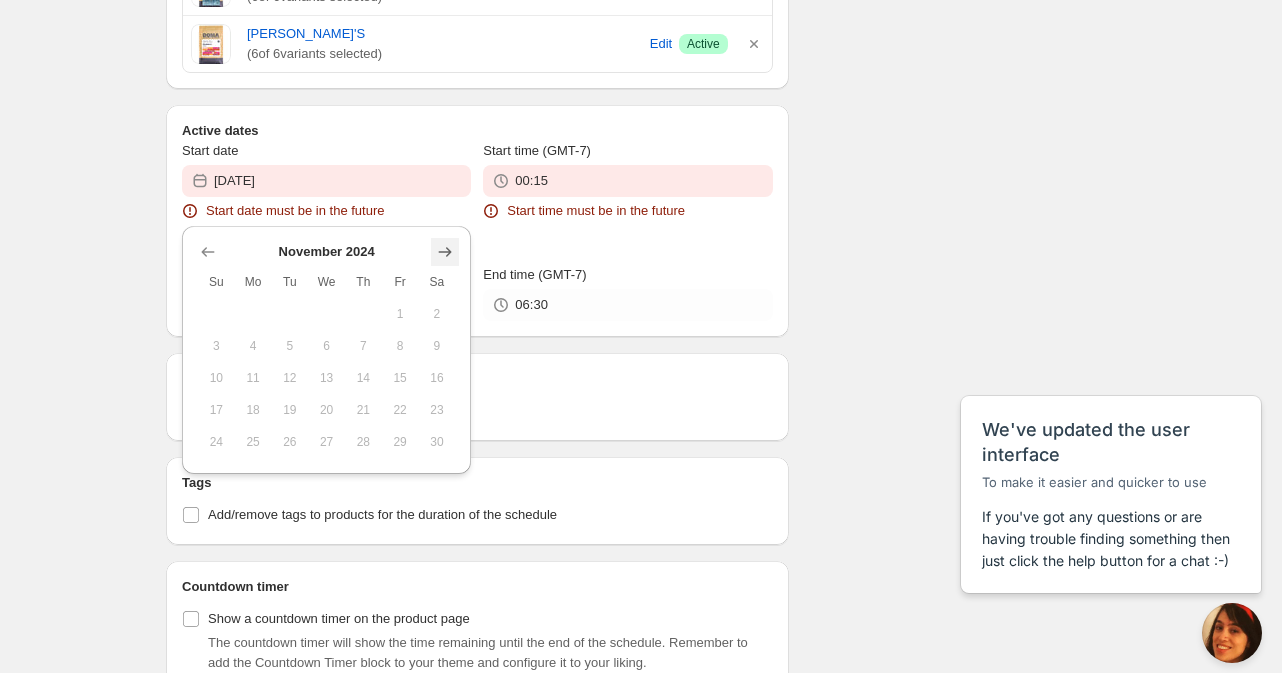 click 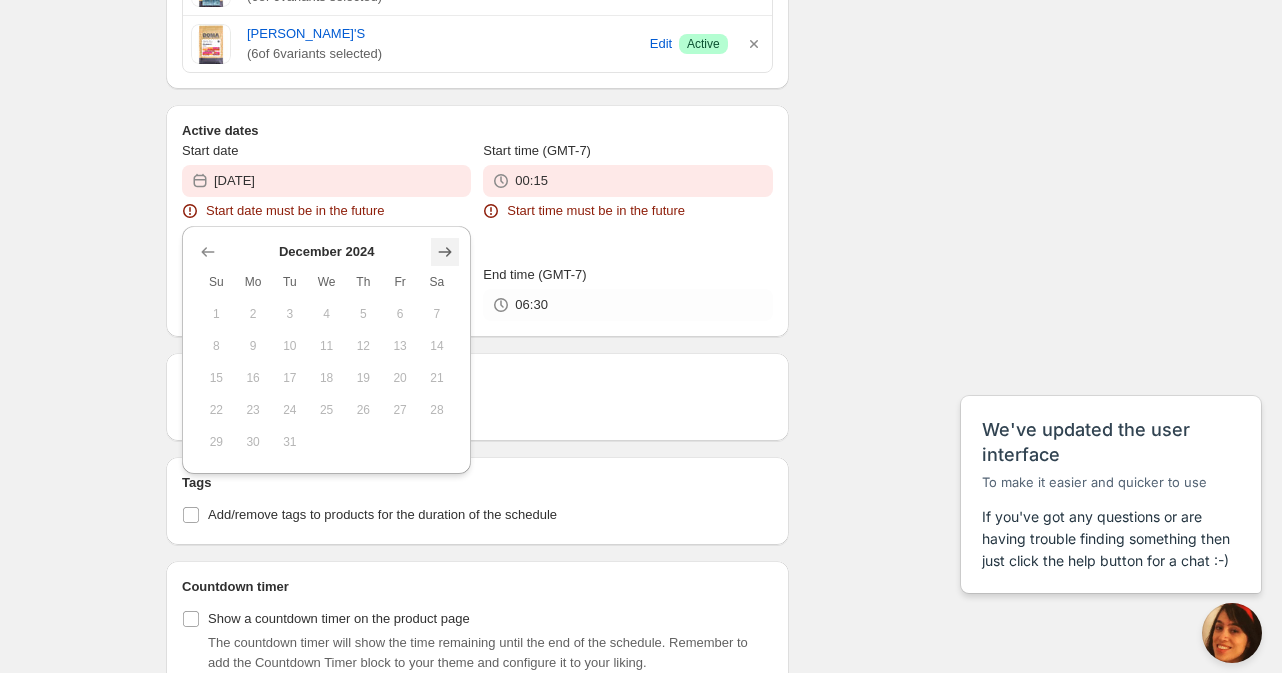 click 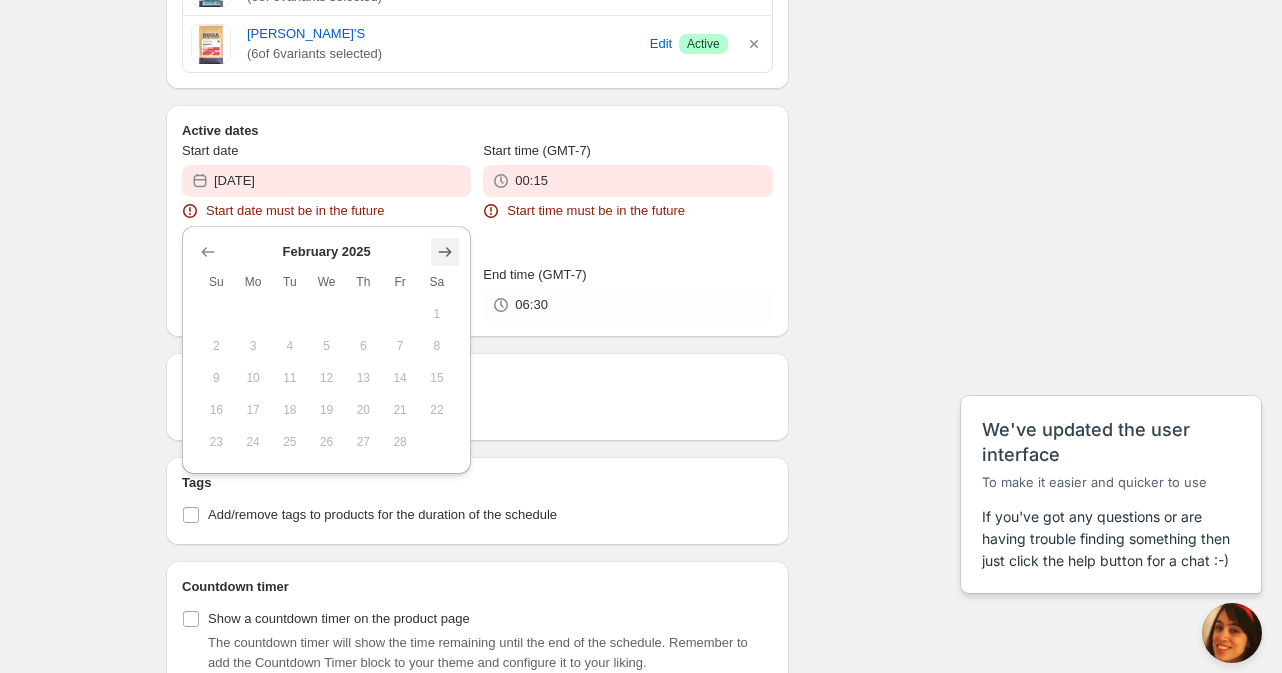 click 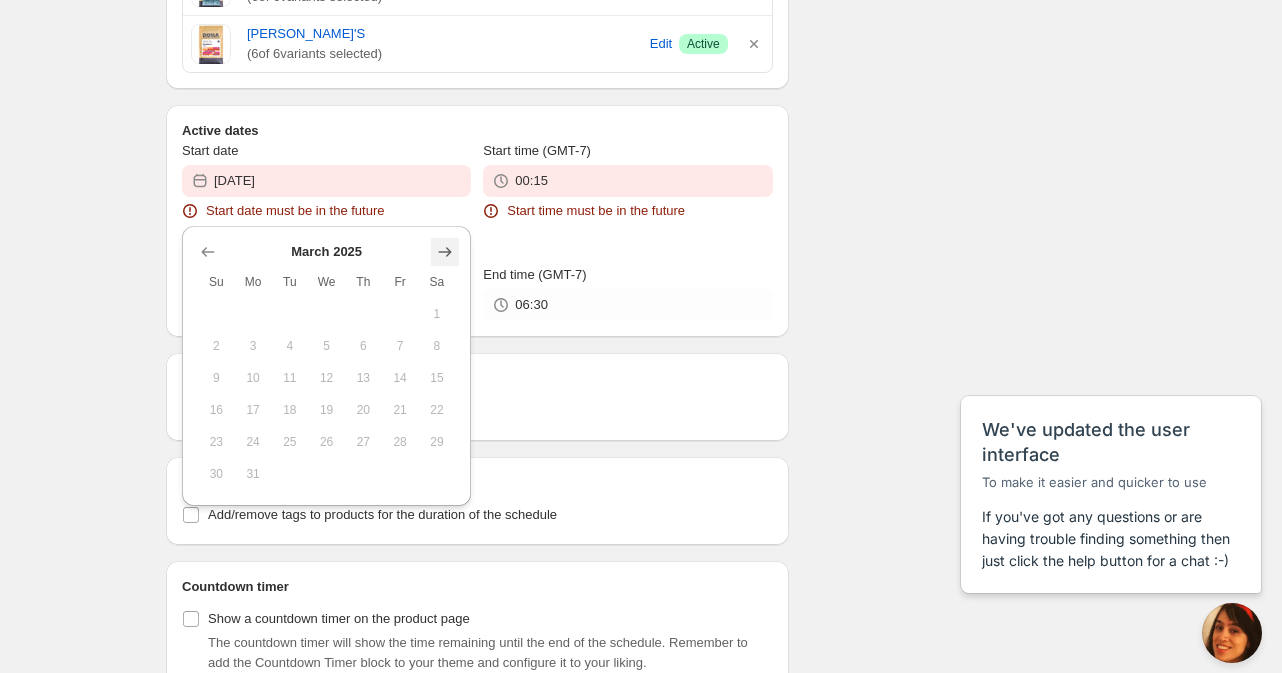 click 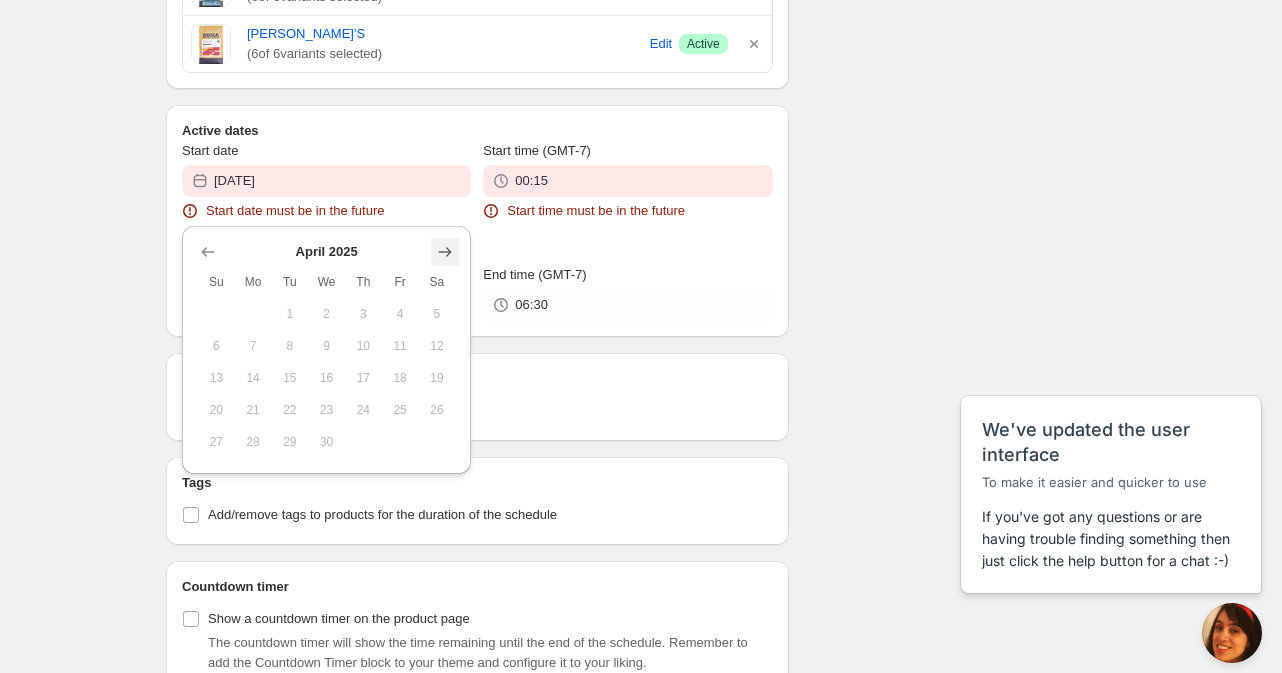 click 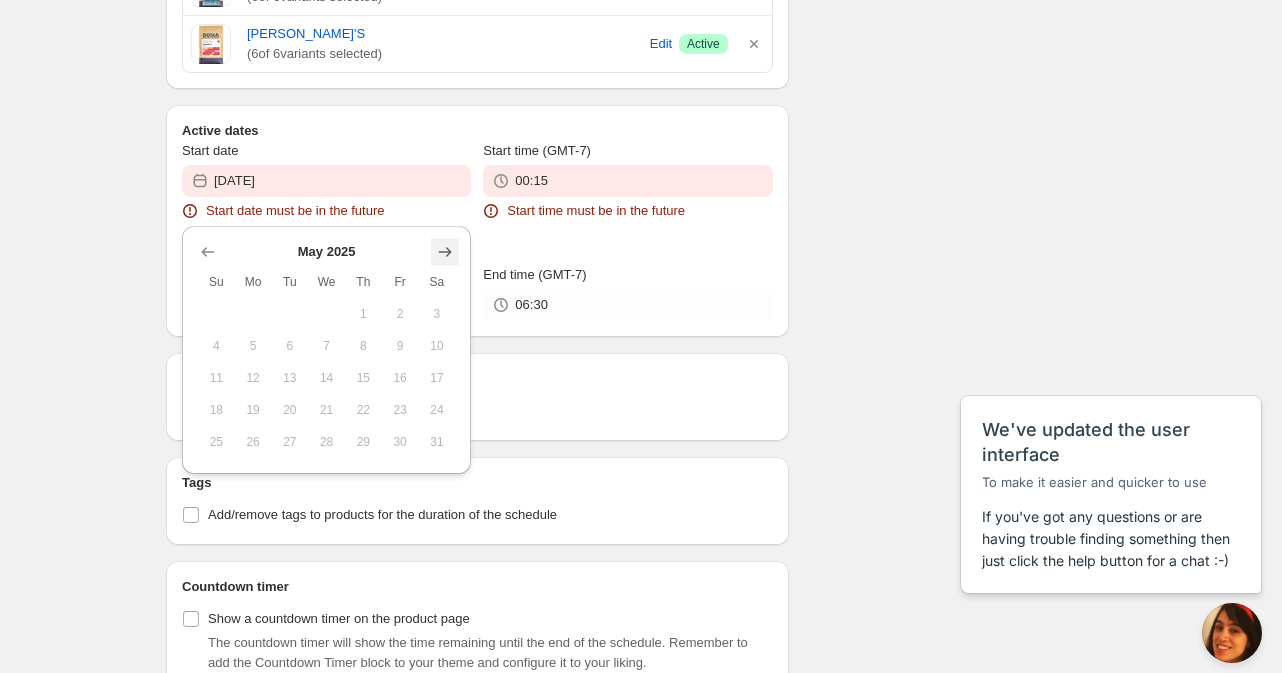 click 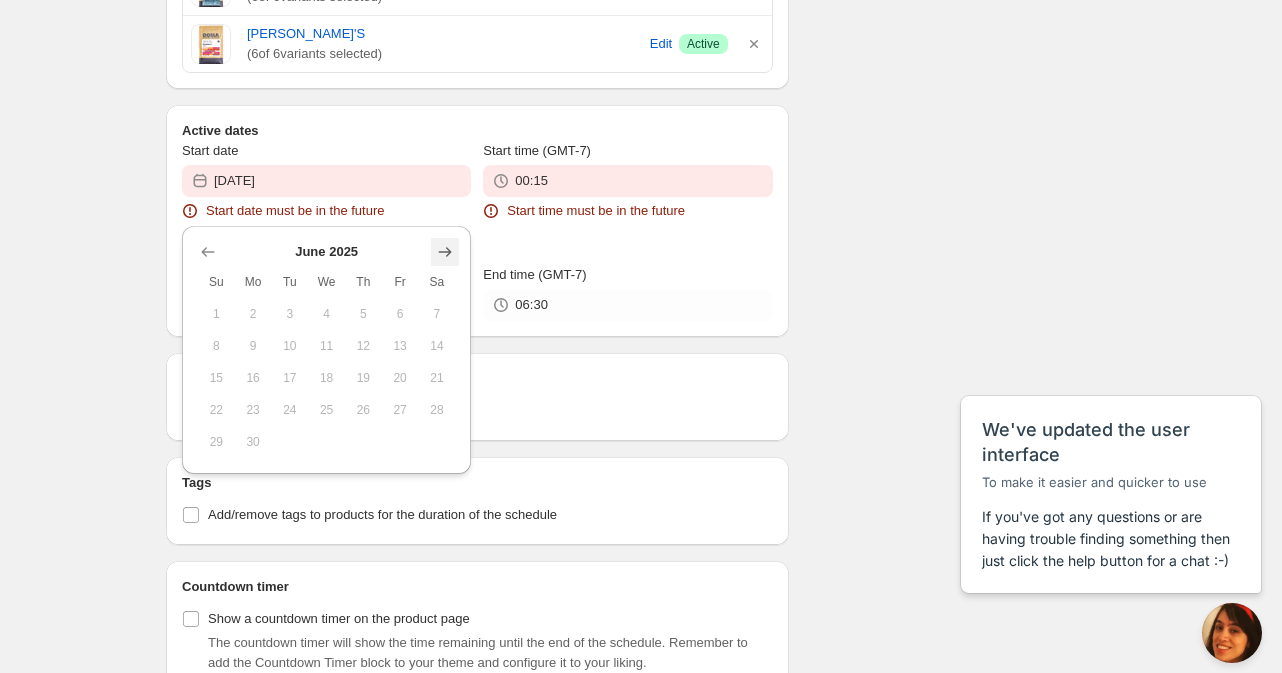 click 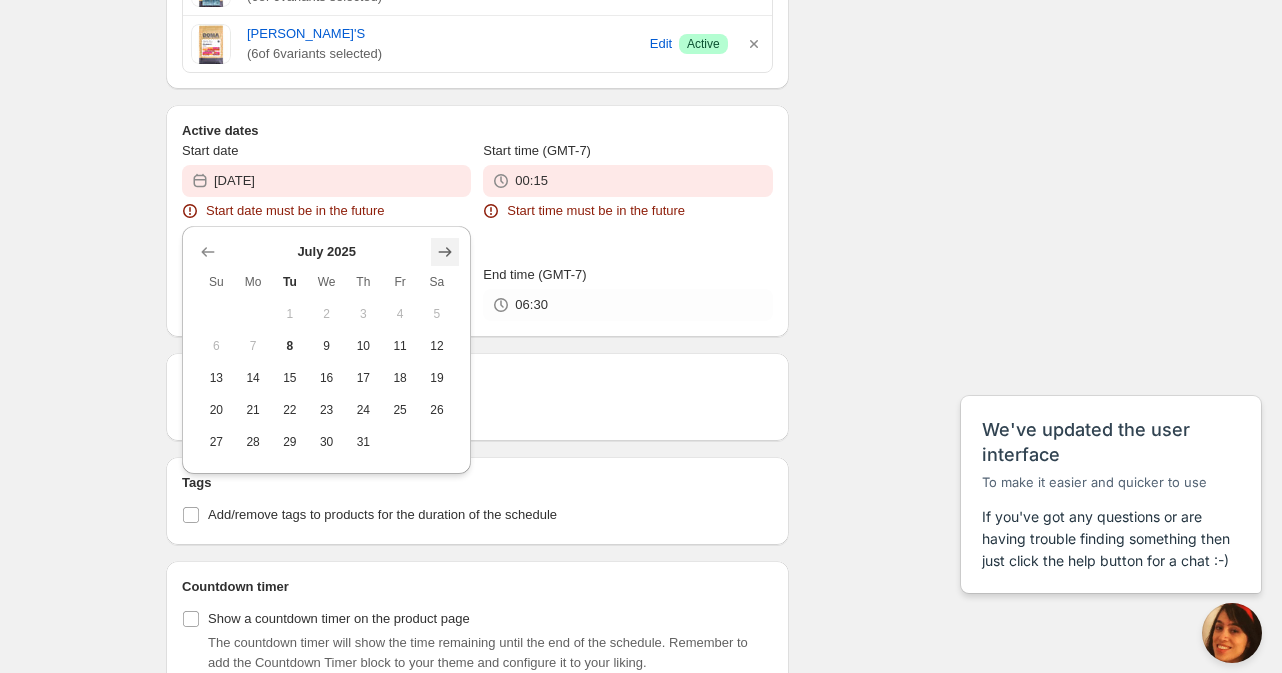 click 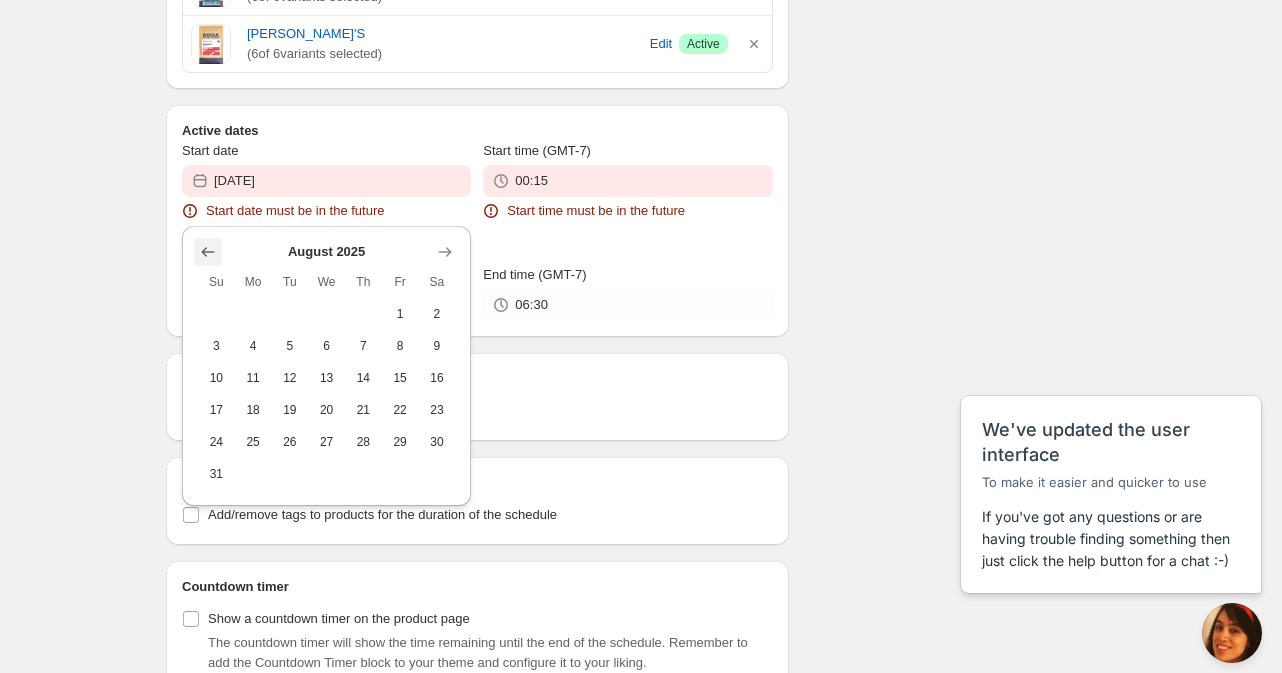 click 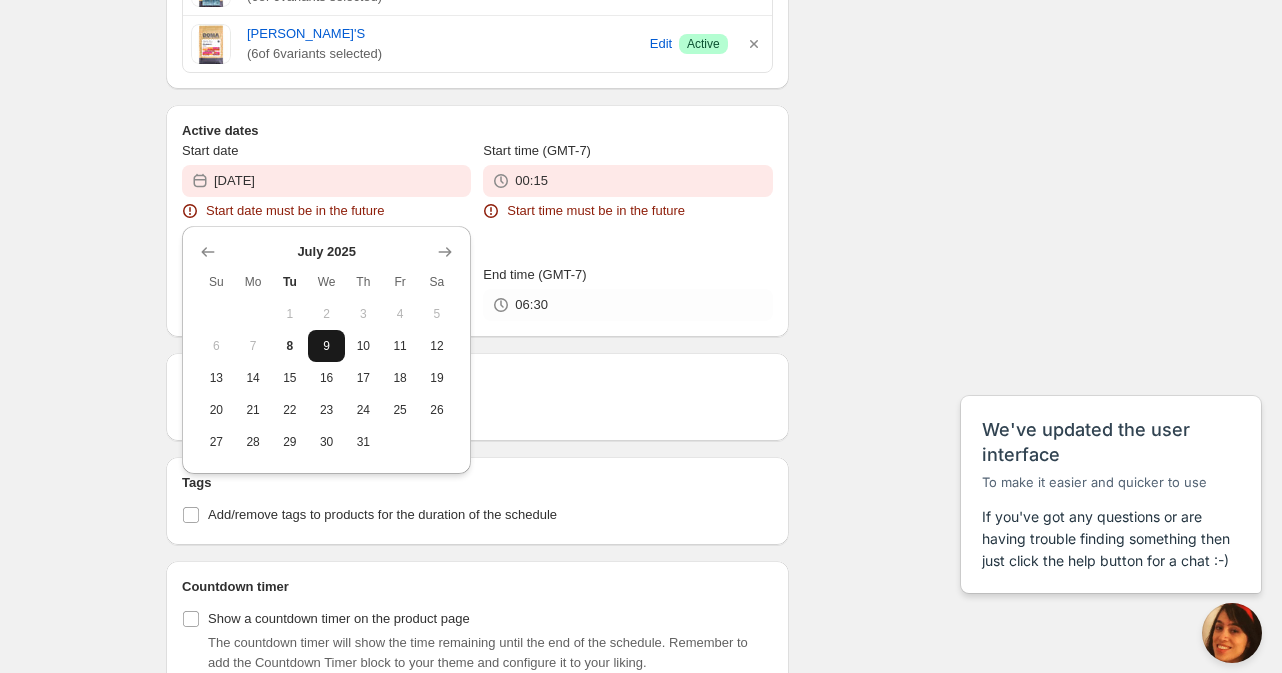 click on "9" at bounding box center [326, 346] 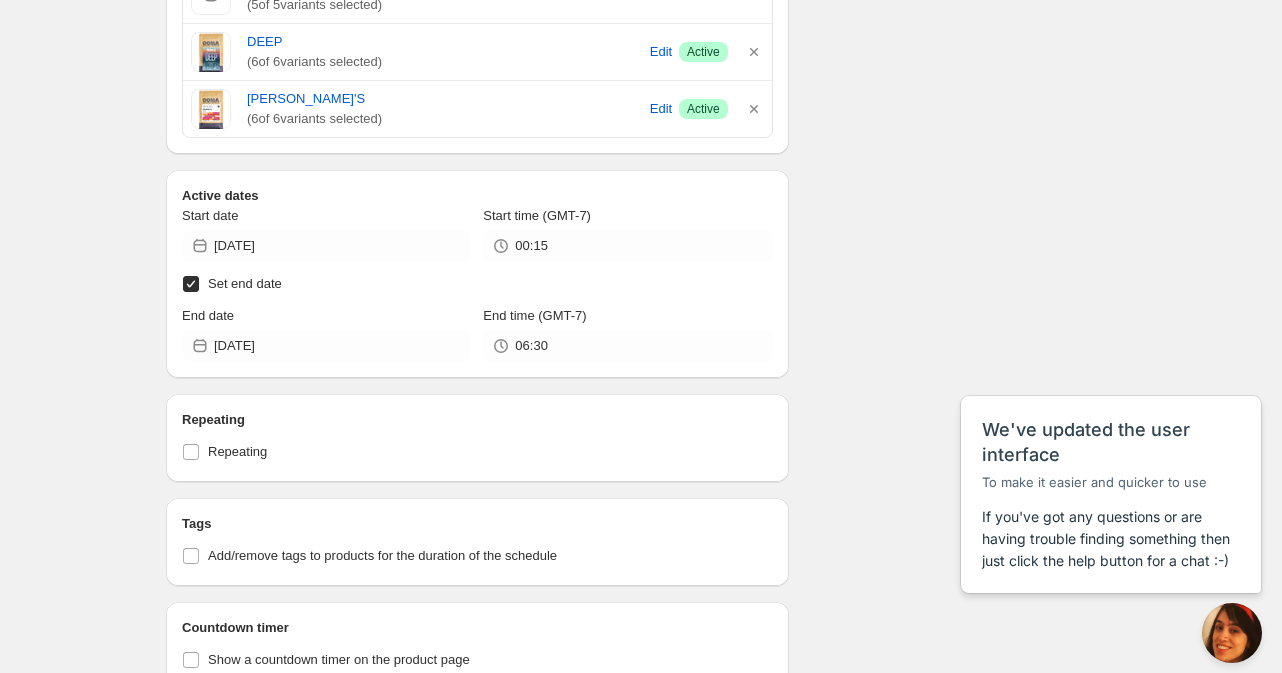scroll, scrollTop: 1046, scrollLeft: 0, axis: vertical 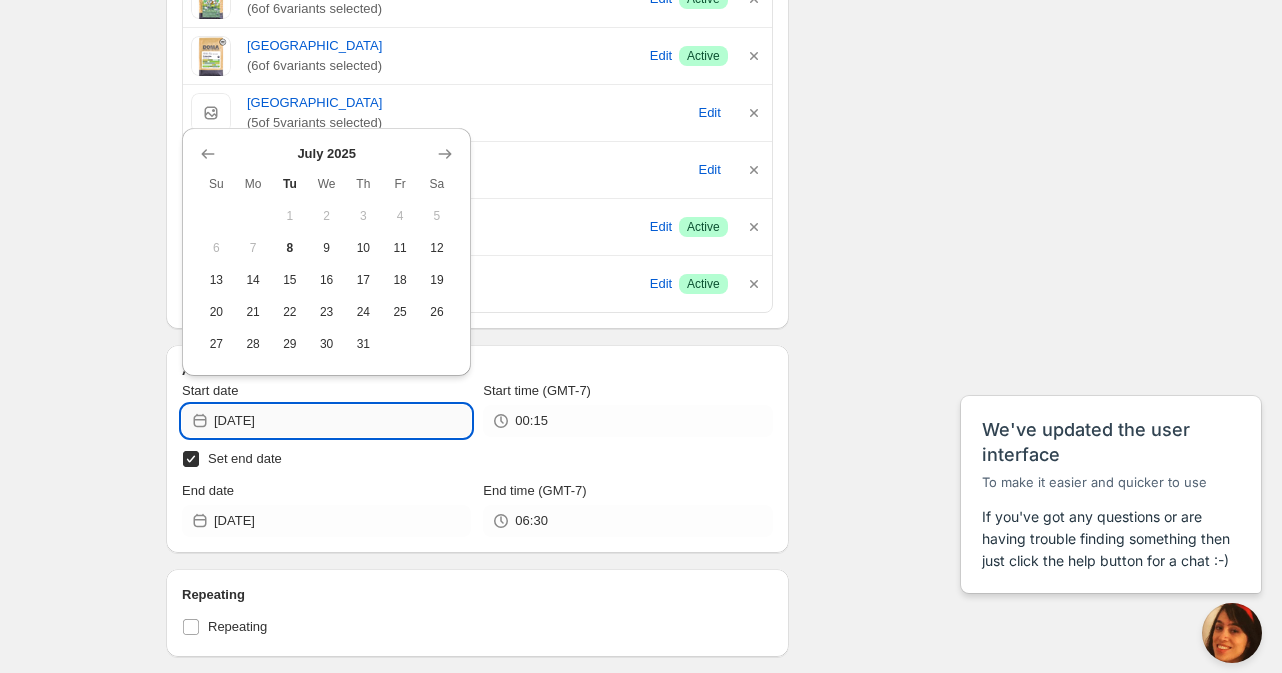 click on "[DATE]" at bounding box center [342, 421] 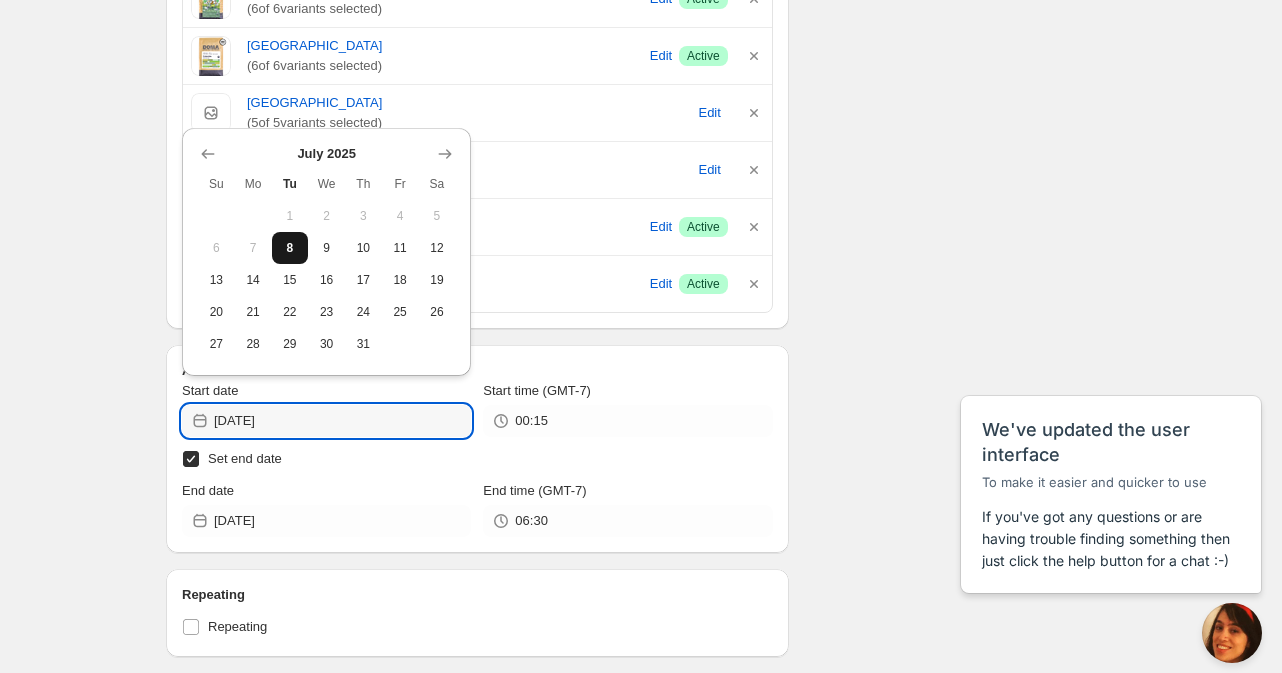 click on "8" at bounding box center [290, 248] 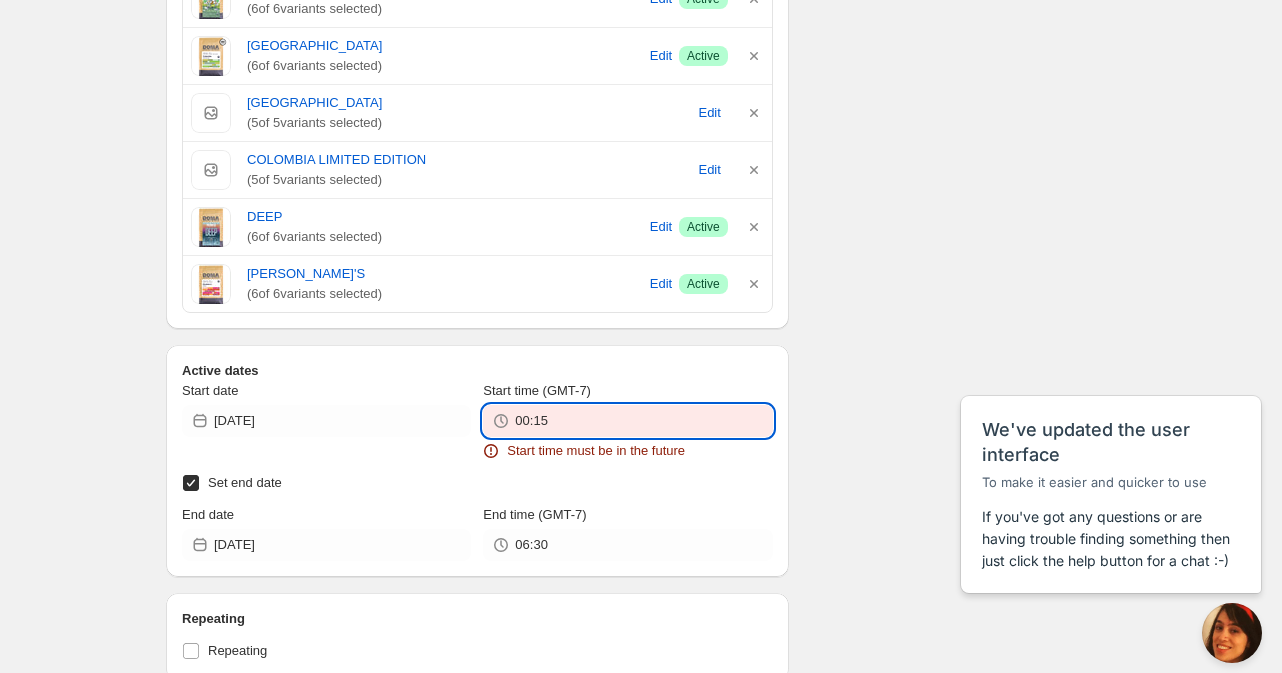 click on "00:15" at bounding box center (643, 421) 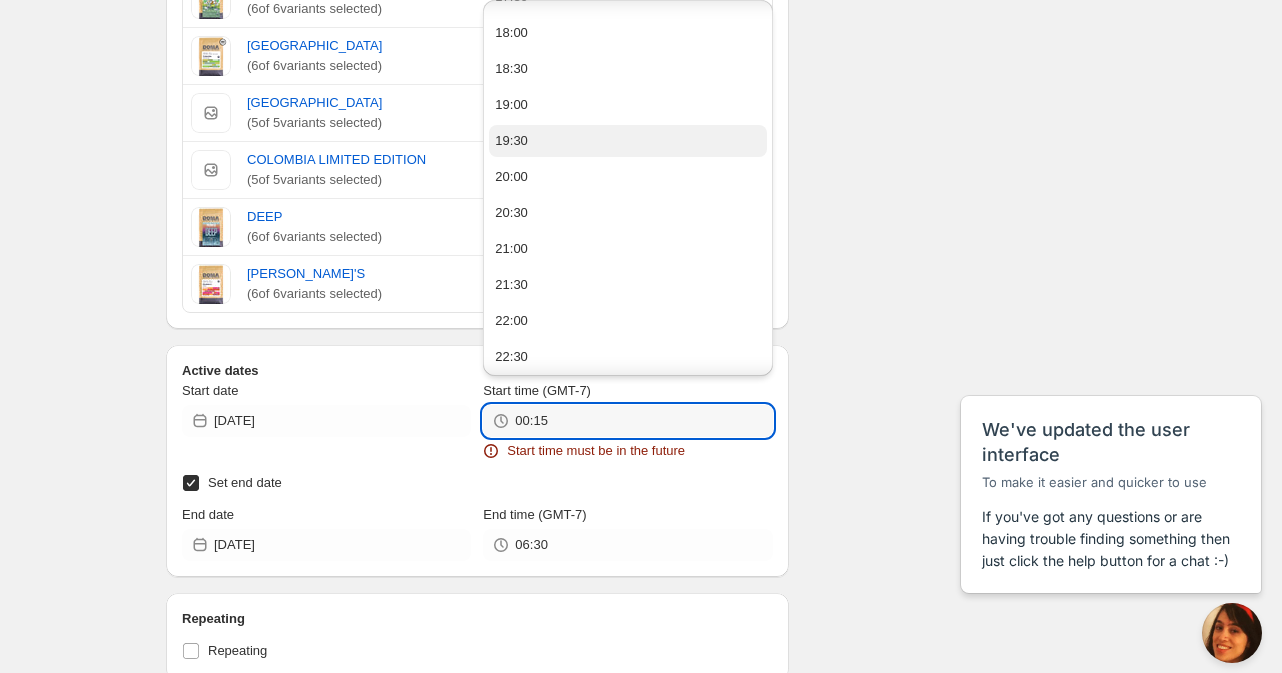 scroll, scrollTop: 1000, scrollLeft: 0, axis: vertical 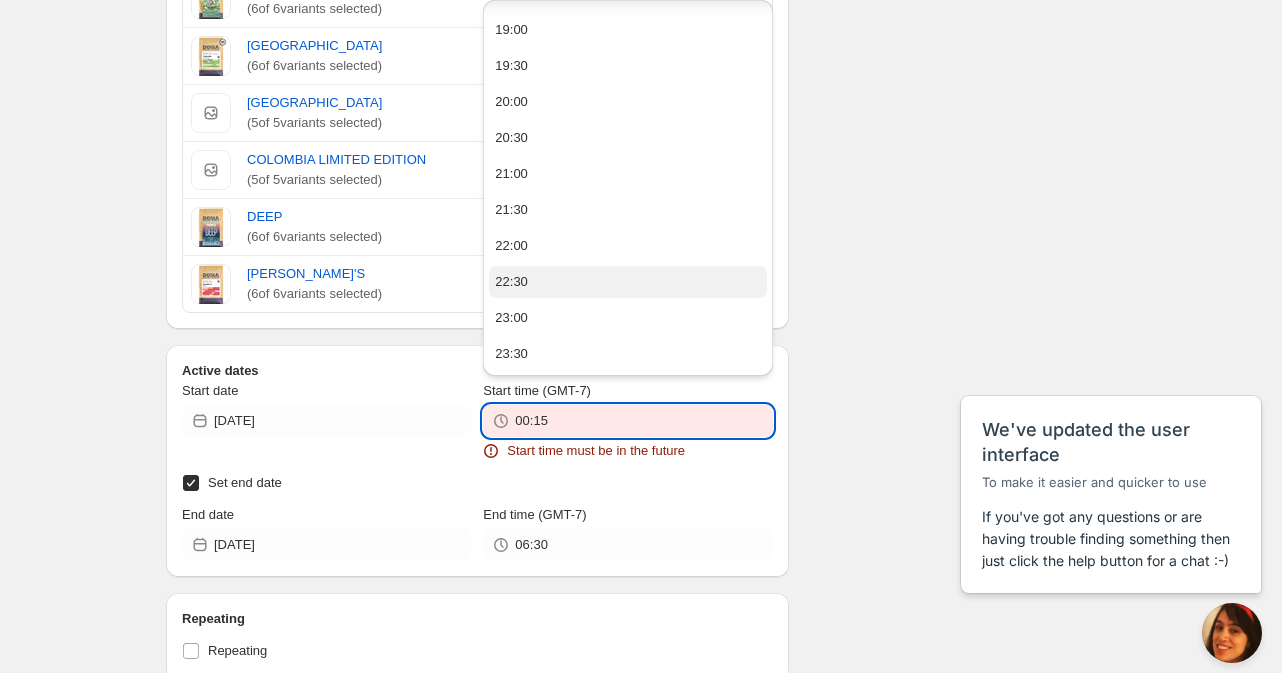 click on "22:30" at bounding box center (511, 282) 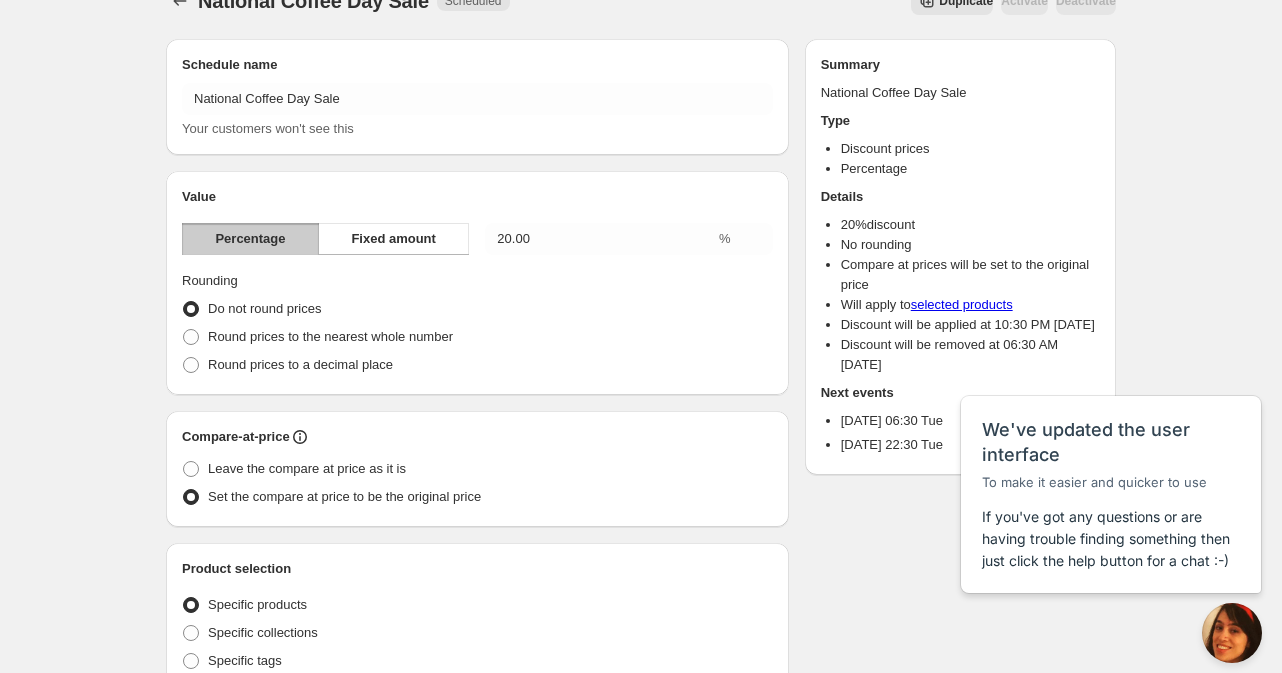scroll, scrollTop: 0, scrollLeft: 0, axis: both 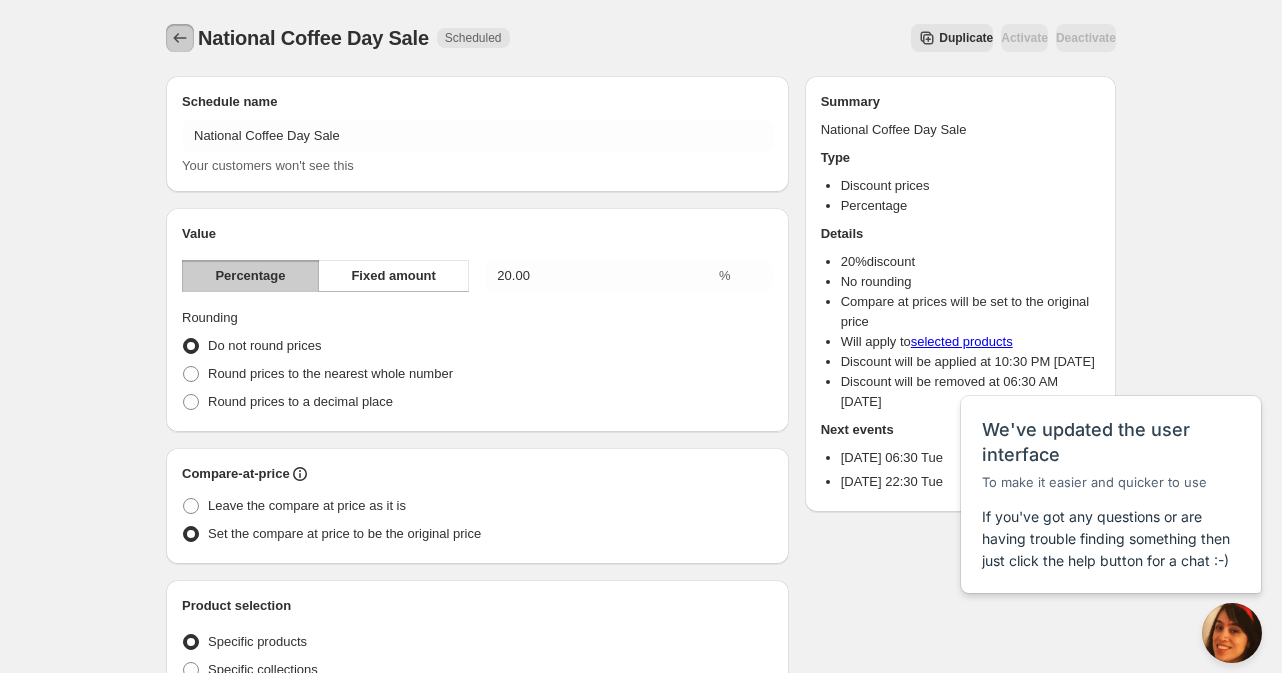 click 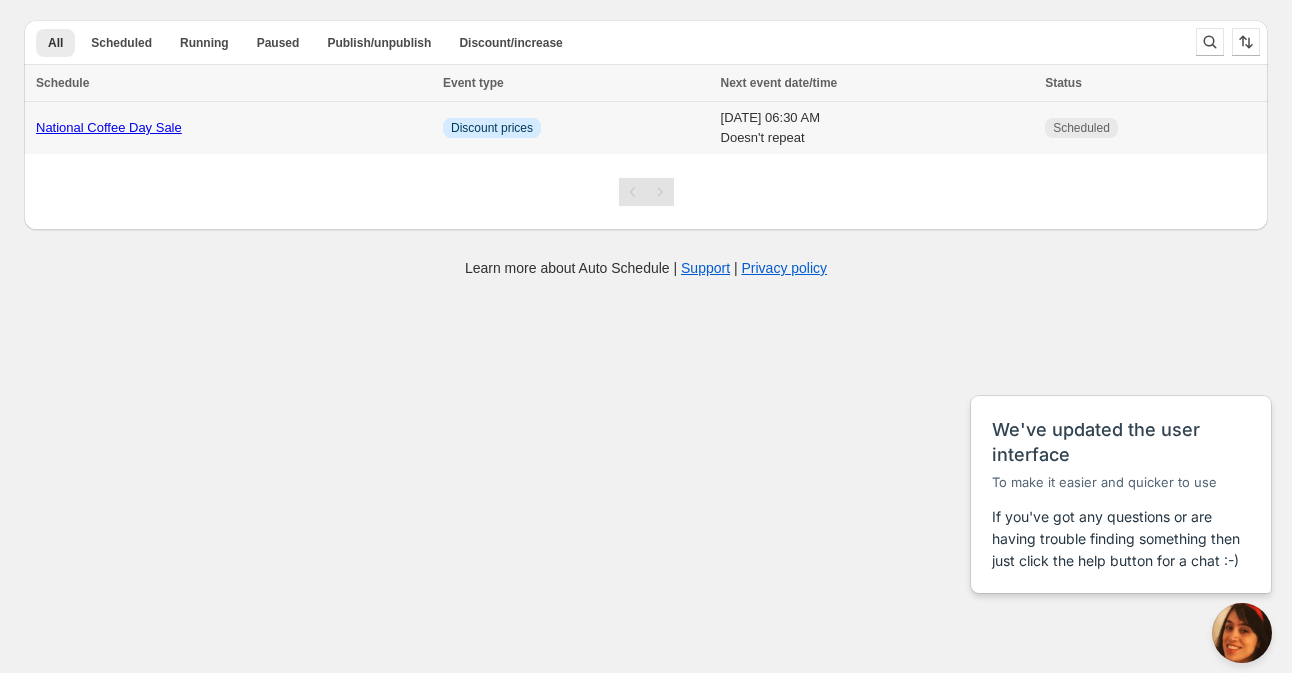click on "Scheduled" at bounding box center [1081, 128] 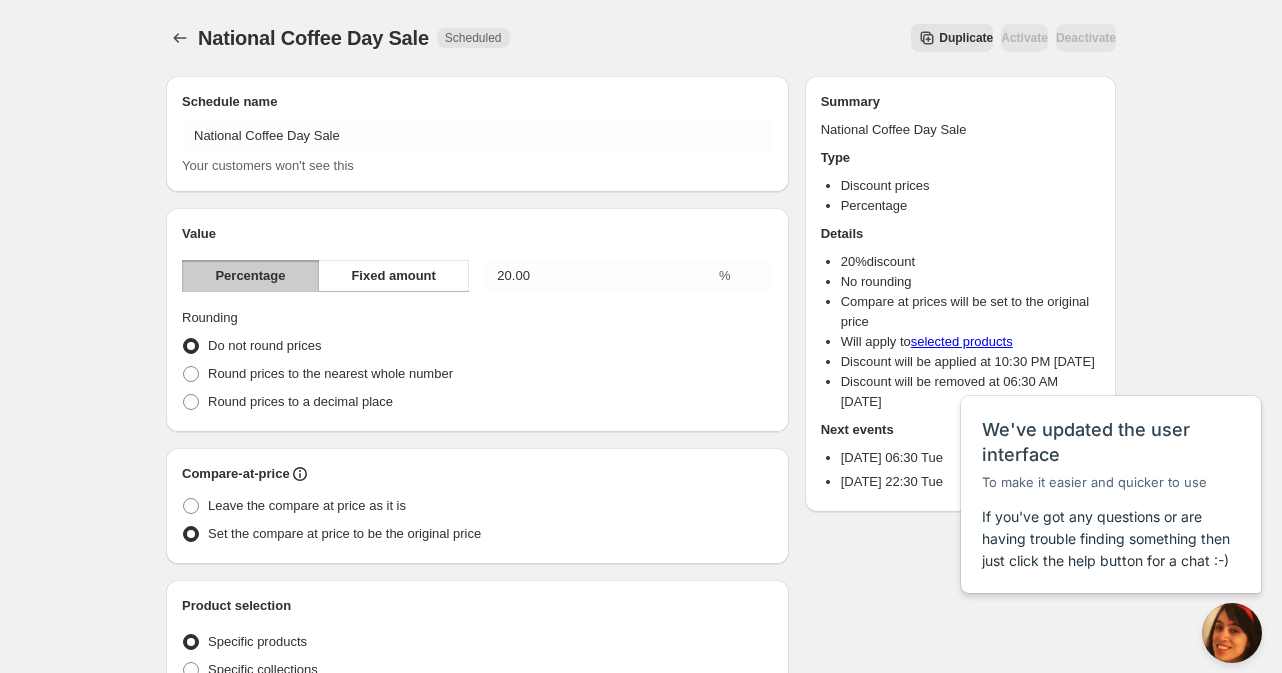 click on "Deactivate" at bounding box center (1086, 38) 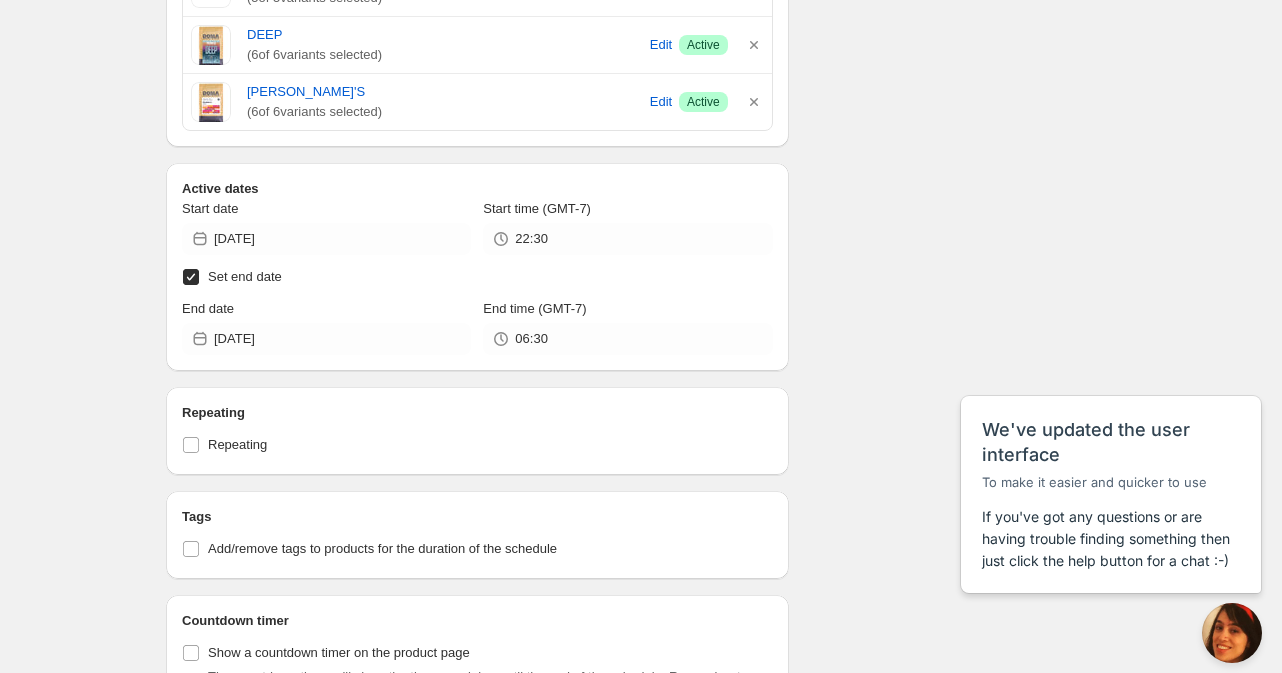 scroll, scrollTop: 1202, scrollLeft: 0, axis: vertical 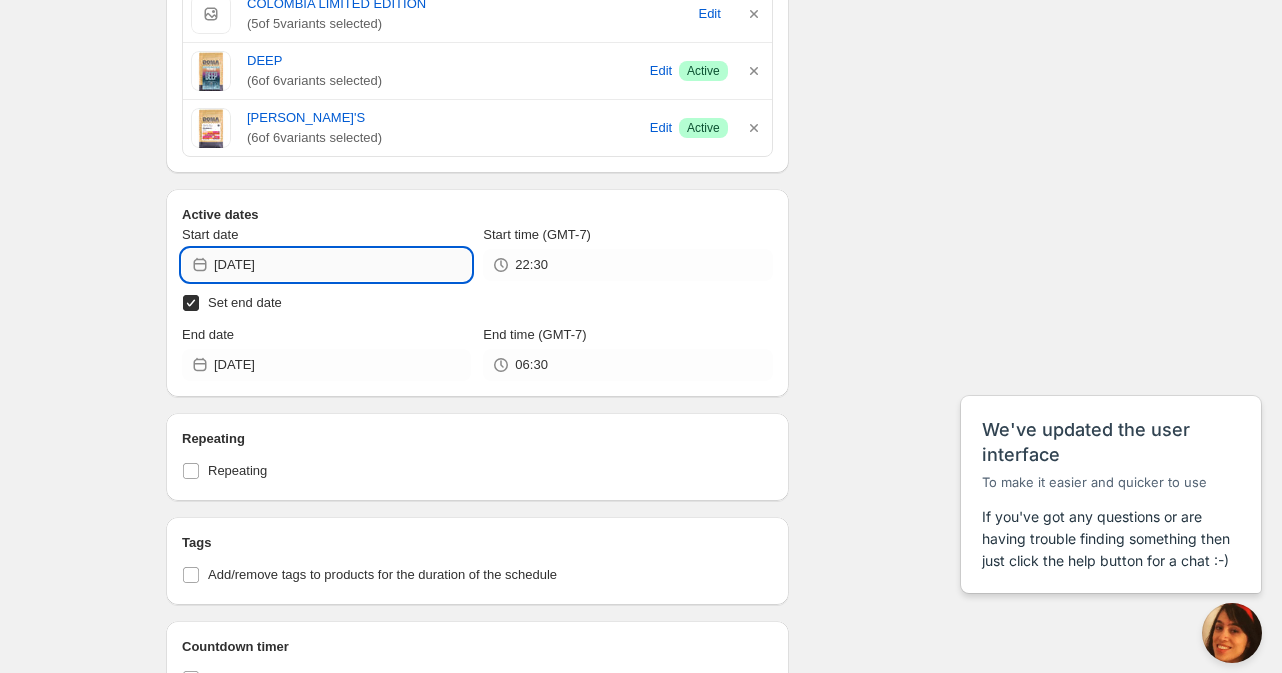 click on "[DATE]" at bounding box center [342, 265] 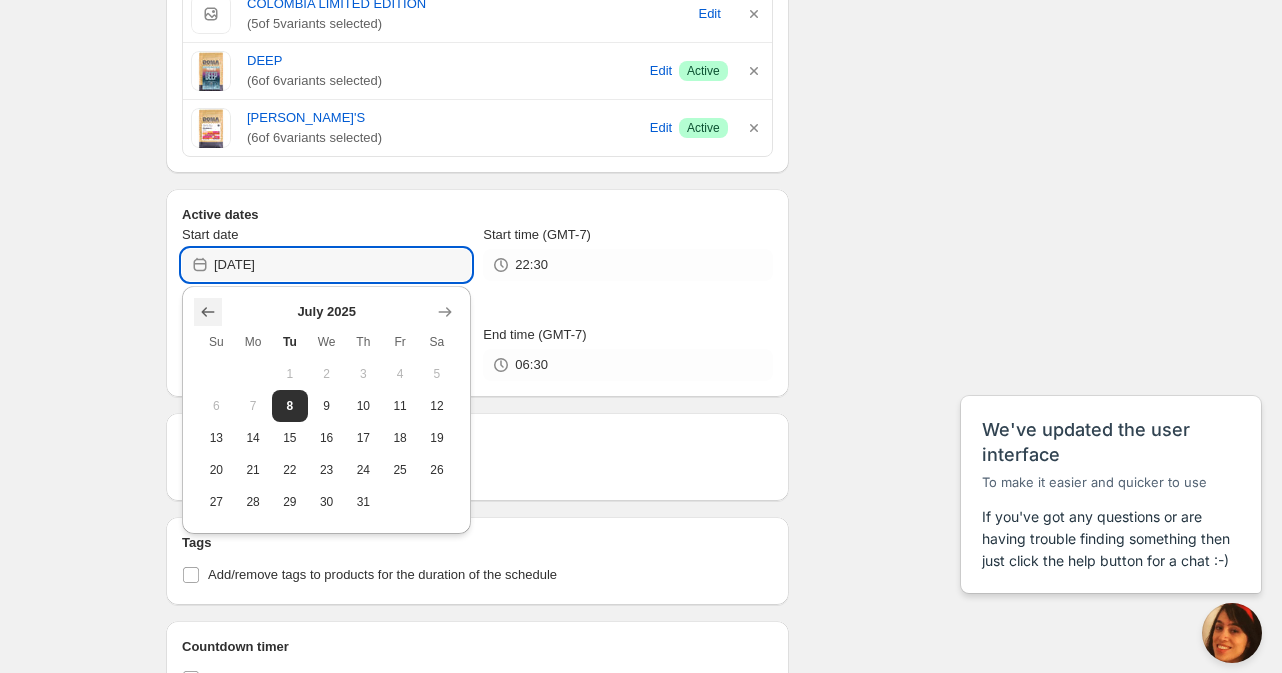 click 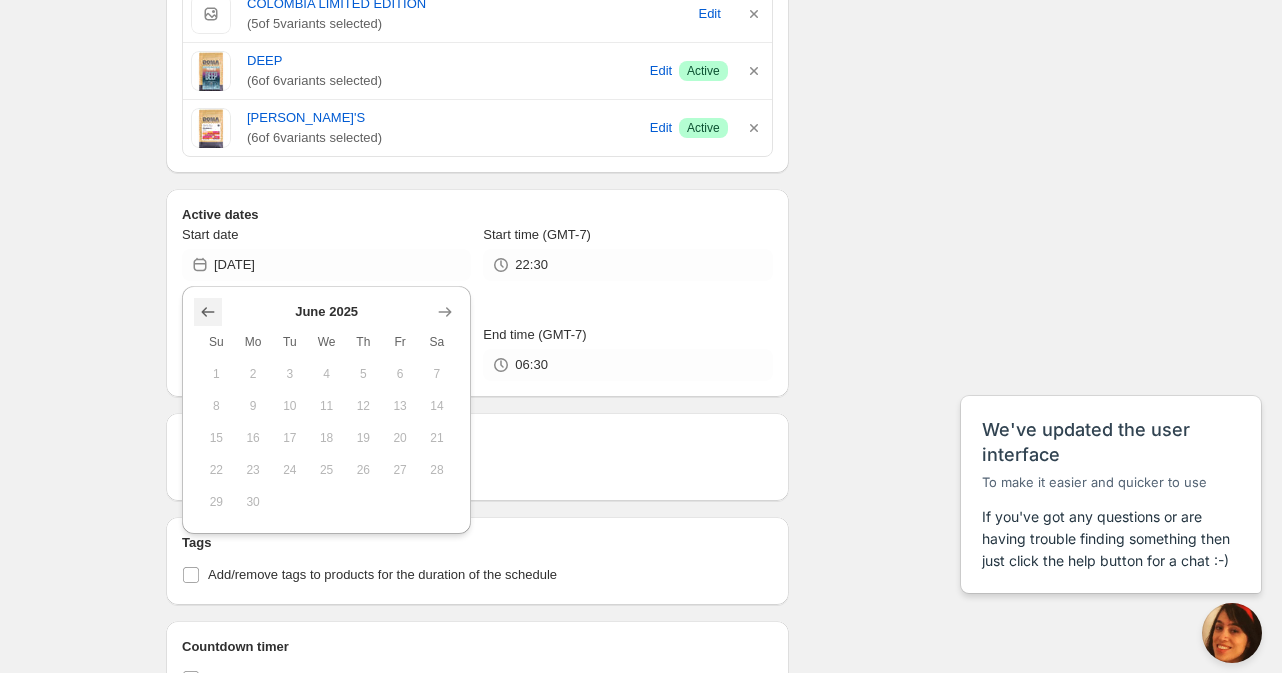 click 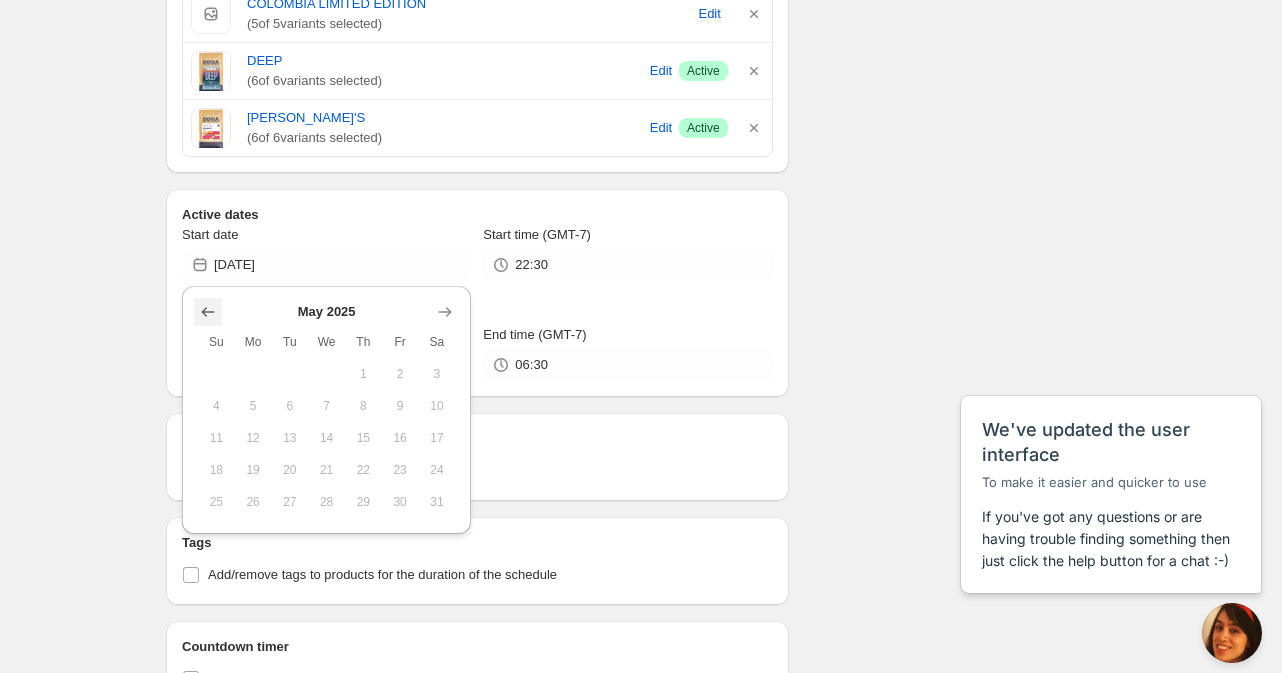 click 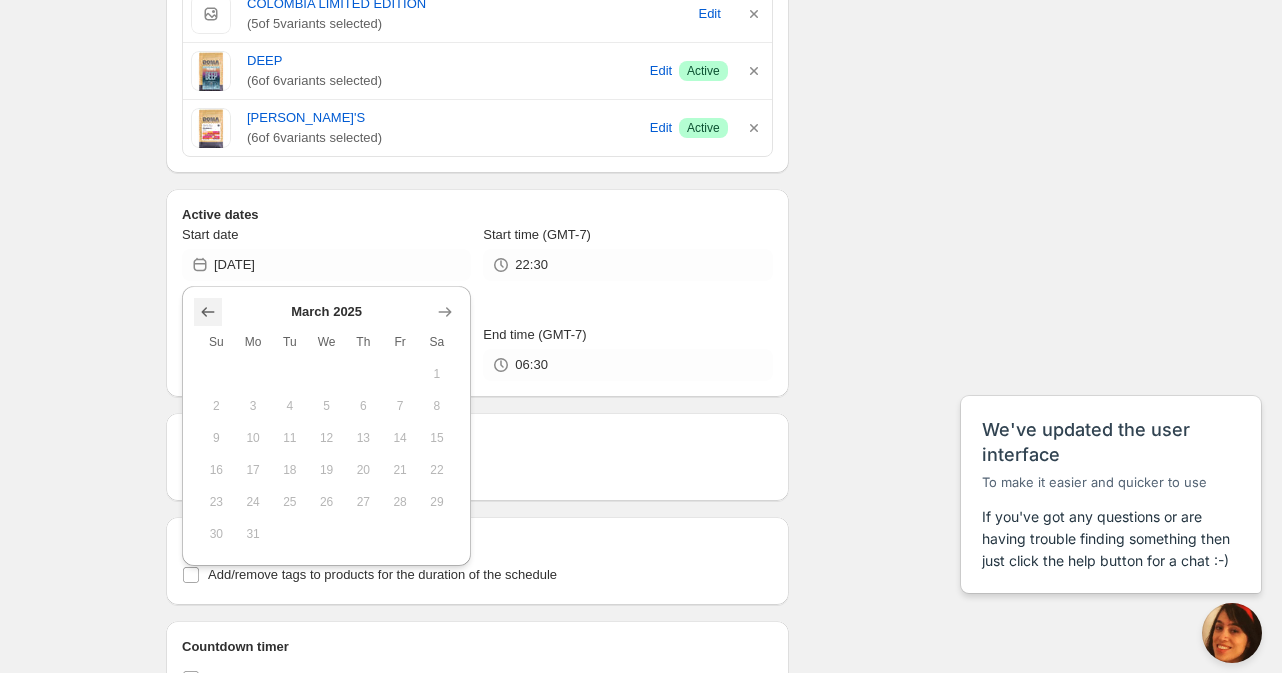 click 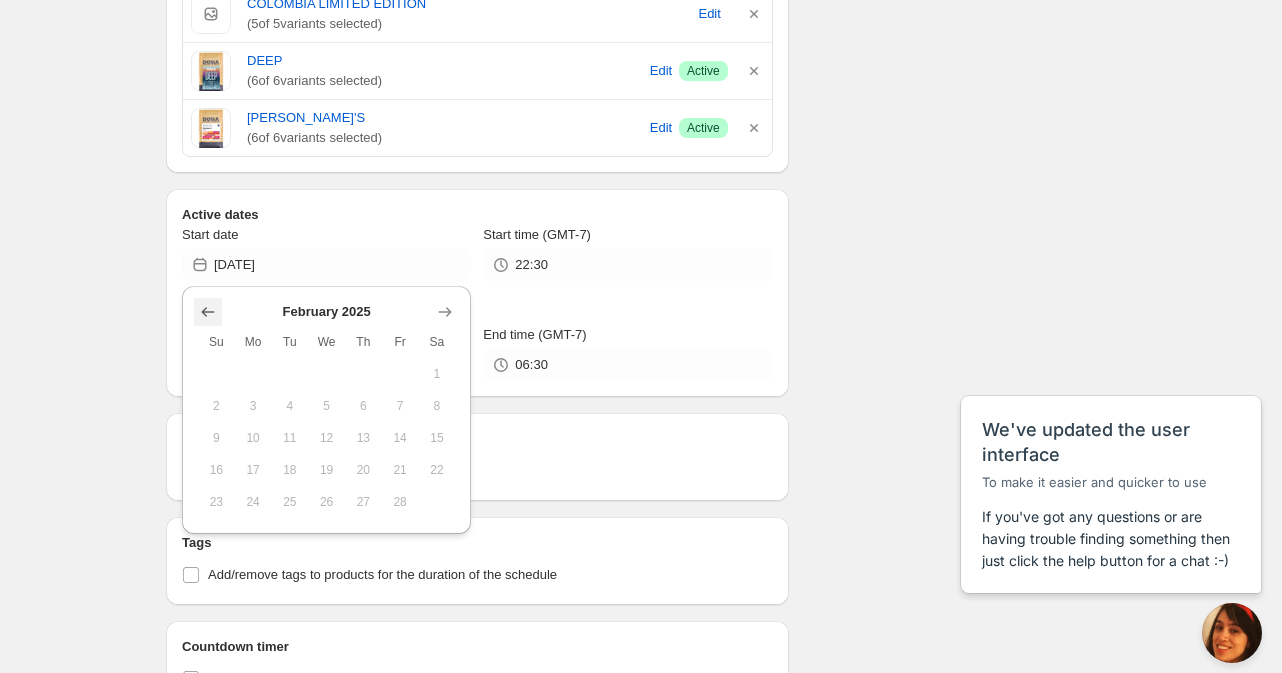 click 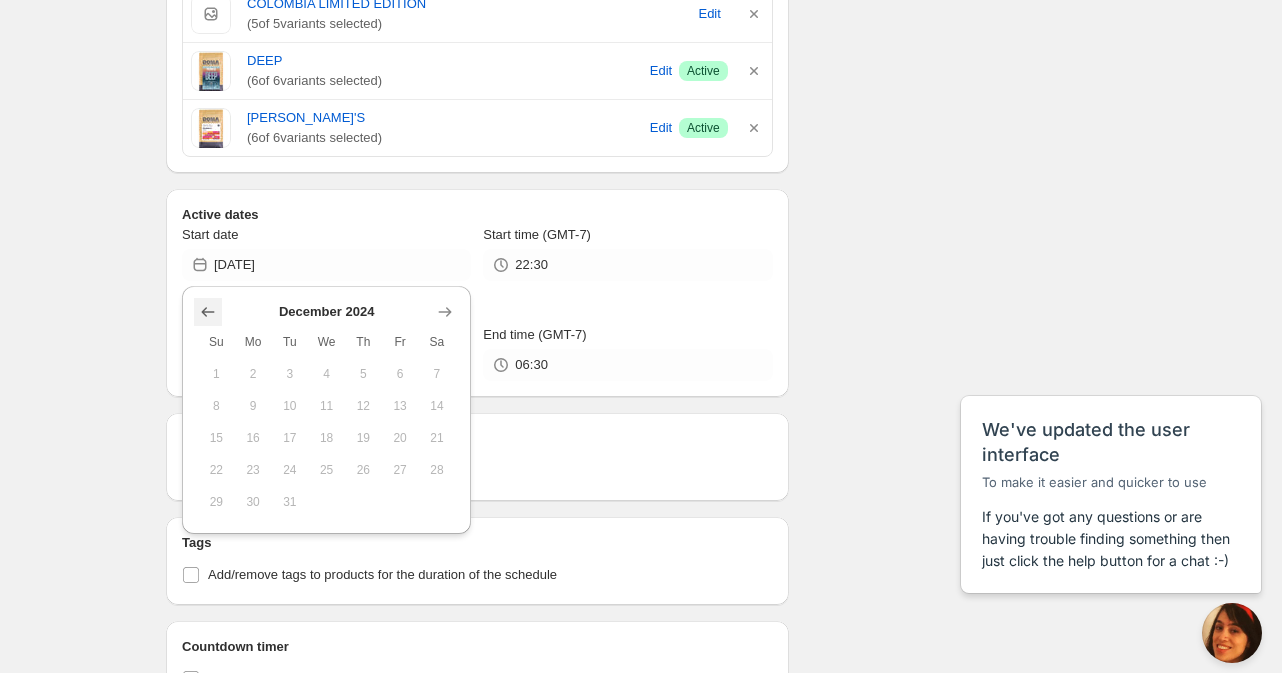 click 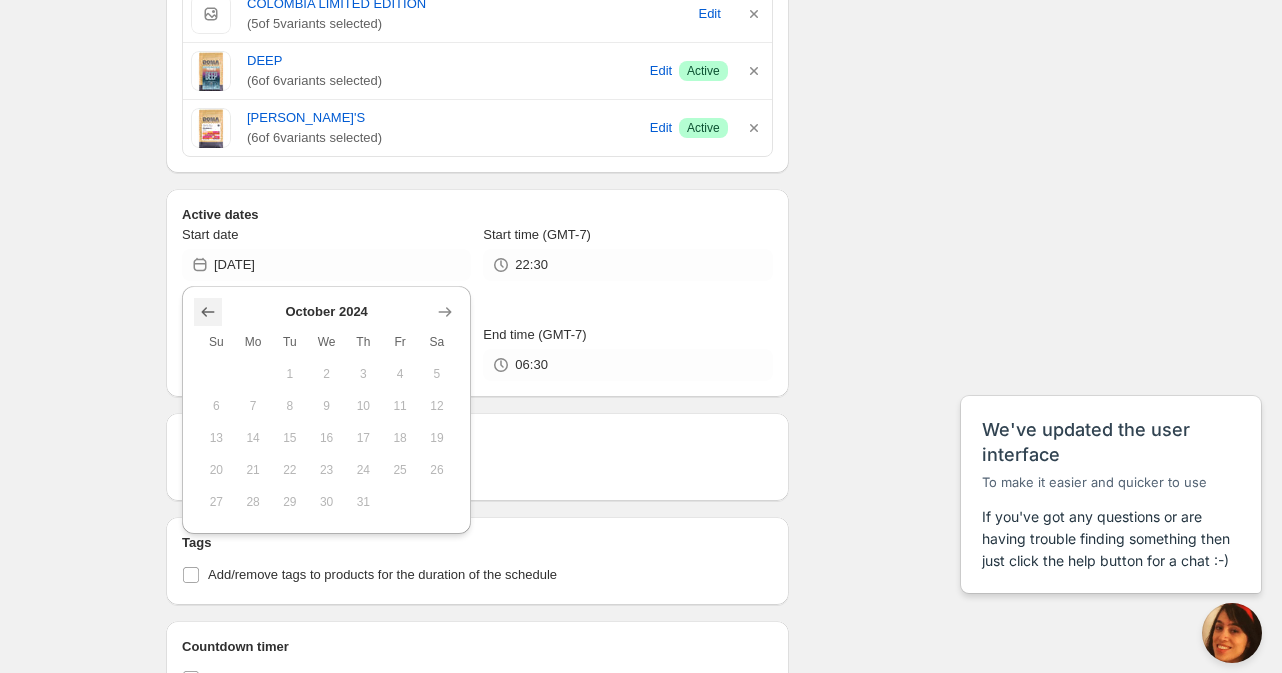 click 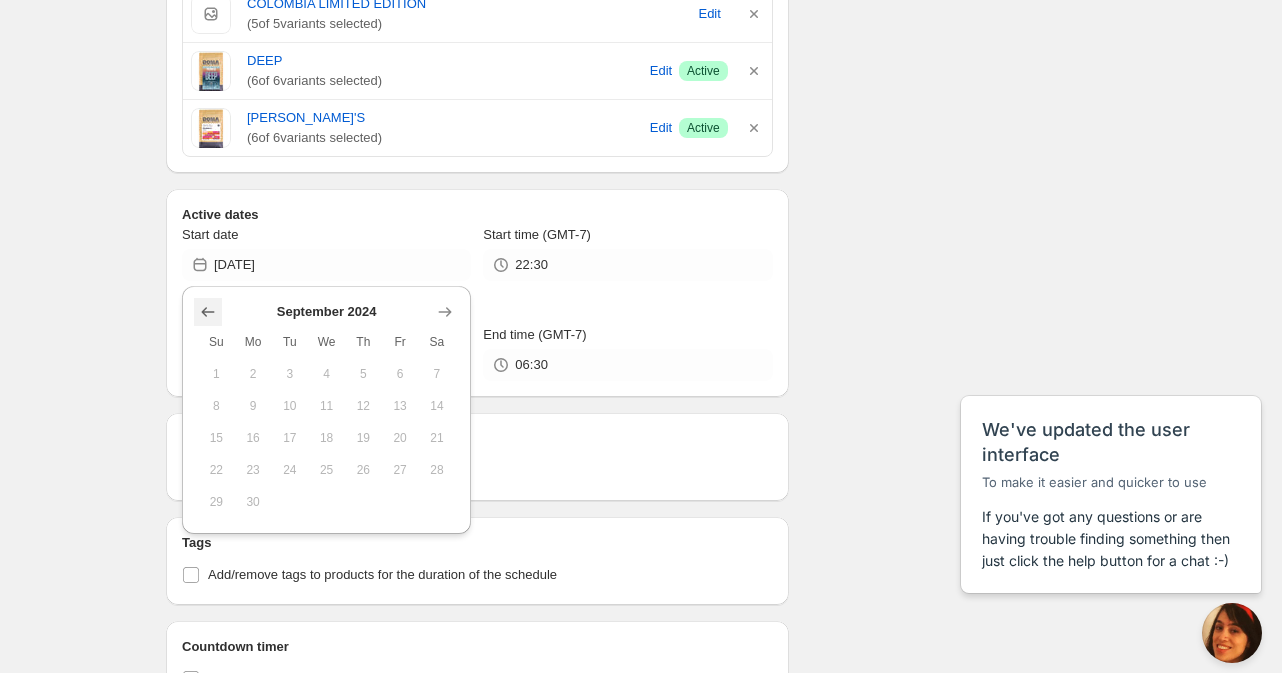 click 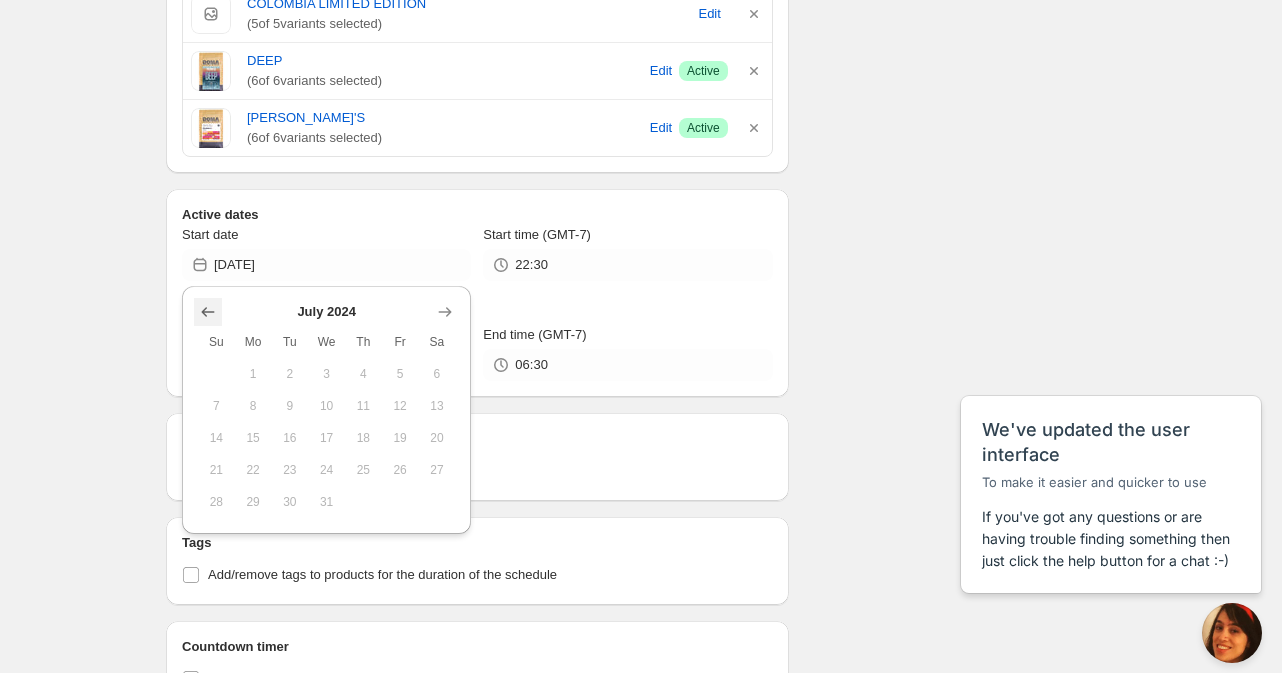 click 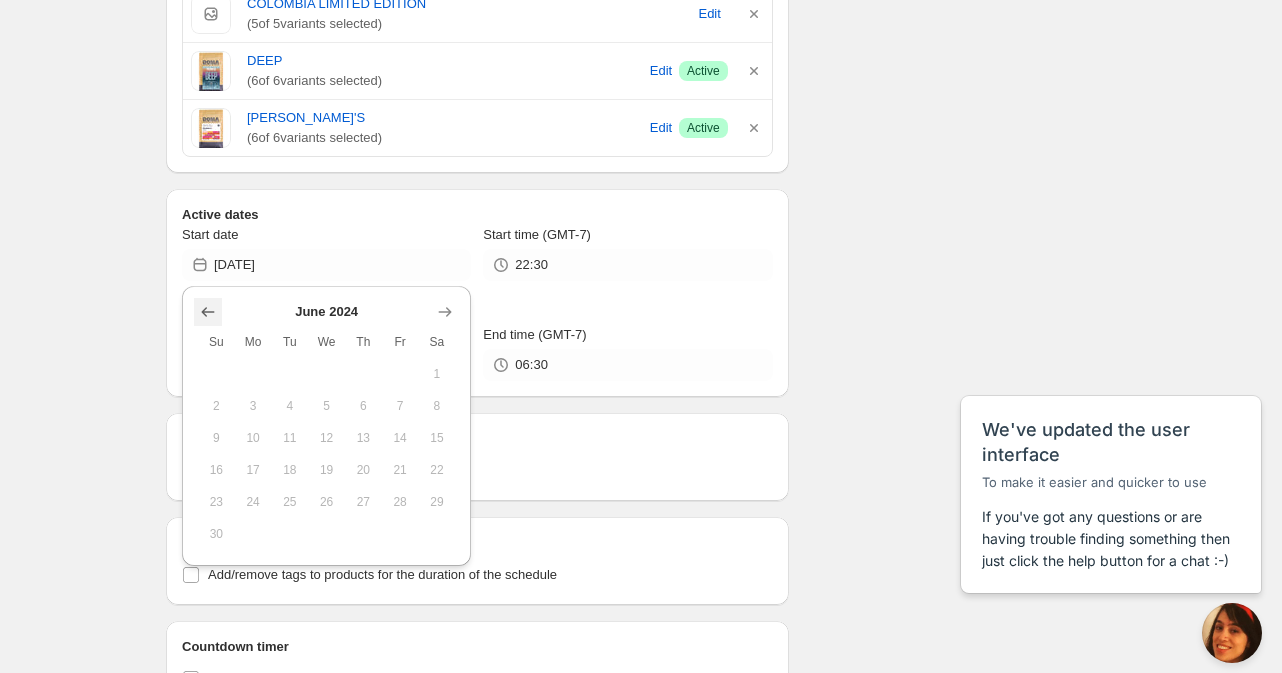 click 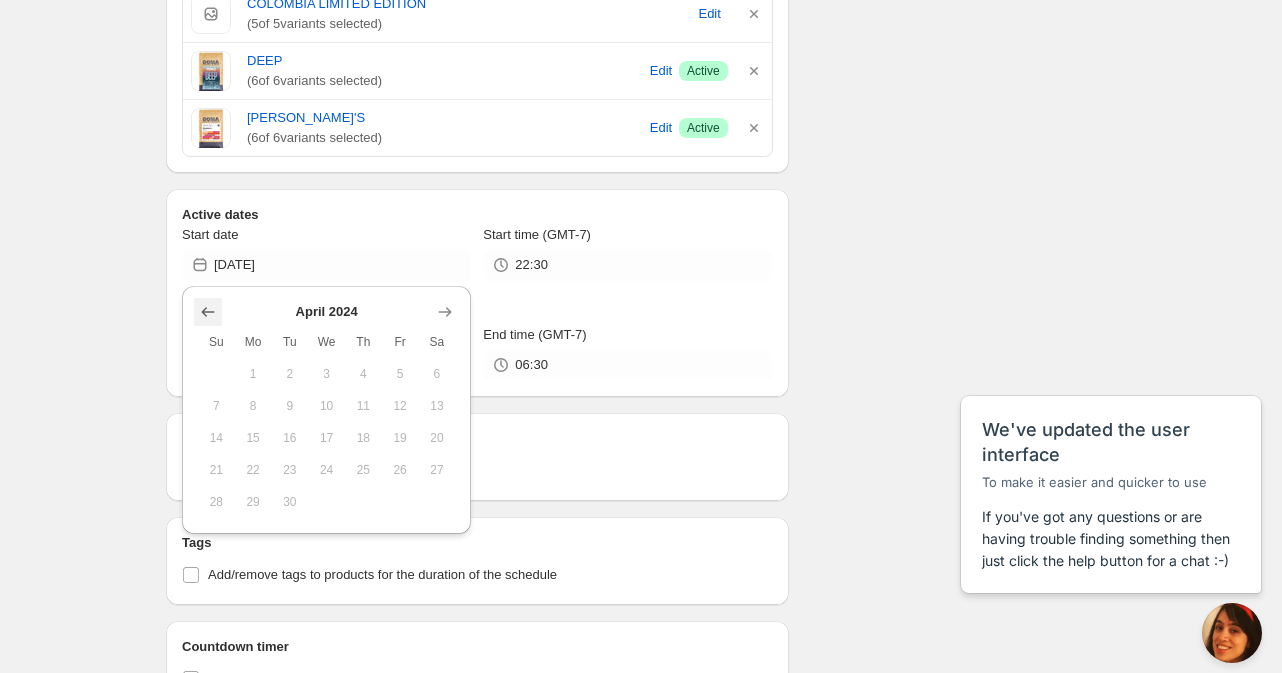 click 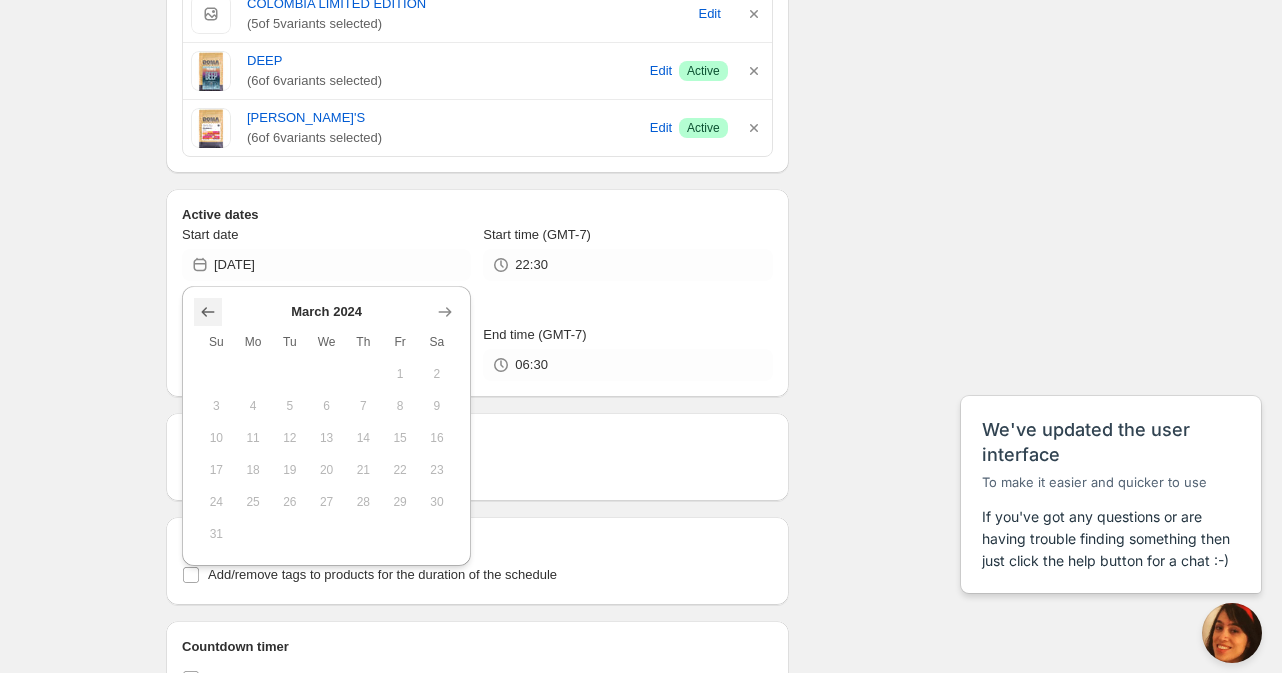 click 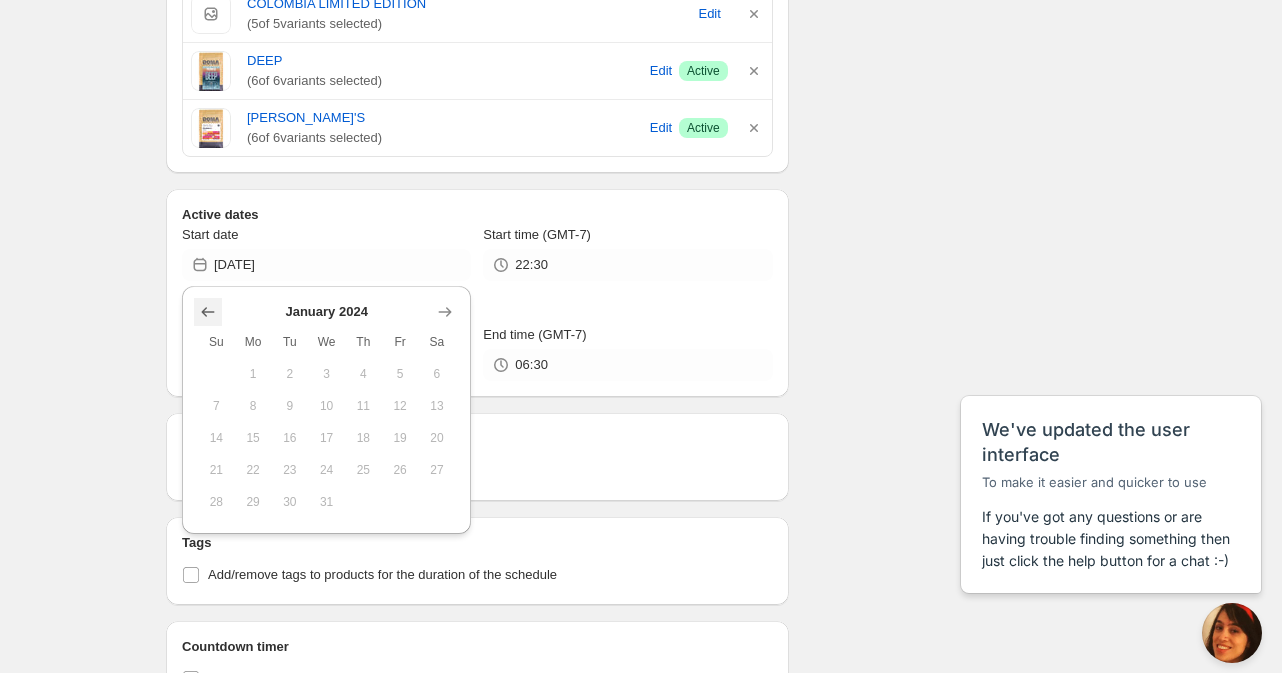 click 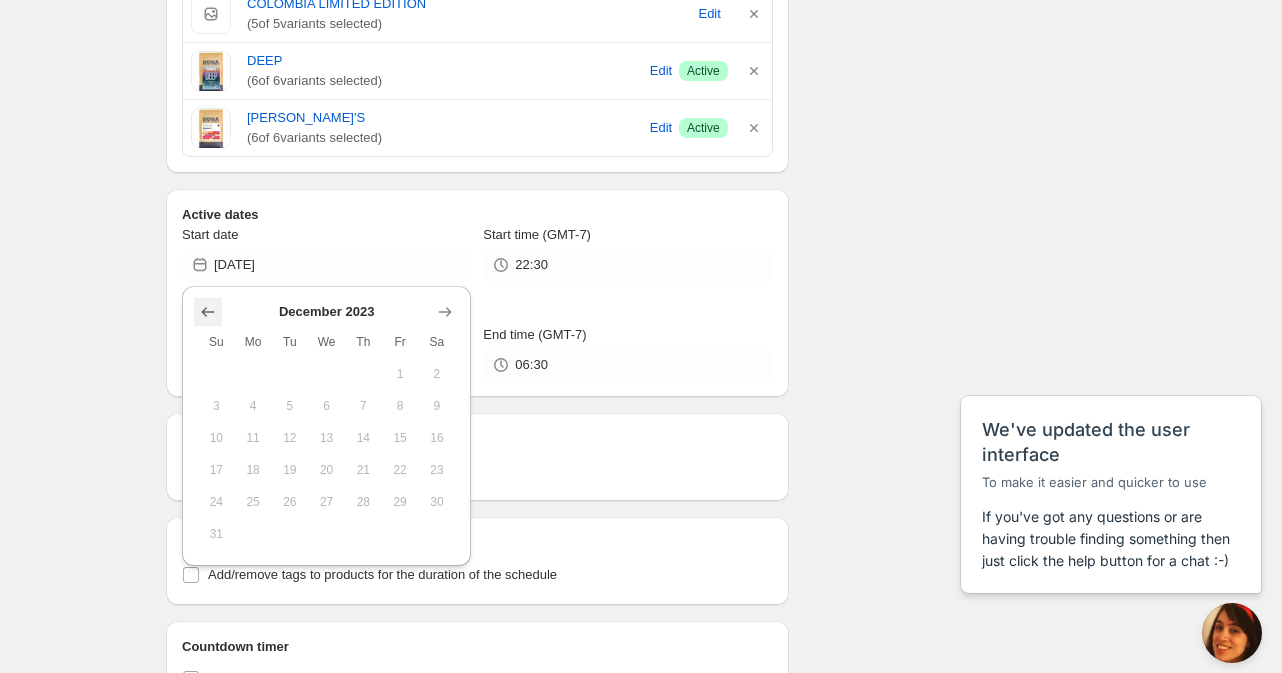click 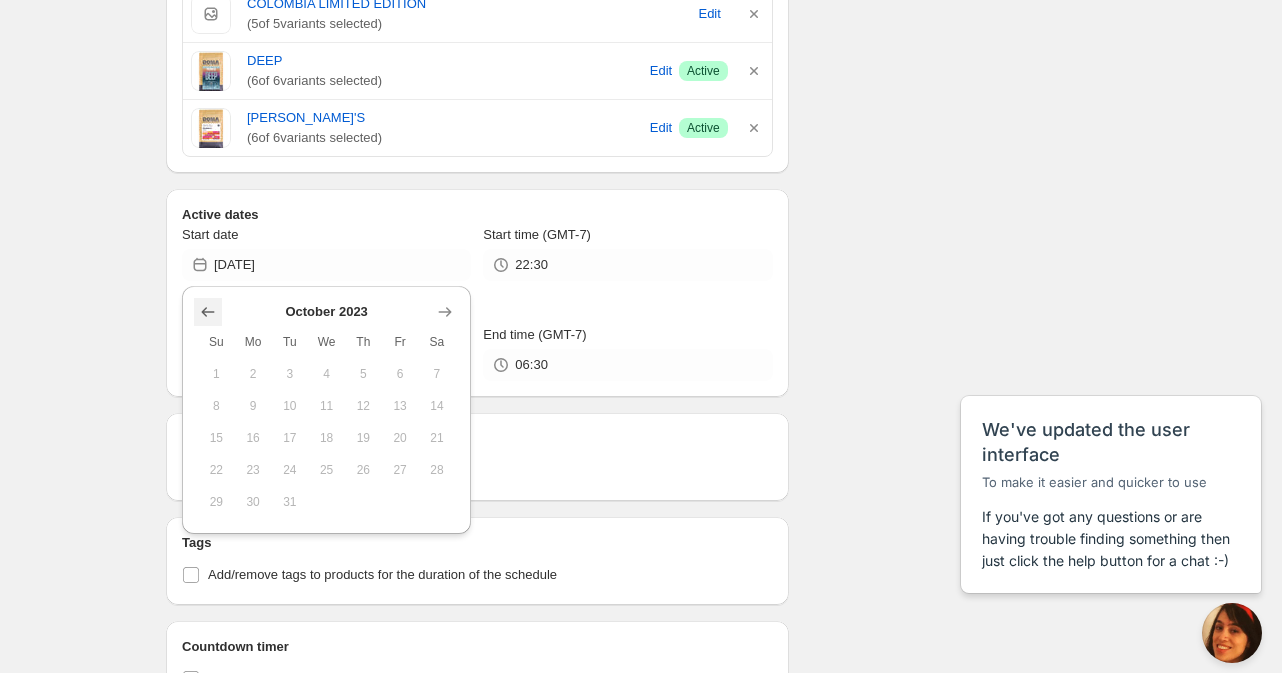 click 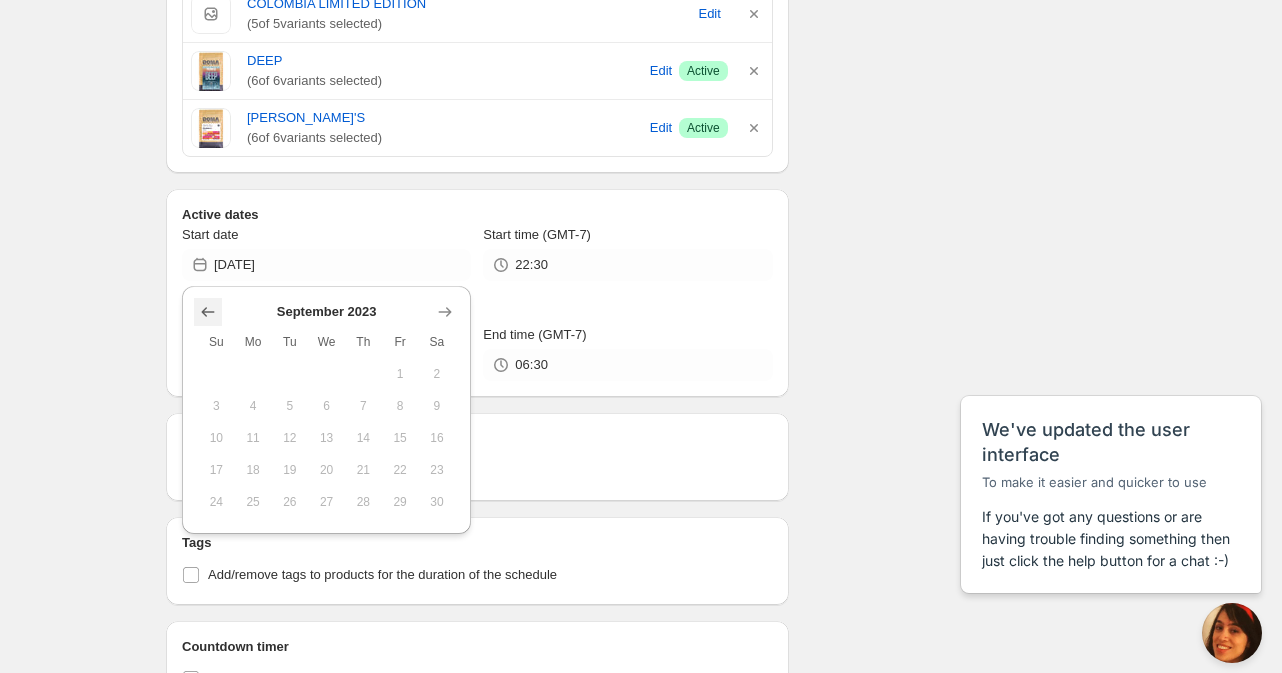 click 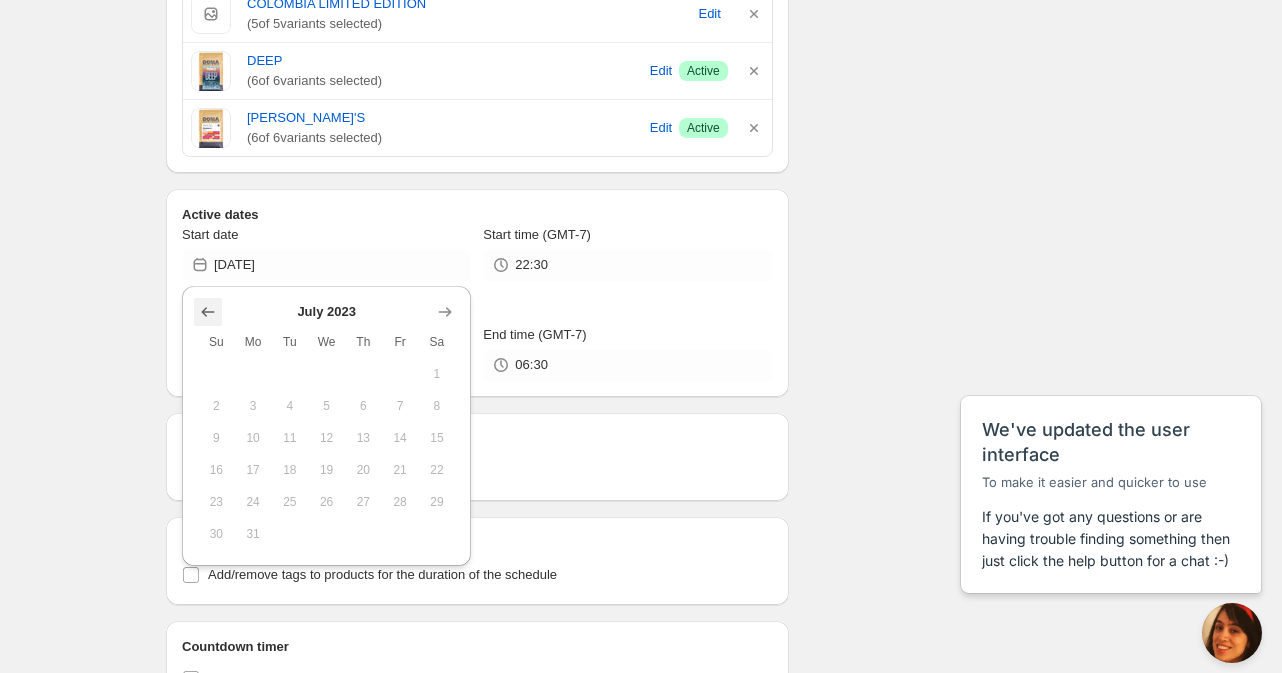 click 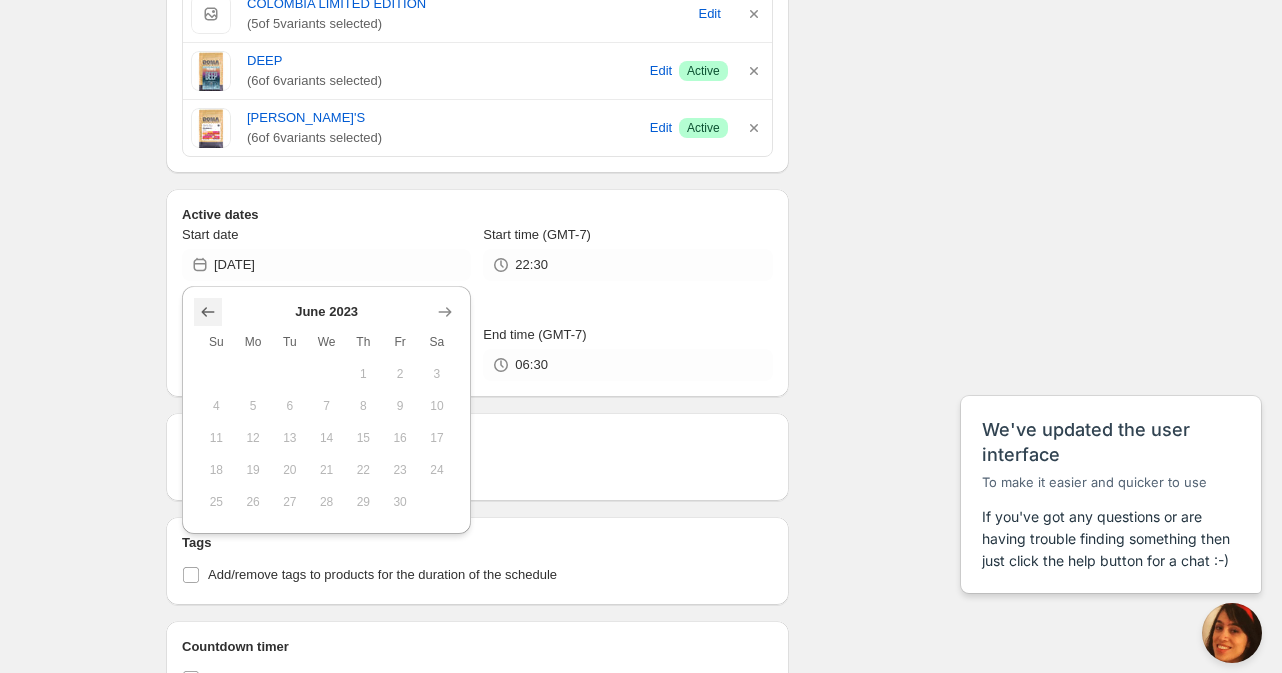click 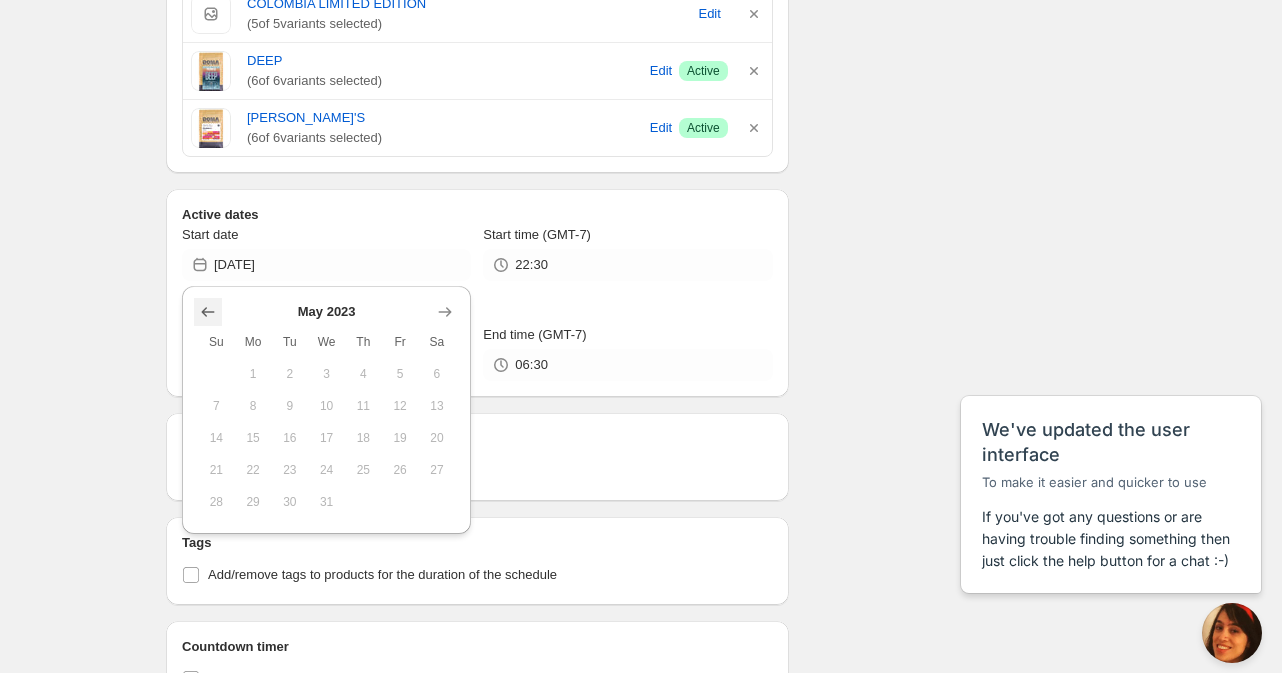 click 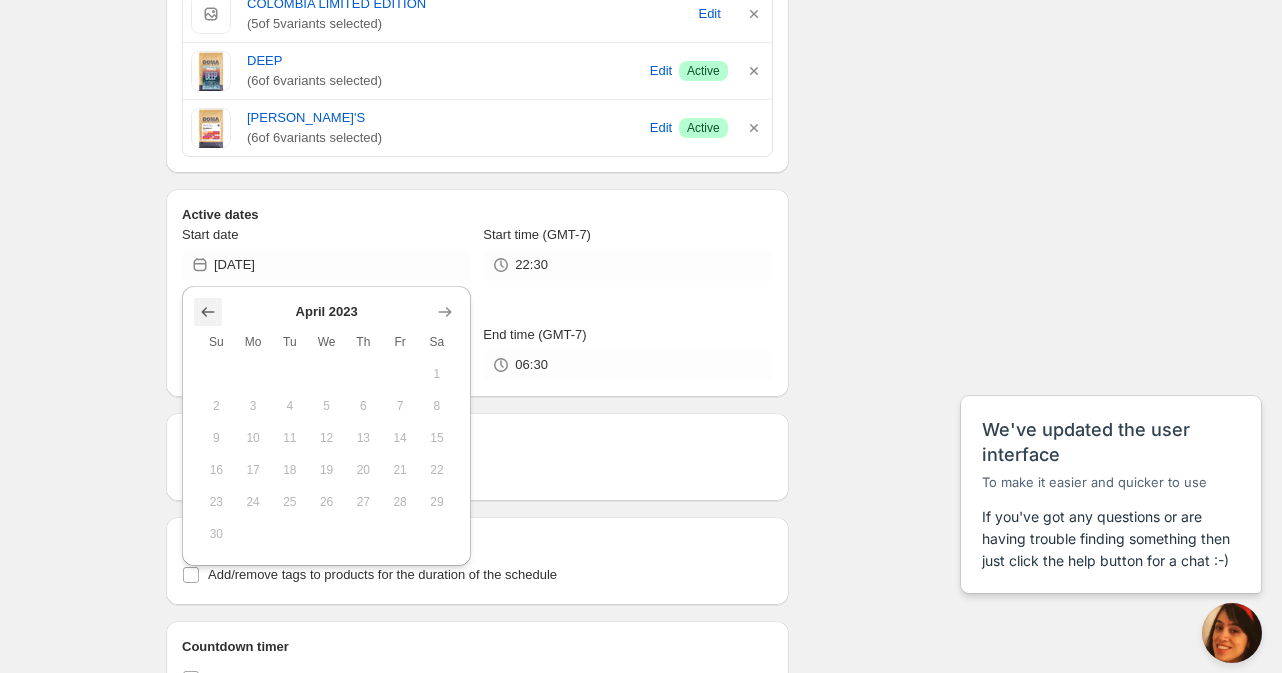 click 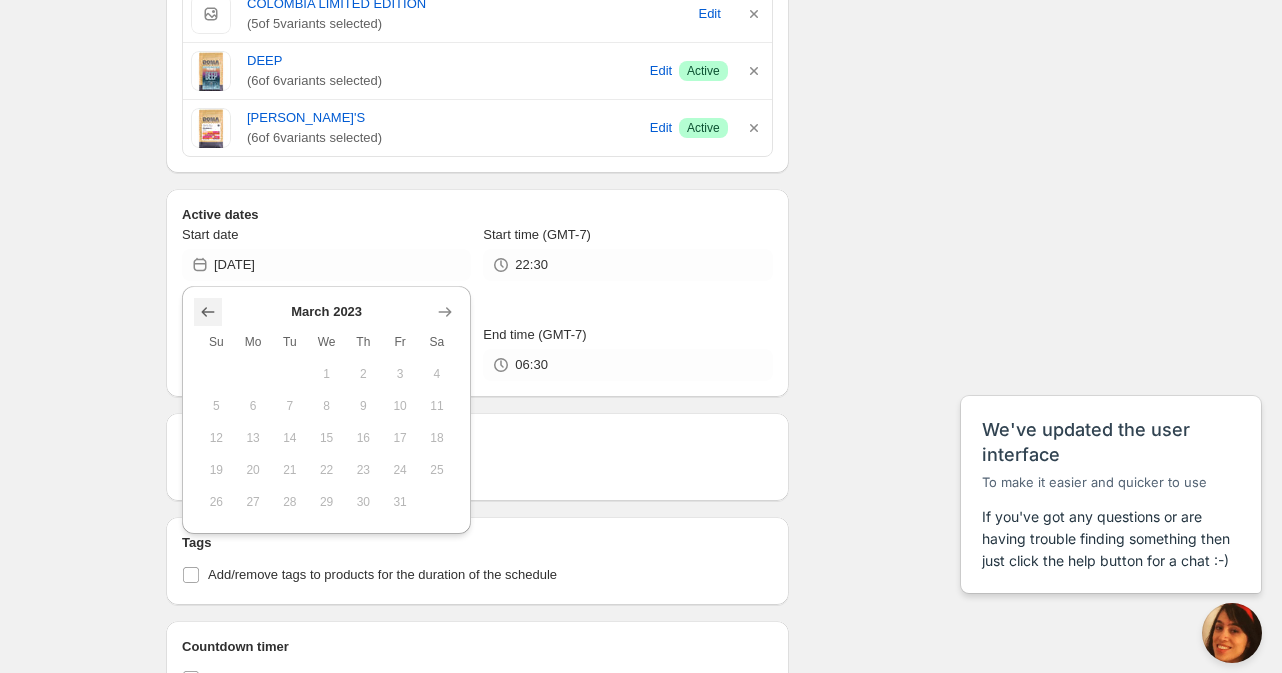 click 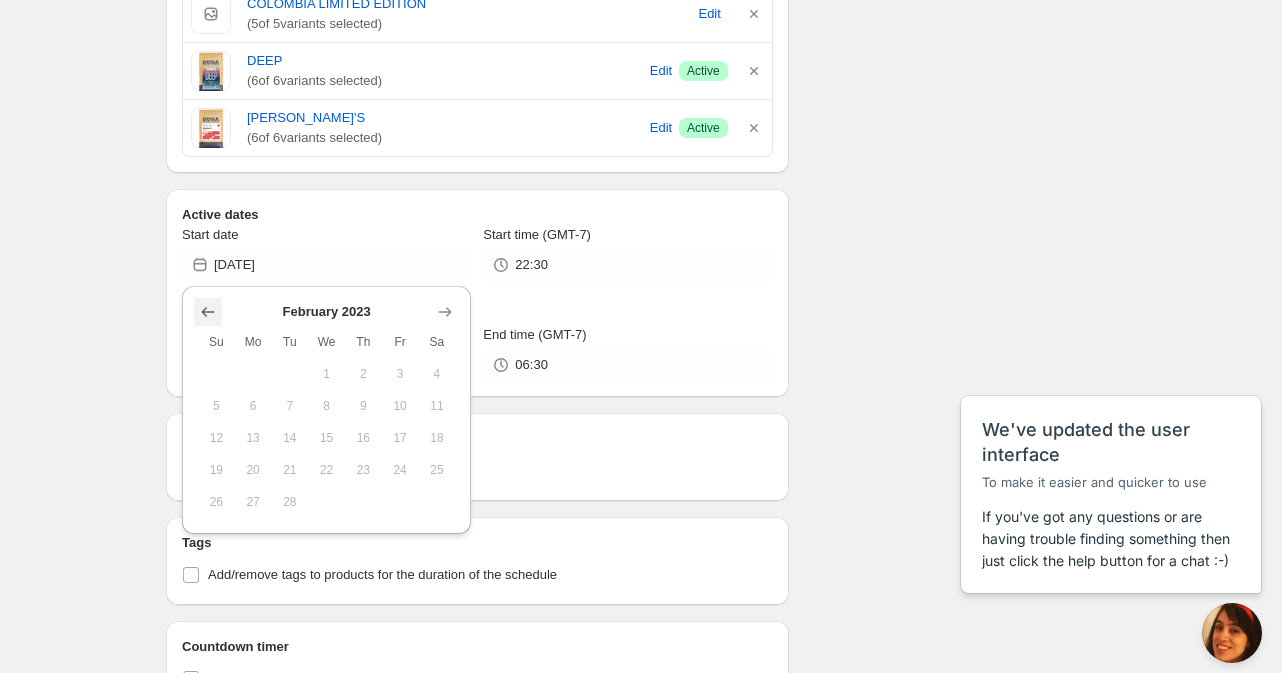 click 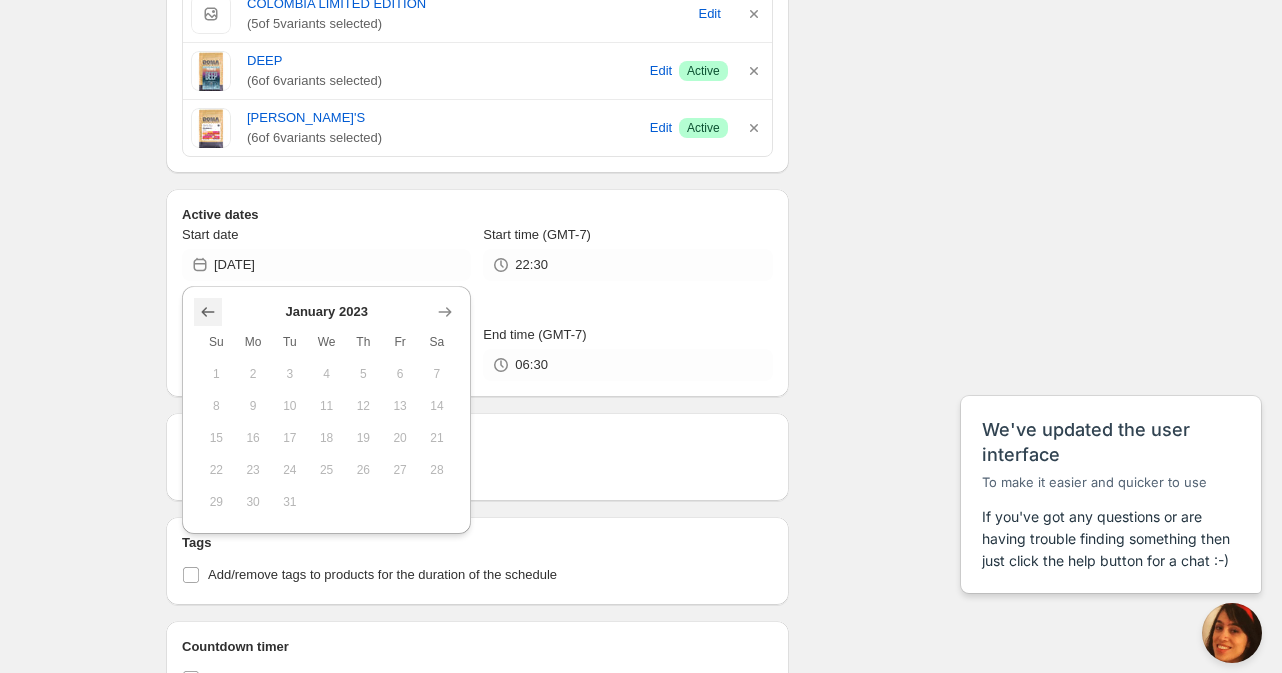 click 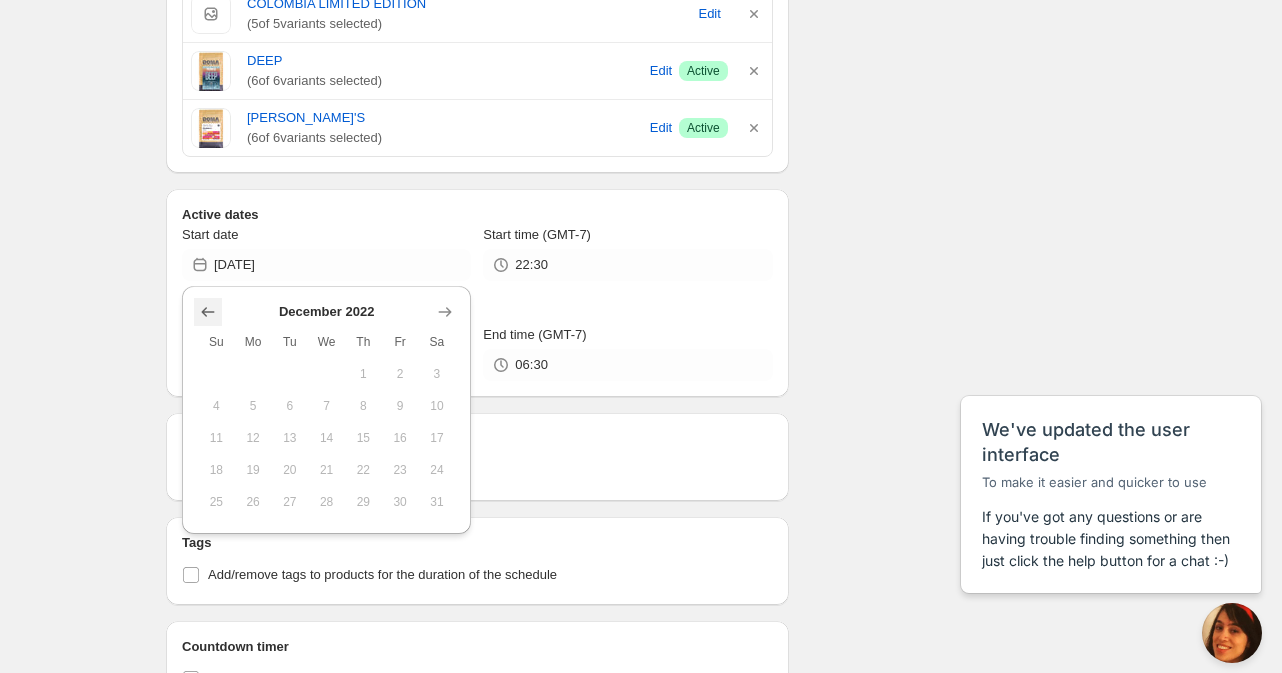 click 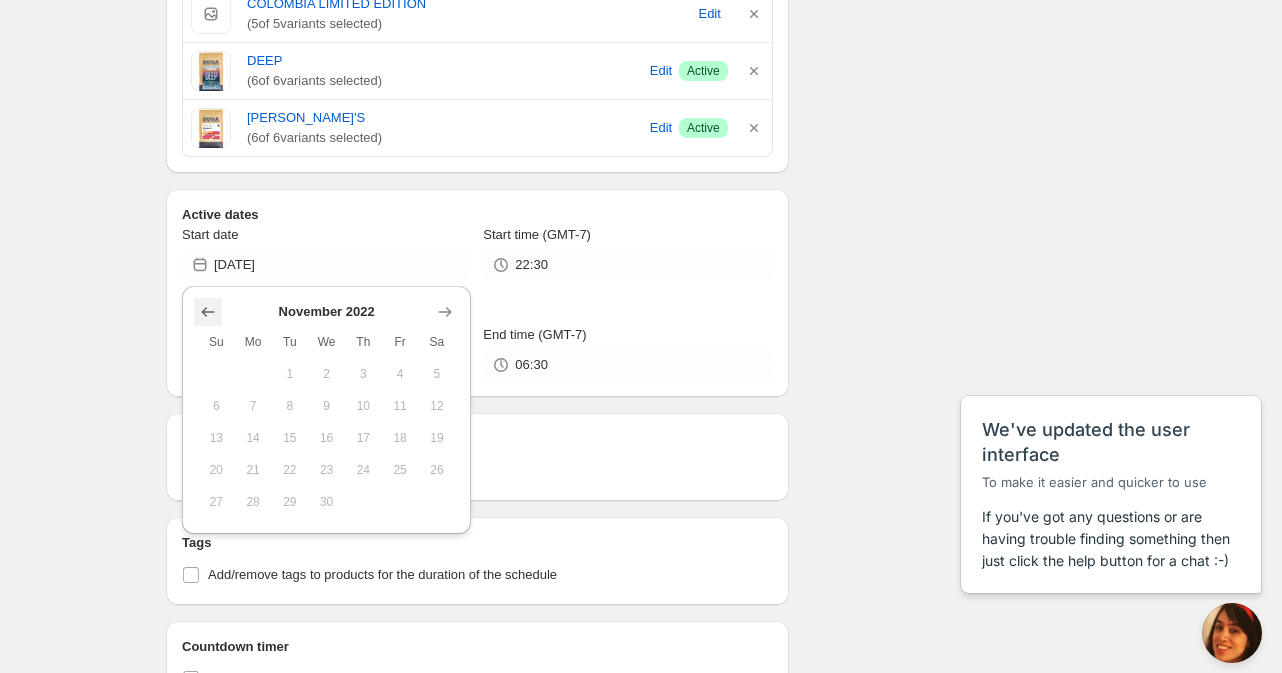 click 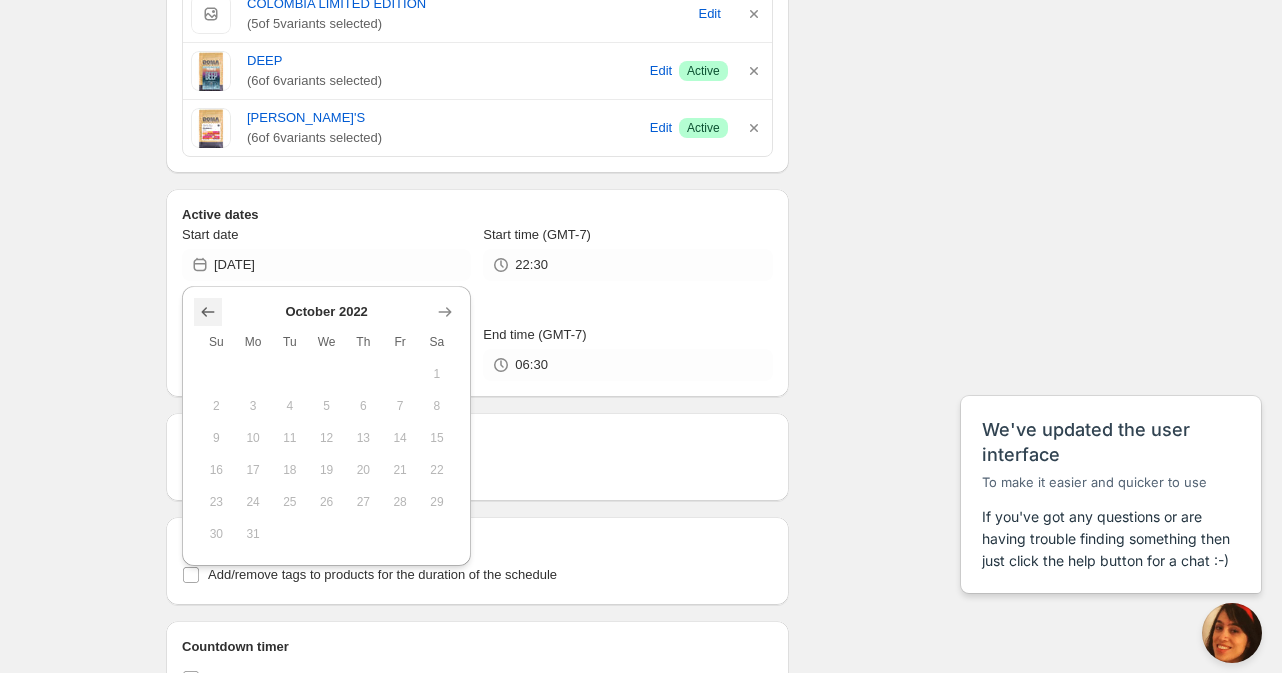 click 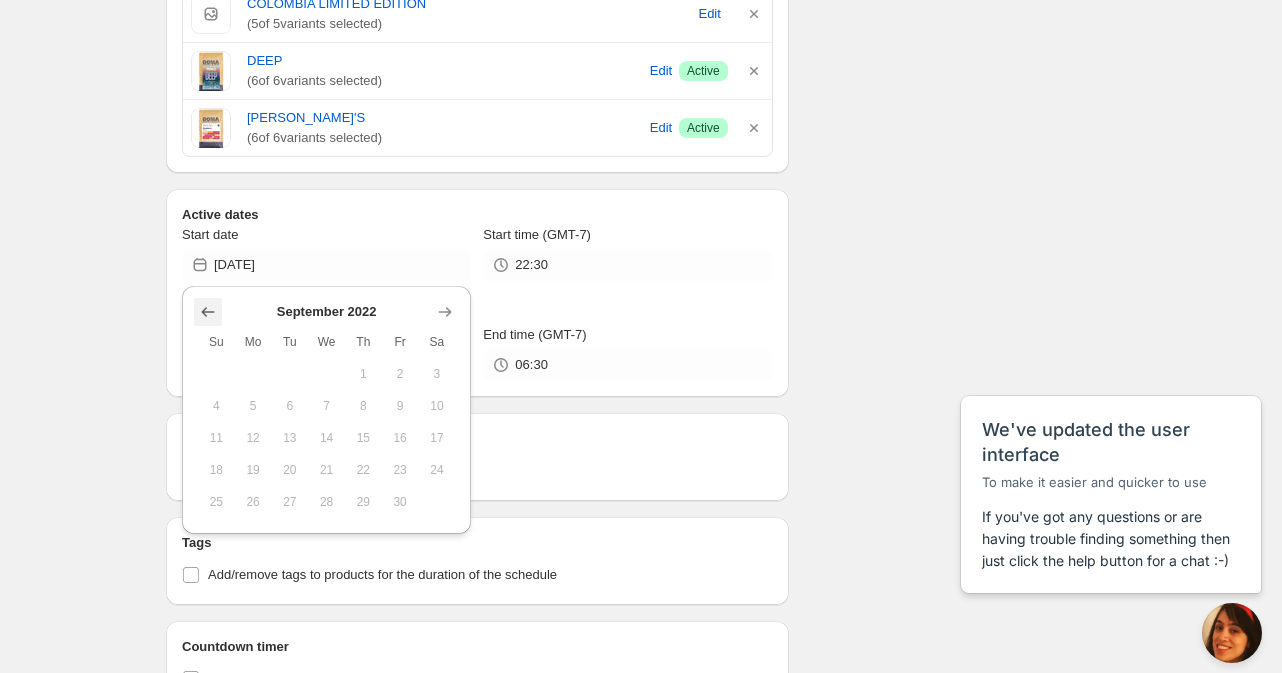 click 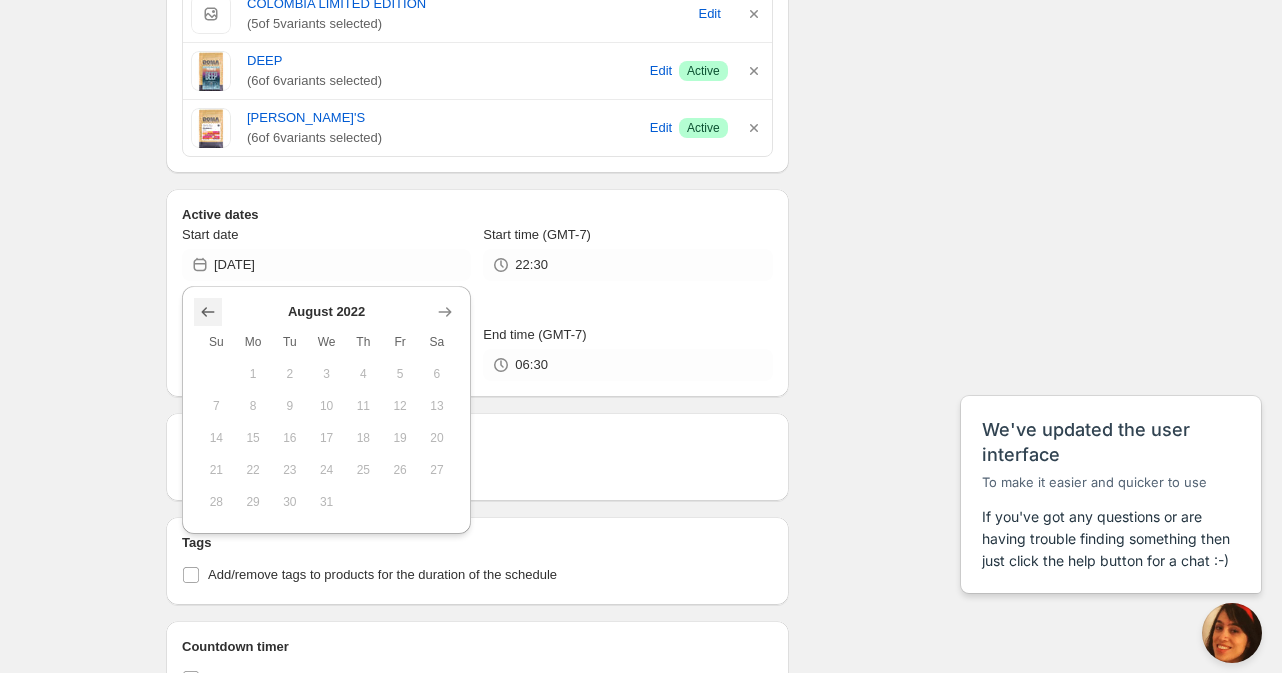 click 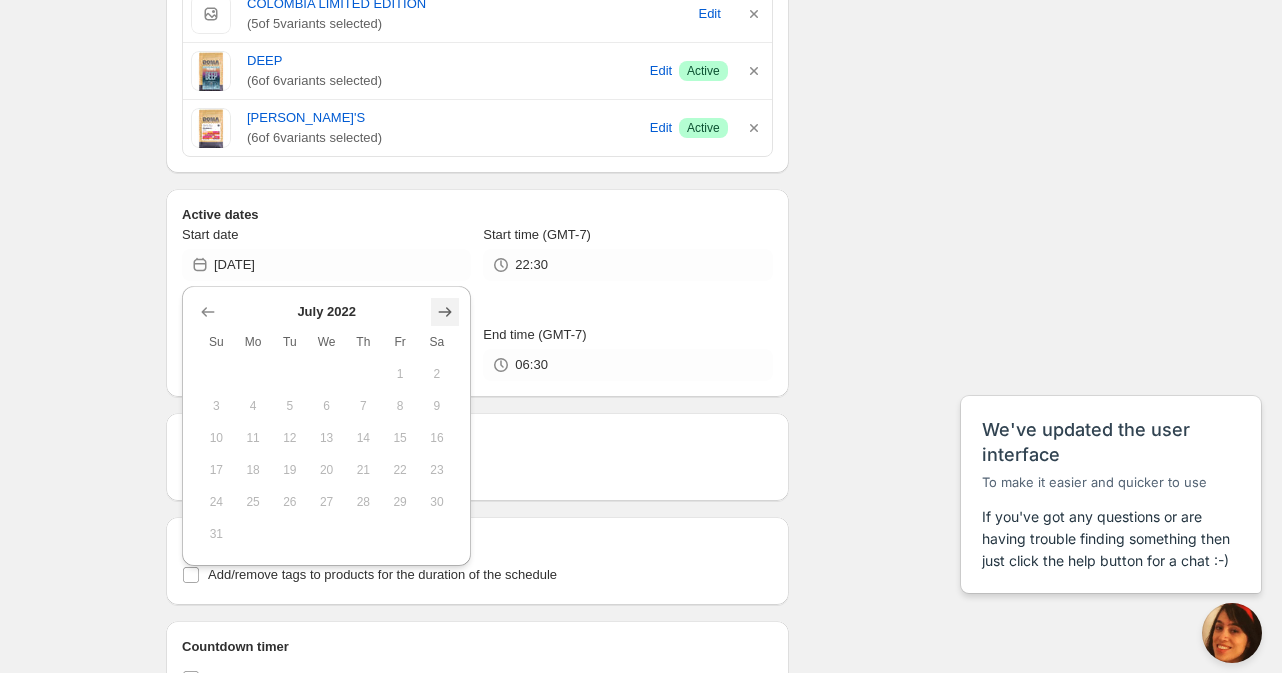 click 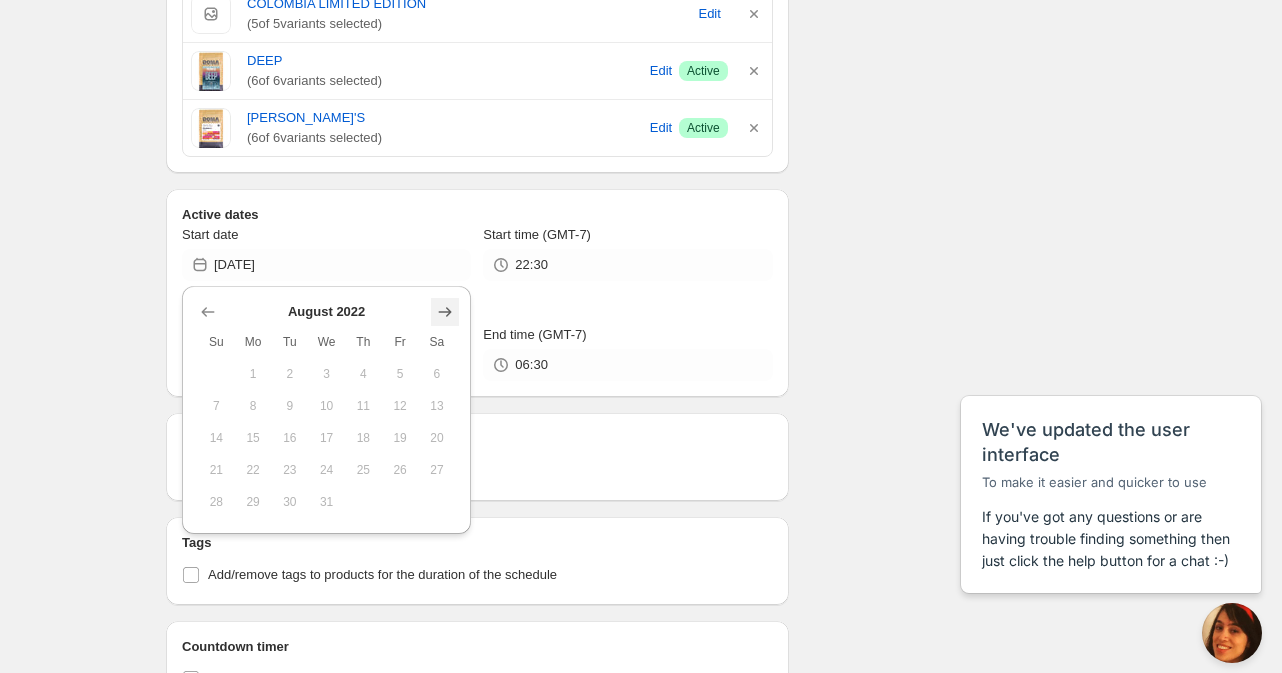 click 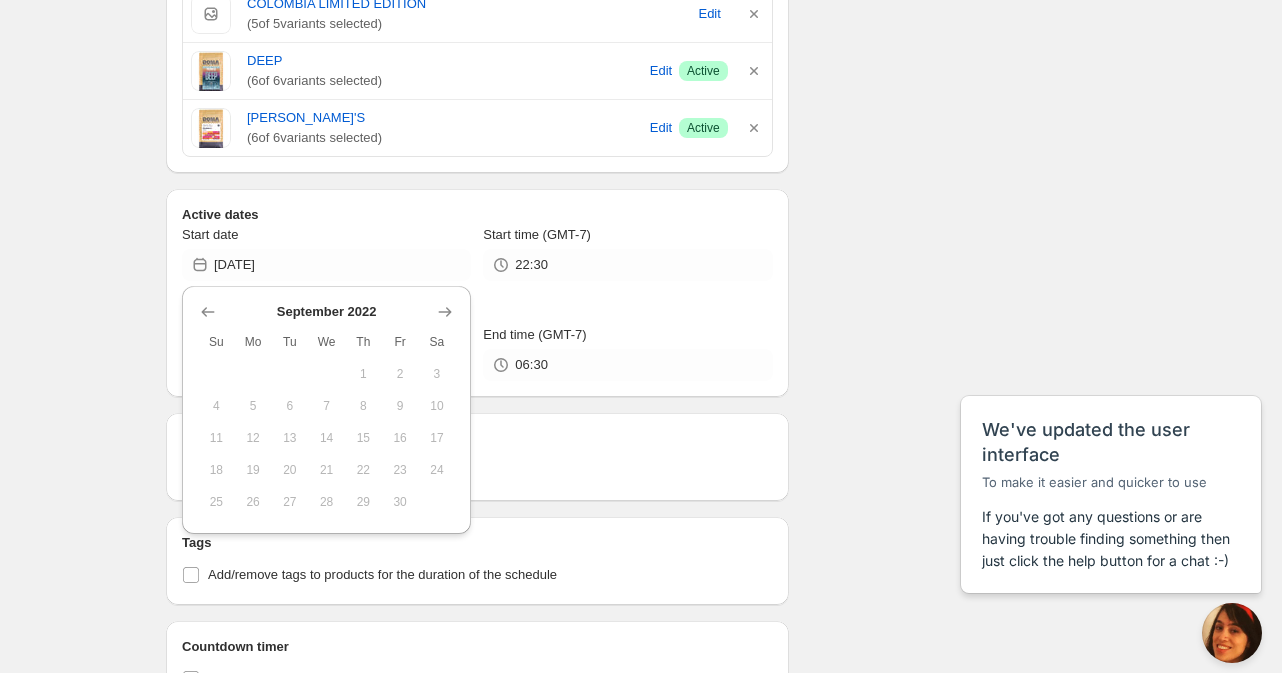 click on "28" at bounding box center (326, 502) 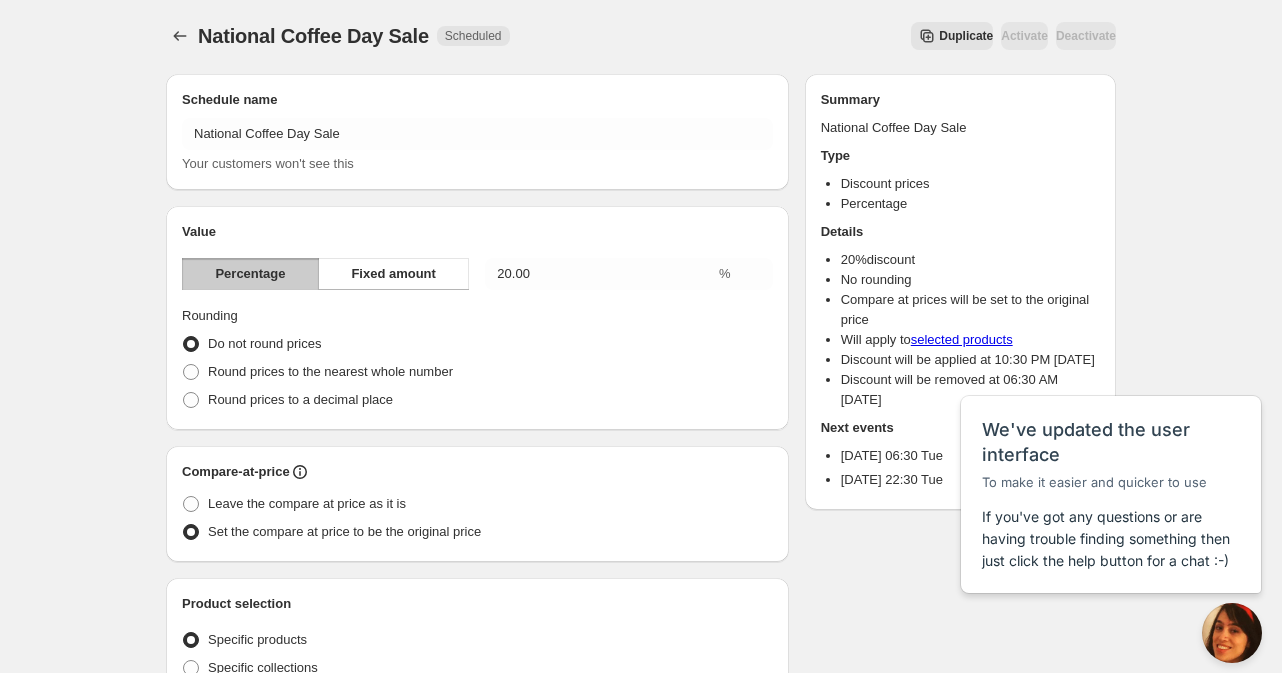 scroll, scrollTop: 0, scrollLeft: 0, axis: both 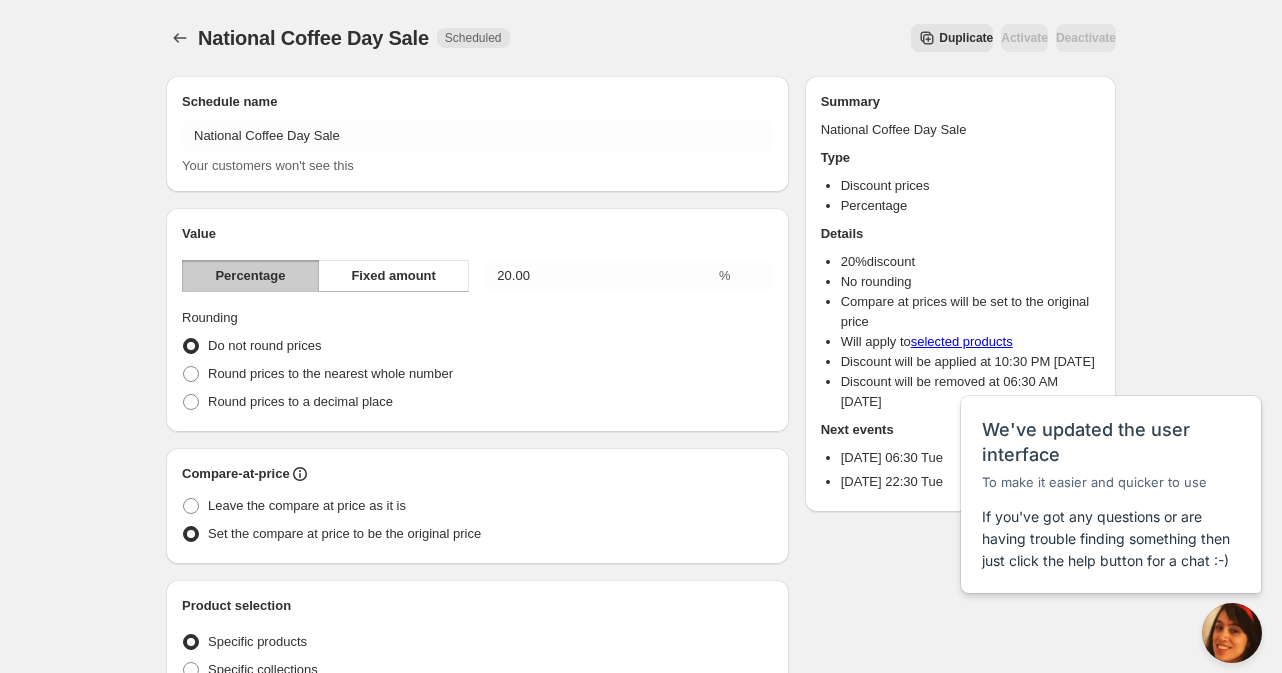 click on "Activate" at bounding box center (1024, 38) 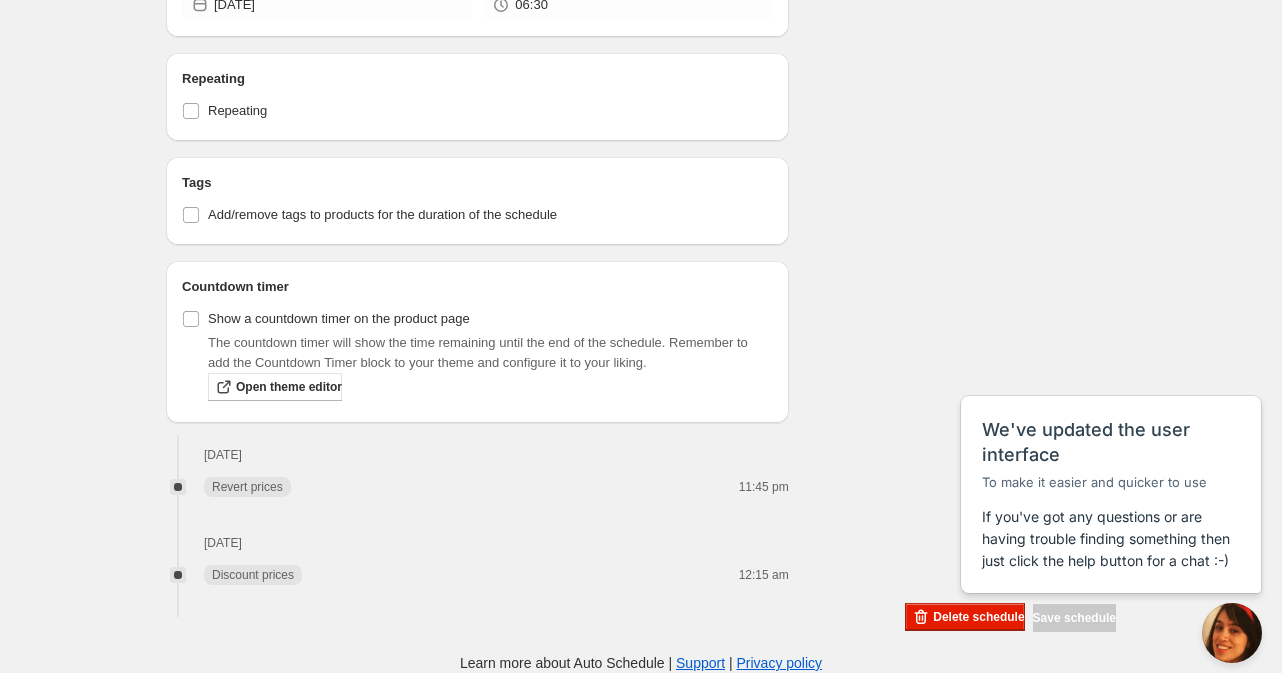 scroll, scrollTop: 1322, scrollLeft: 0, axis: vertical 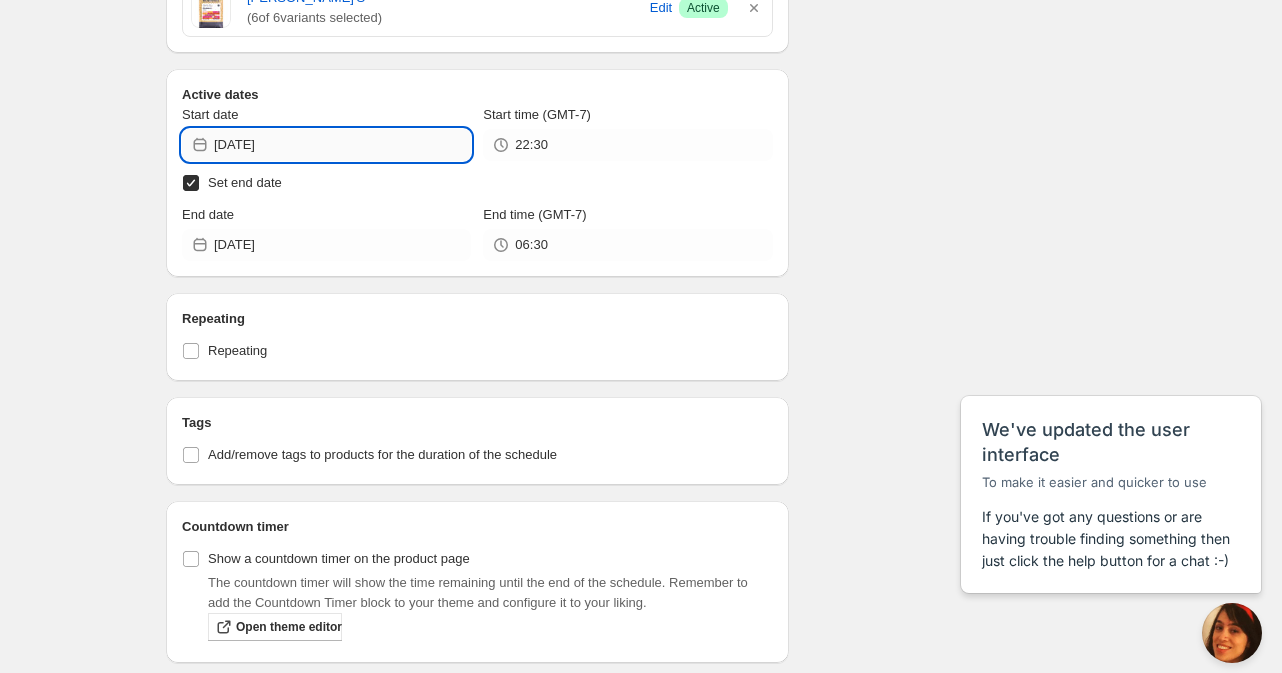 click on "[DATE]" at bounding box center (342, 145) 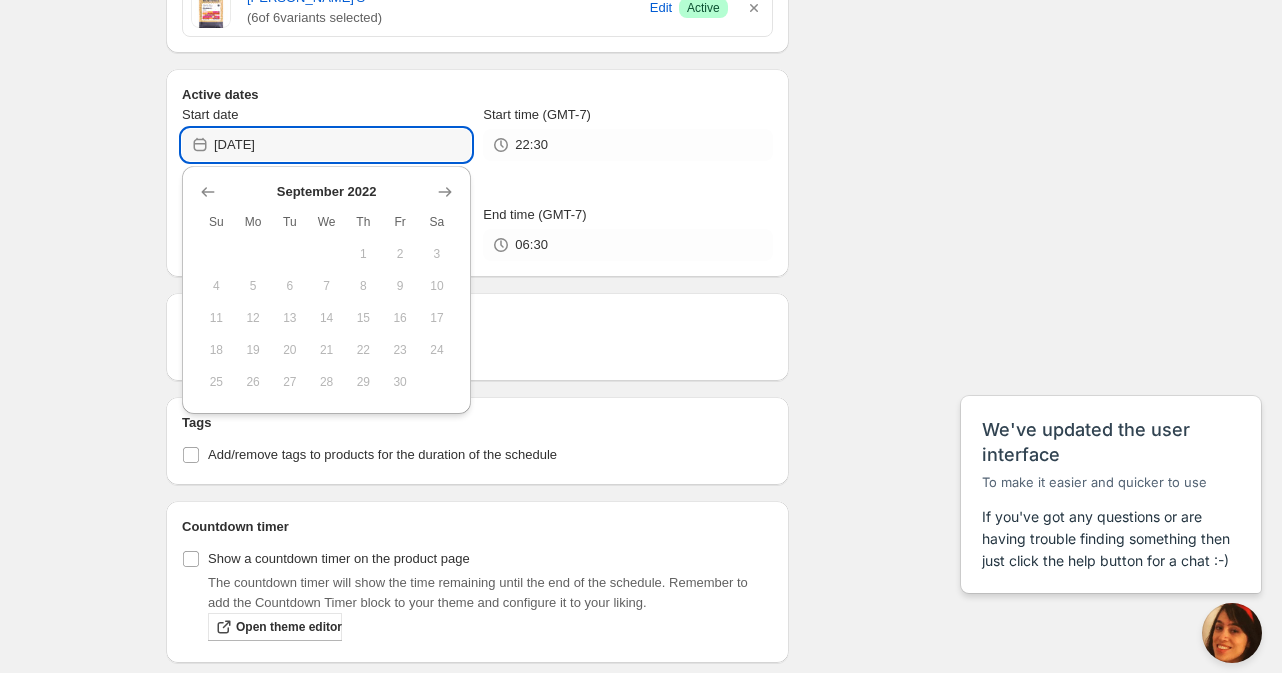 click on "[DATE] Su Mo Tu We Th Fr Sa 1 2 3 4 5 6 7 8 9 10 11 12 13 14 15 16 17 18 19 20 21 22 23 24 25 26 27 28 29 30" at bounding box center (318, 282) 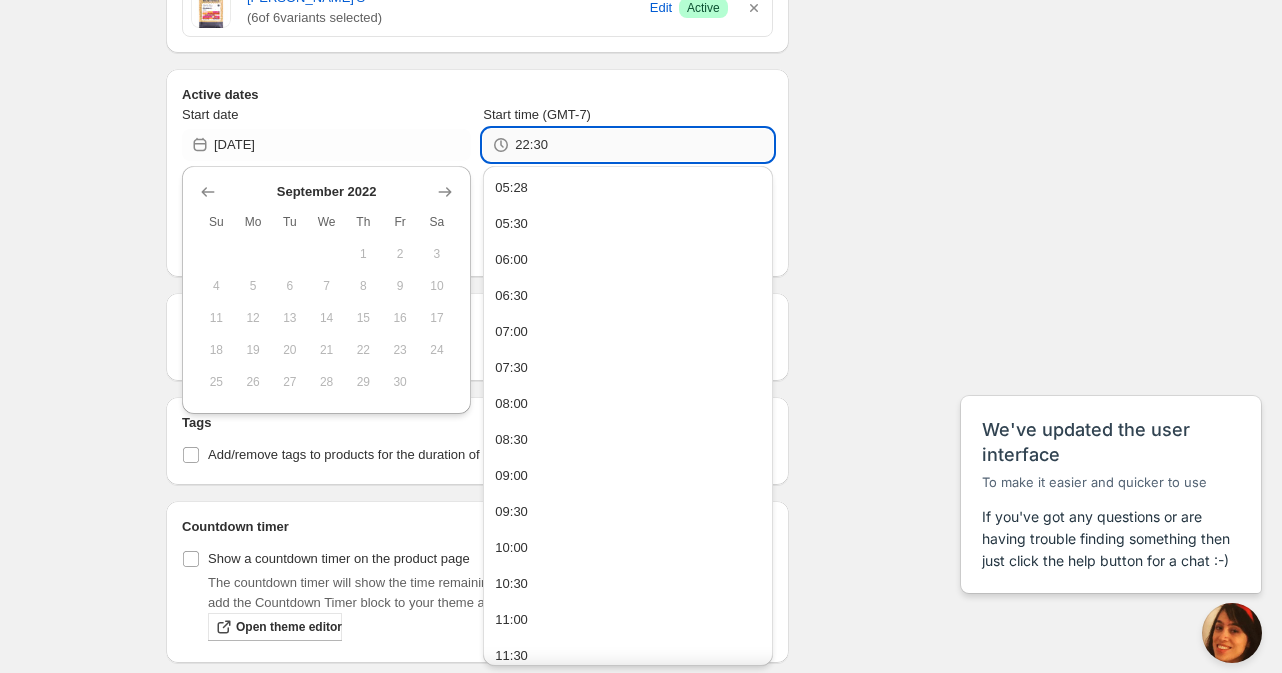 click on "22:30" at bounding box center (643, 145) 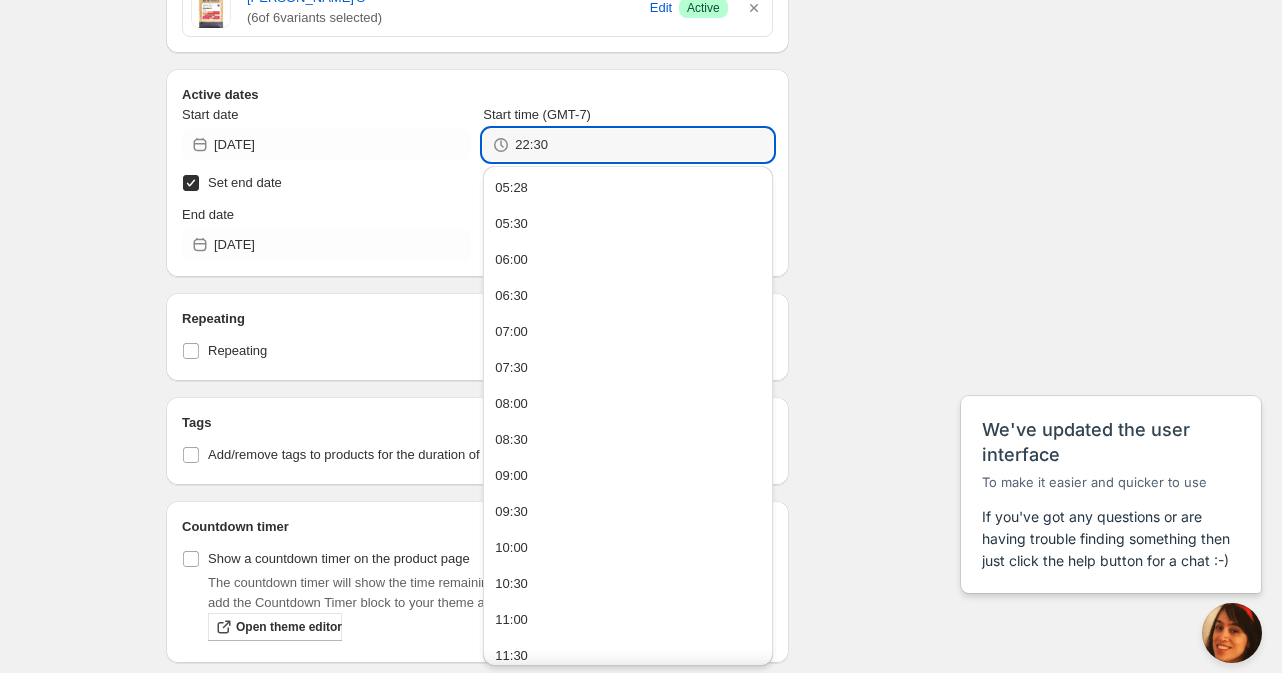 drag, startPoint x: 580, startPoint y: 145, endPoint x: 472, endPoint y: 136, distance: 108.37435 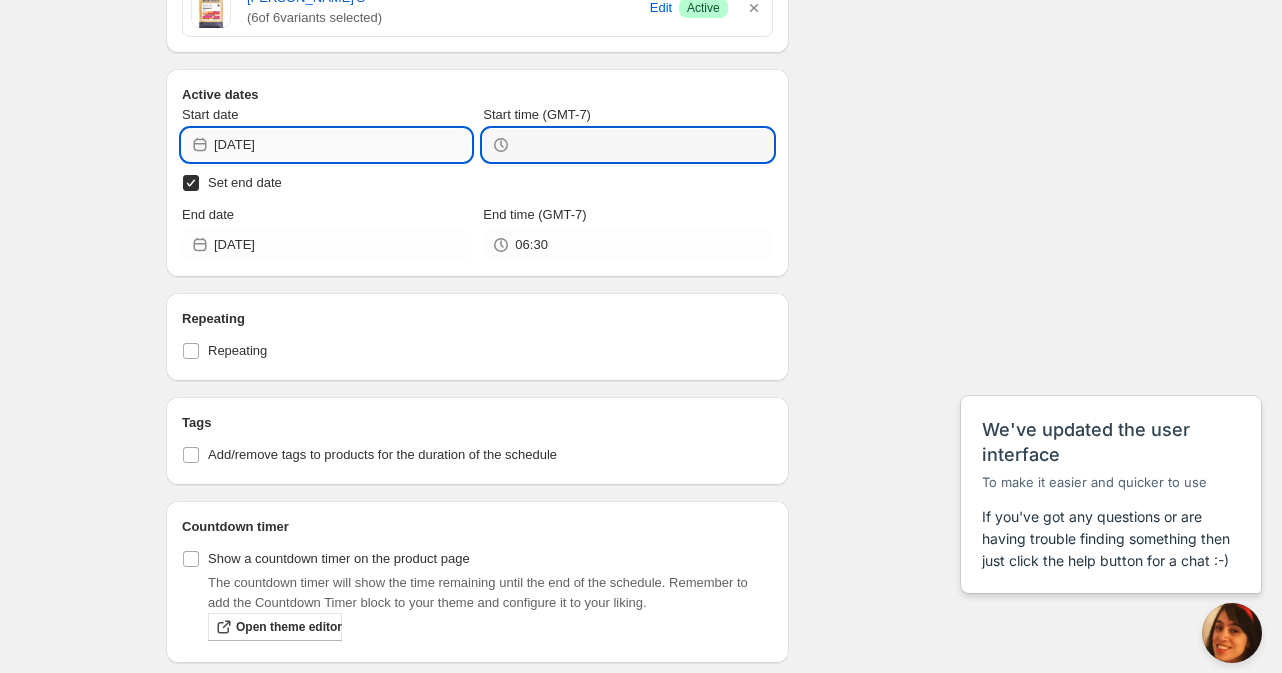 click on "[DATE]" at bounding box center (342, 145) 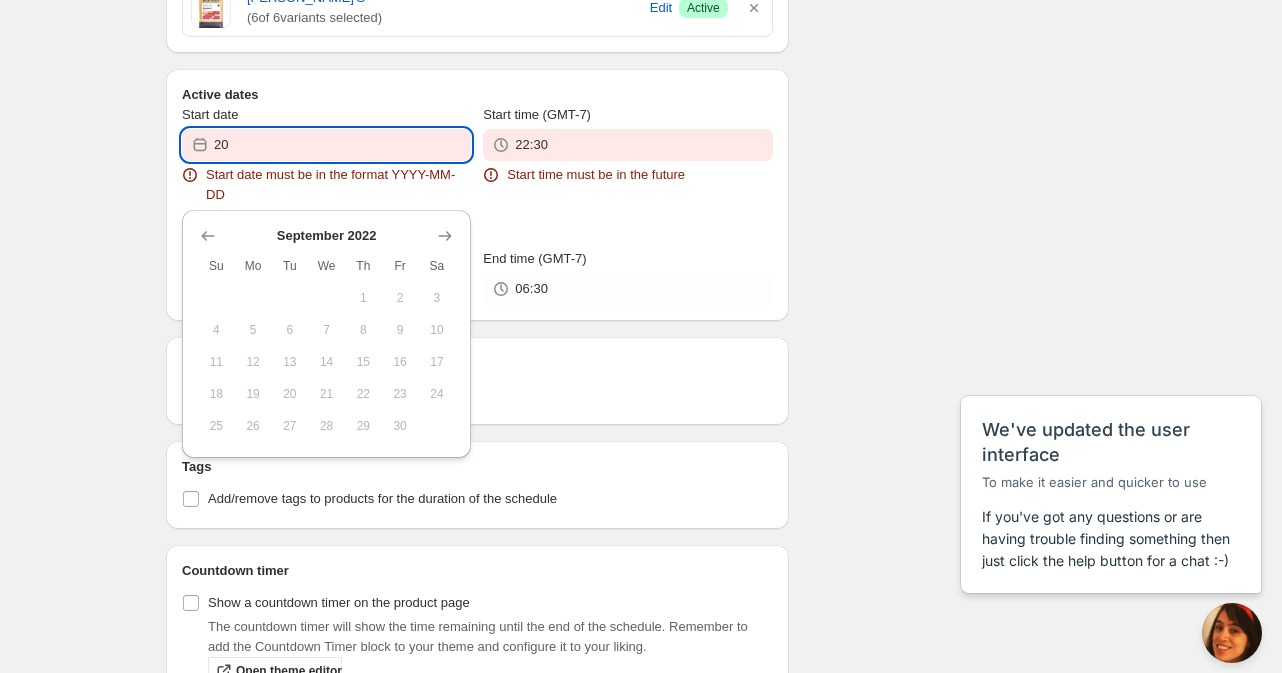 type on "2" 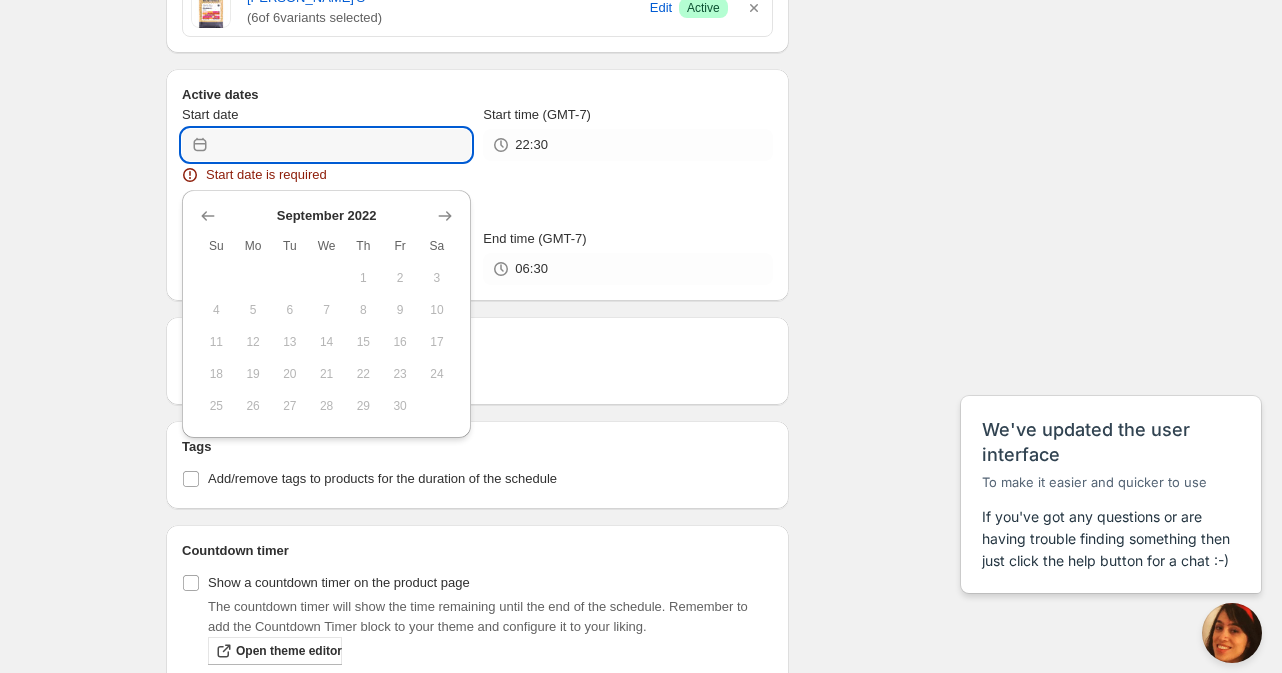 type 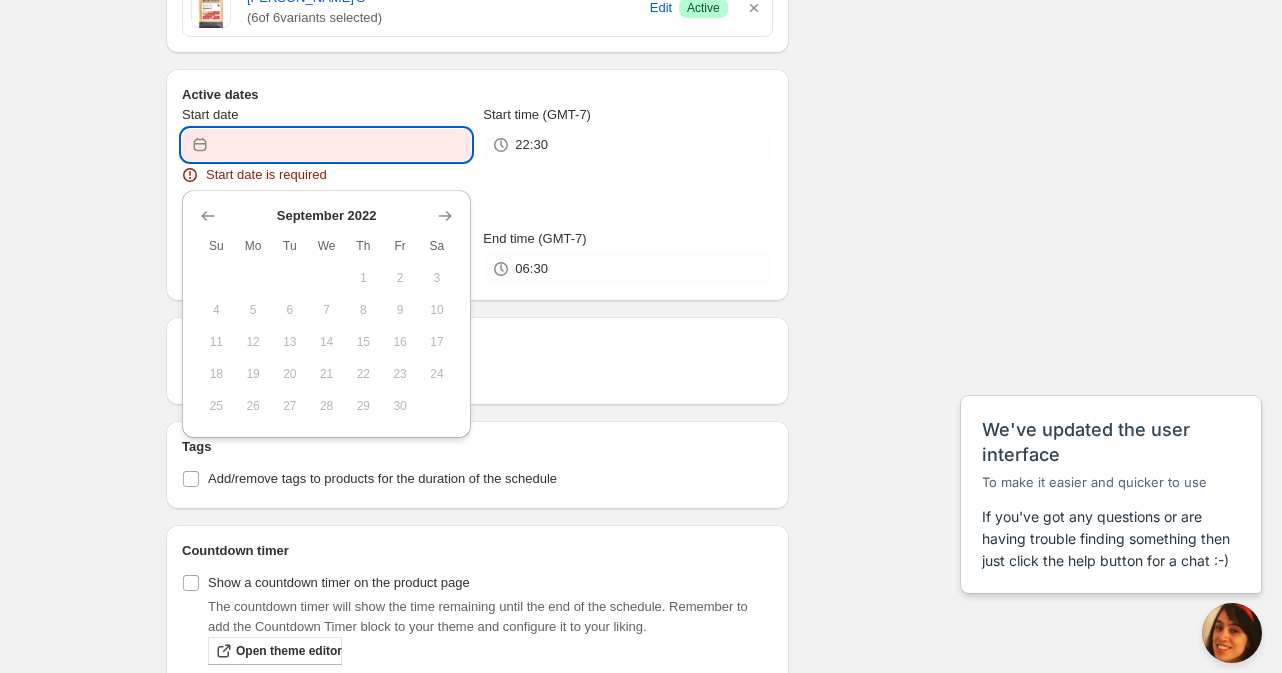 click on "National Coffee Day Sale. This page is ready National Coffee Day Sale Scheduled Duplicate Activate Deactivate More actions Duplicate Activate Deactivate Submit Schedule name National Coffee Day Sale Your customers won't see this Value Percentage Fixed amount 20.00 % Rounding Do not round prices Round prices to the nearest whole number Round prices to a decimal place Compare-at-price Leave the compare at price as it is Set the compare at price to be the original price Product selection Entity type Specific products Specific collections Specific tags Specific vendors Browse [PERSON_NAME] ( 7  of   7  variants selected) Edit Success Active [GEOGRAPHIC_DATA] ( 7  of   7  variants selected) Edit Success Active CARMELA'S ( 7  of   7  variants selected) Edit Success Active CHRONIC ( 7  of   7  variants selected) Edit Success Active CHRONIC SUPER DANK ( 6  of   6  variants selected) Edit Success Active [GEOGRAPHIC_DATA] ( 6  of   6  variants selected) Edit Success Active [GEOGRAPHIC_DATA] ( 5  of   5  variants selected) Edit ( 5  of   5 Edit DEEP (" at bounding box center (641, -193) 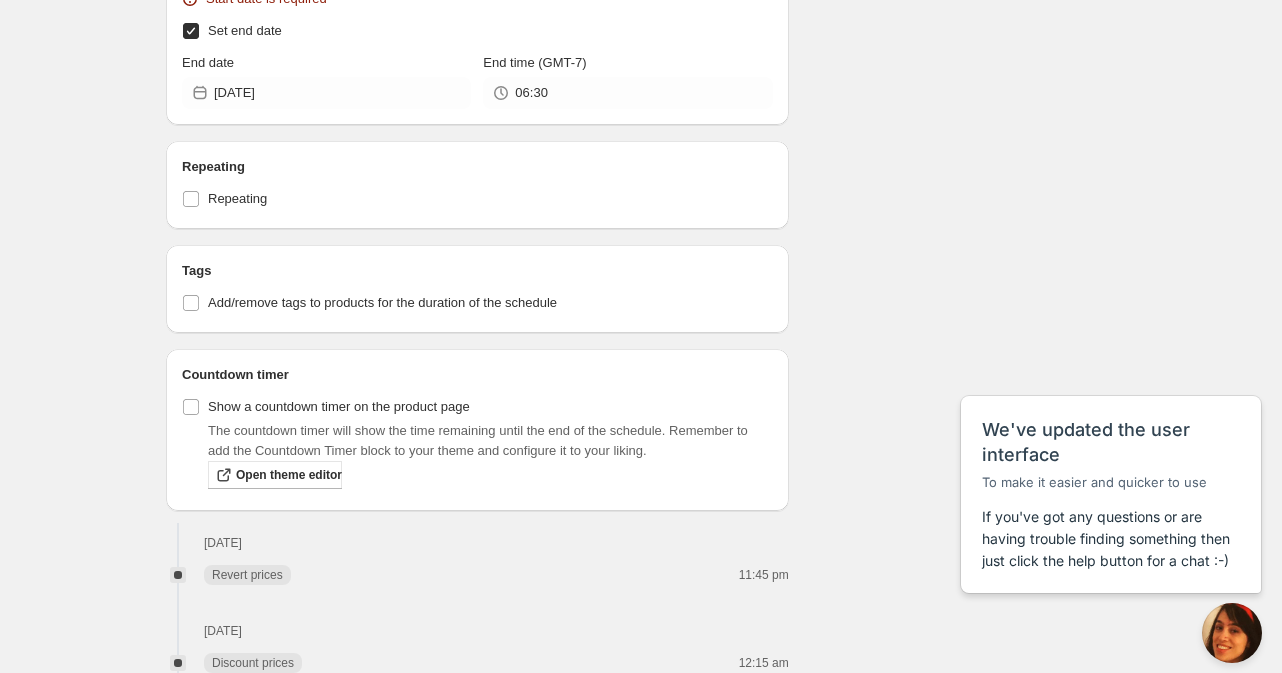 scroll, scrollTop: 1720, scrollLeft: 0, axis: vertical 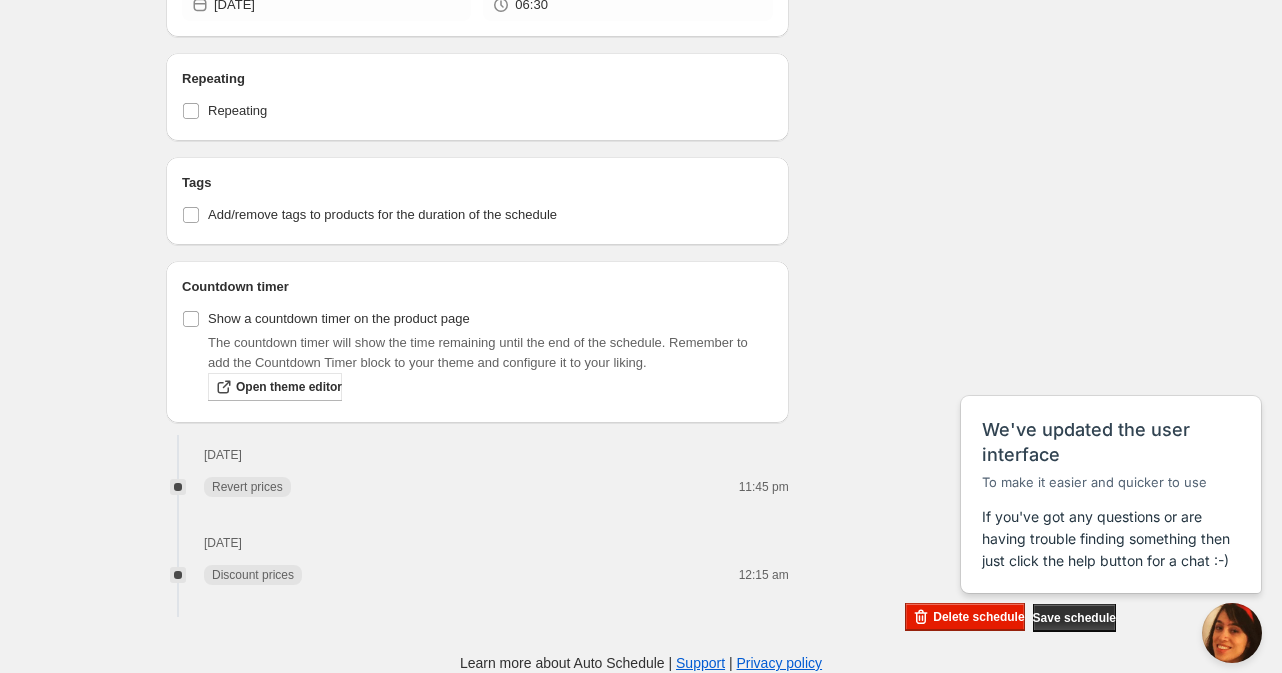 drag, startPoint x: 316, startPoint y: 452, endPoint x: 144, endPoint y: 438, distance: 172.56883 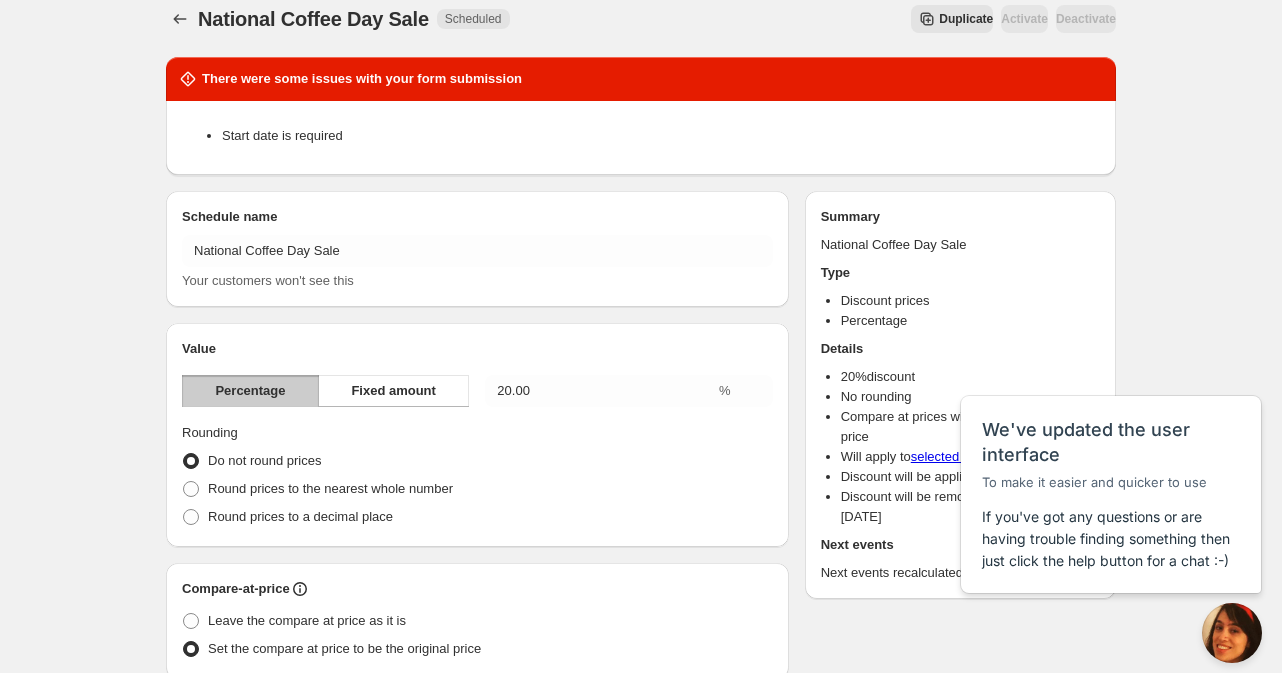 scroll, scrollTop: 0, scrollLeft: 0, axis: both 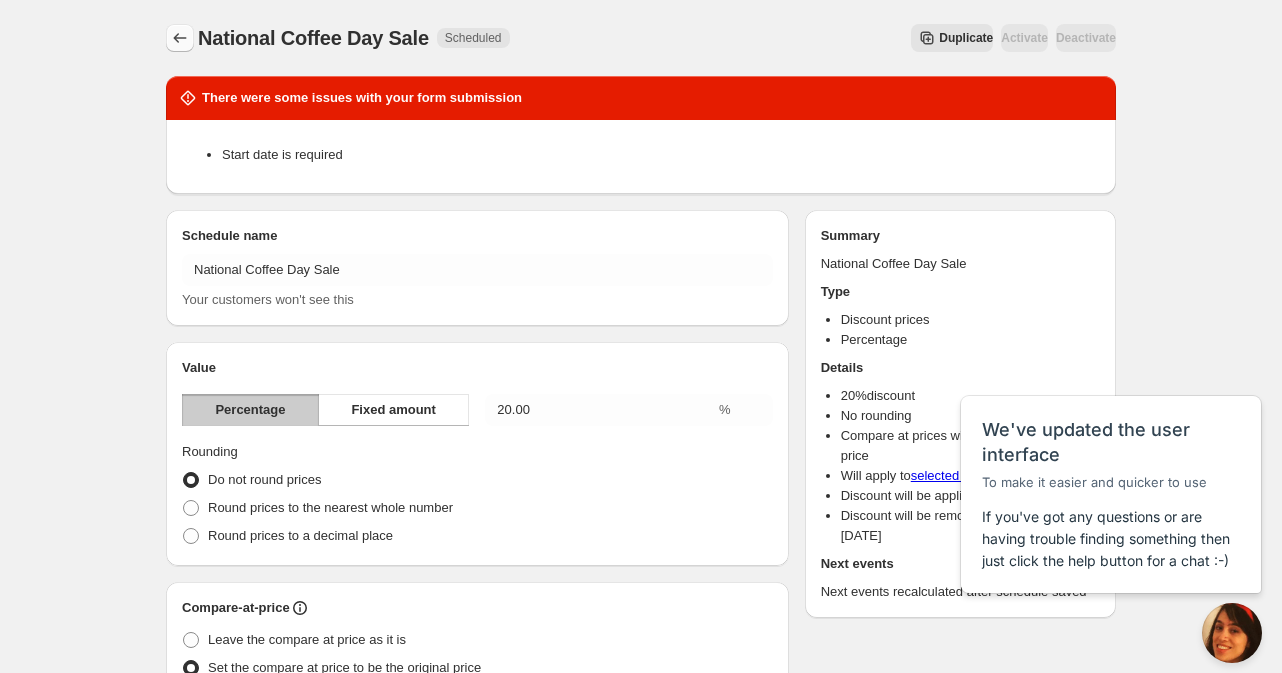 click 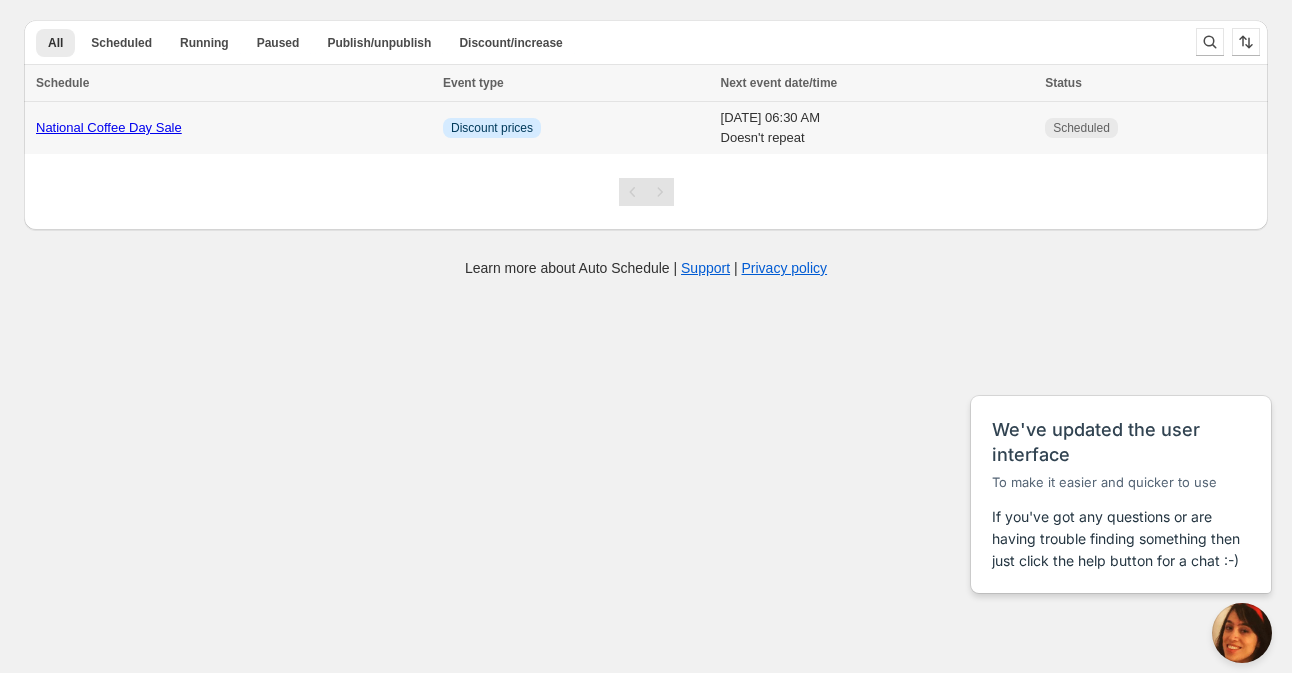 click on "Scheduled" at bounding box center [1153, 128] 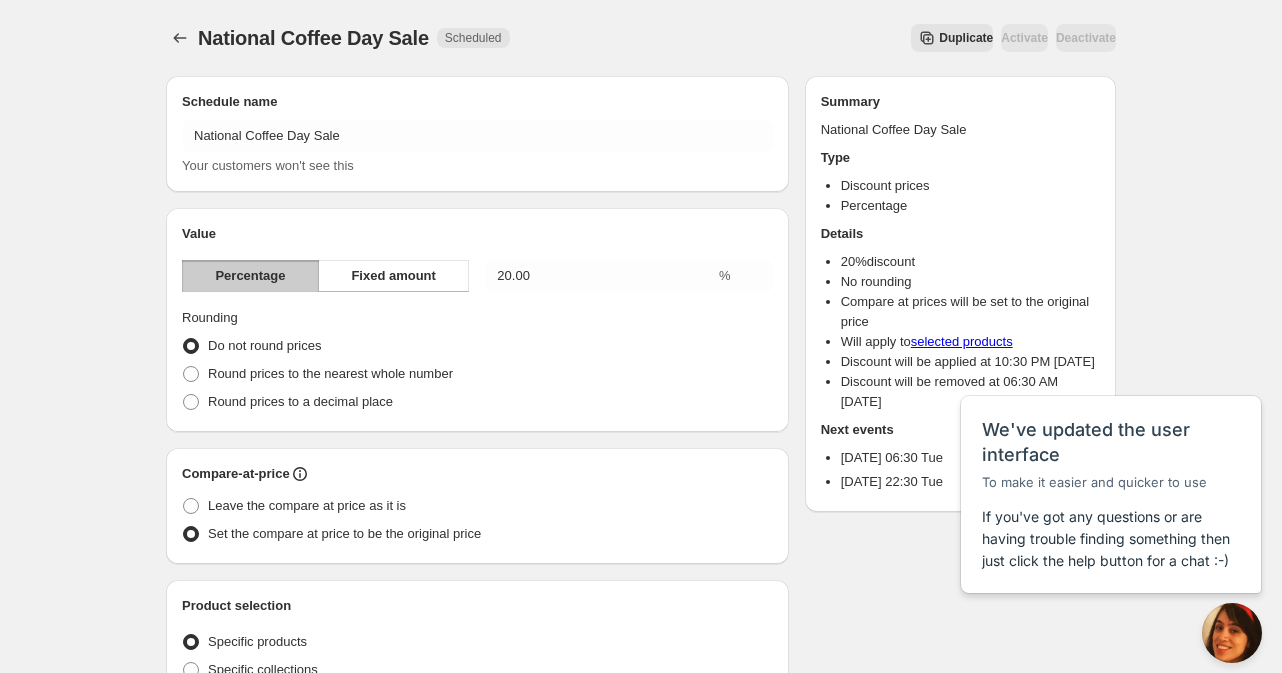 click on "Activate" at bounding box center (1024, 38) 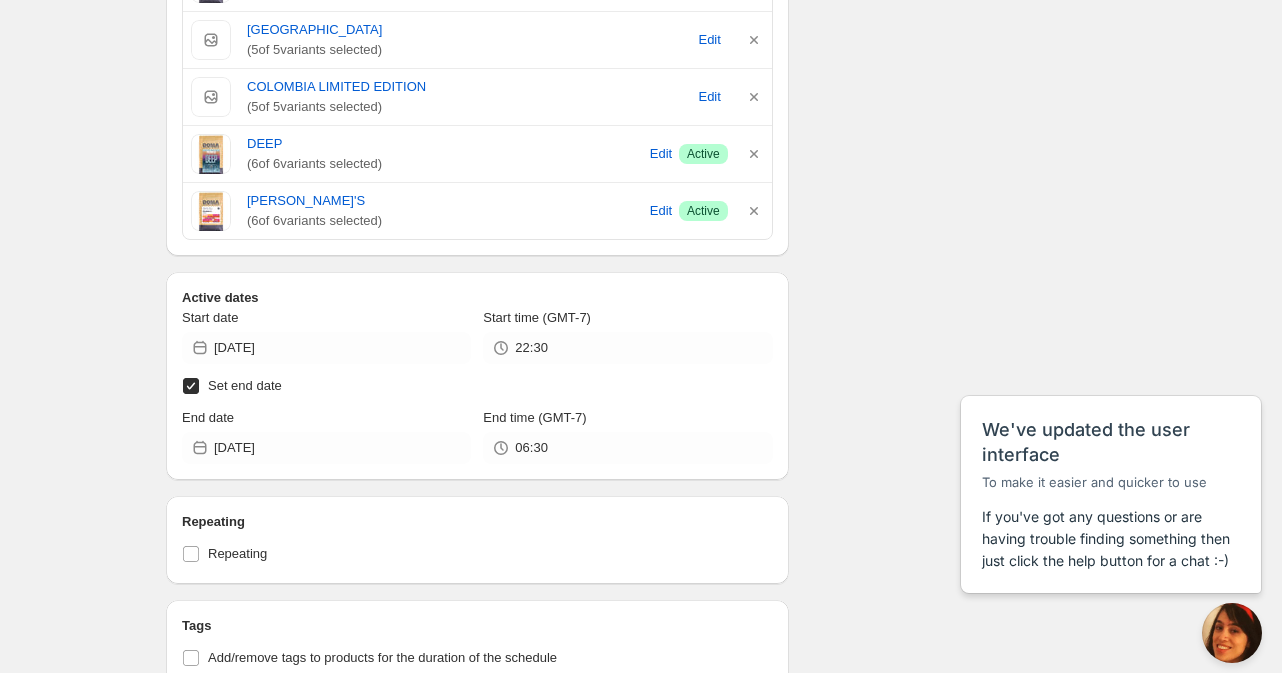 scroll, scrollTop: 1200, scrollLeft: 0, axis: vertical 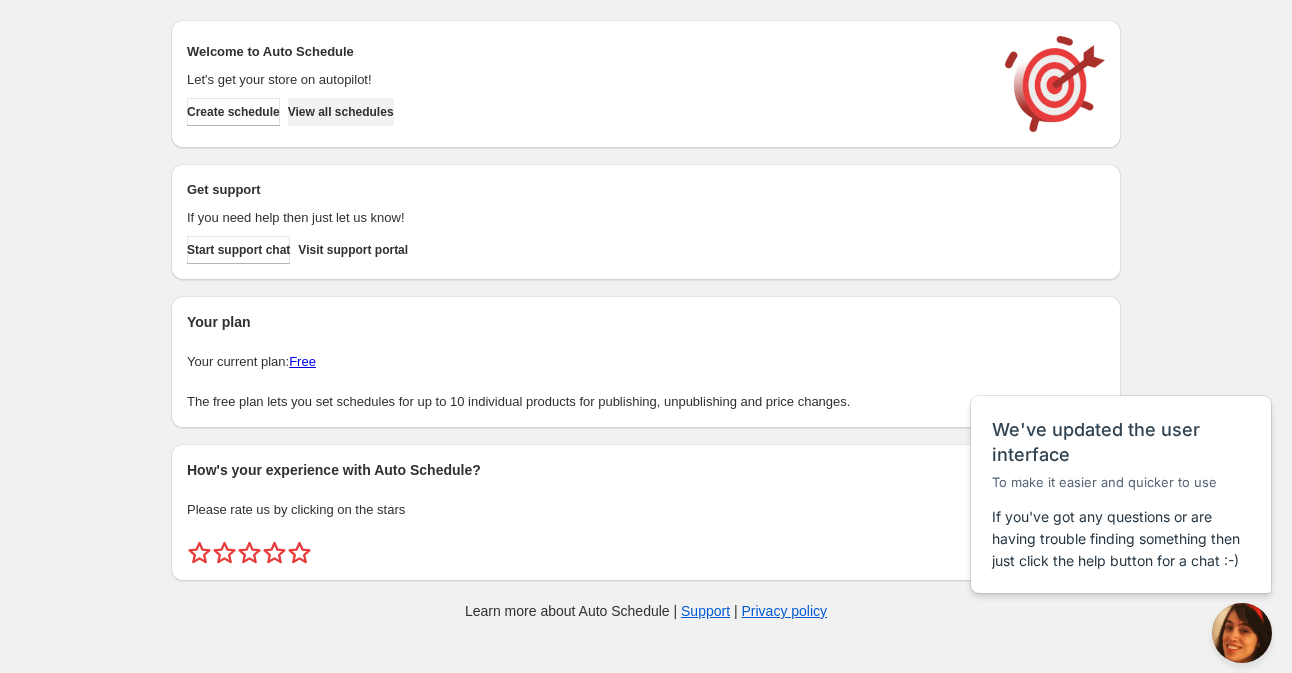 click on "View all schedules" at bounding box center [341, 112] 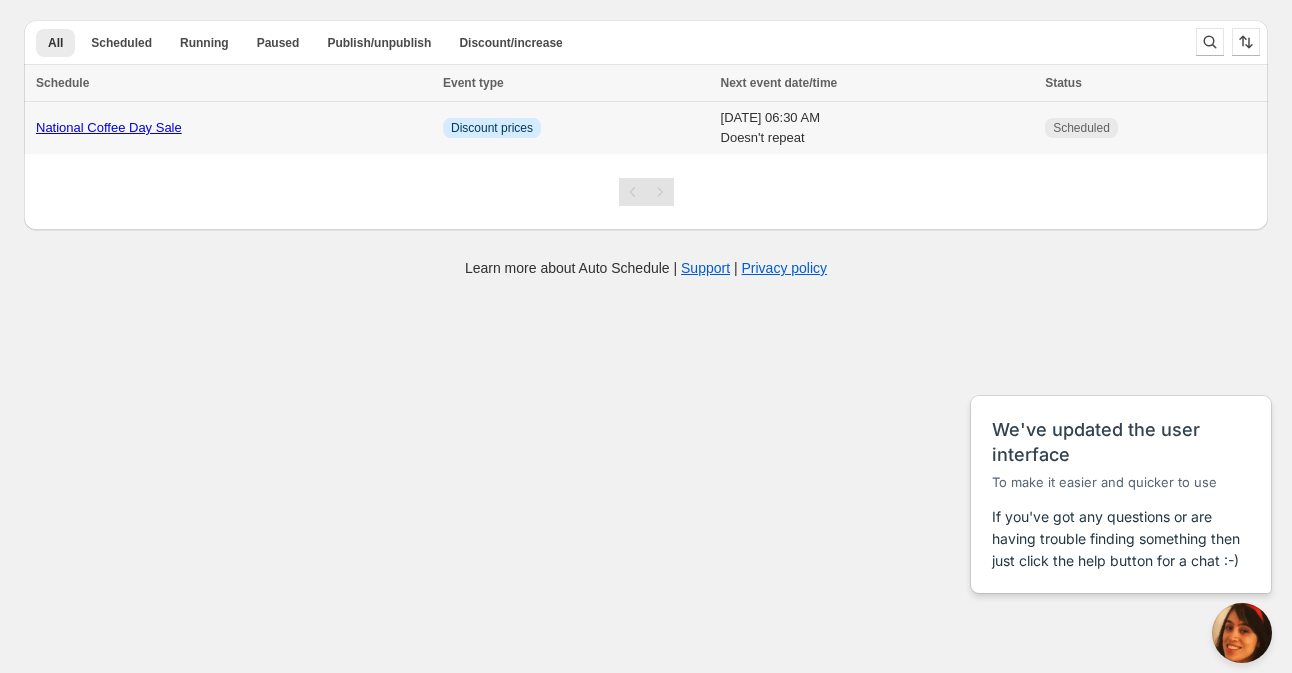 click on "Scheduled" at bounding box center (1081, 128) 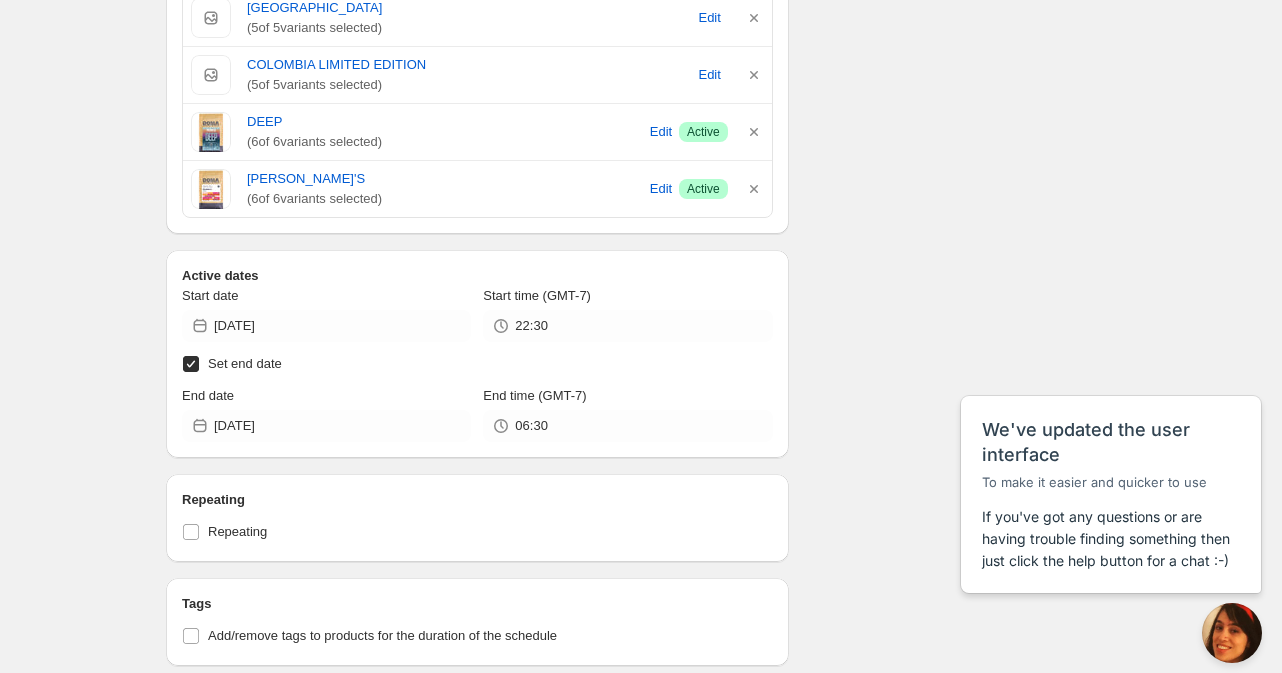 scroll, scrollTop: 1200, scrollLeft: 0, axis: vertical 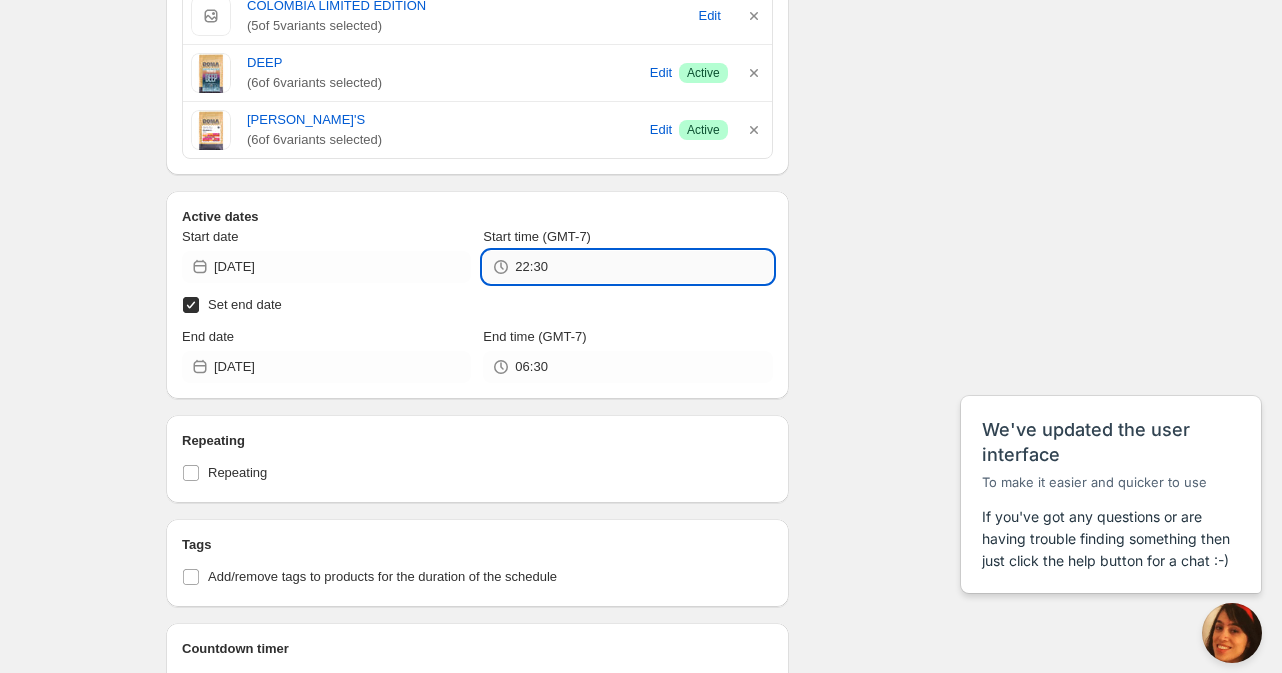 click on "22:30" at bounding box center (643, 267) 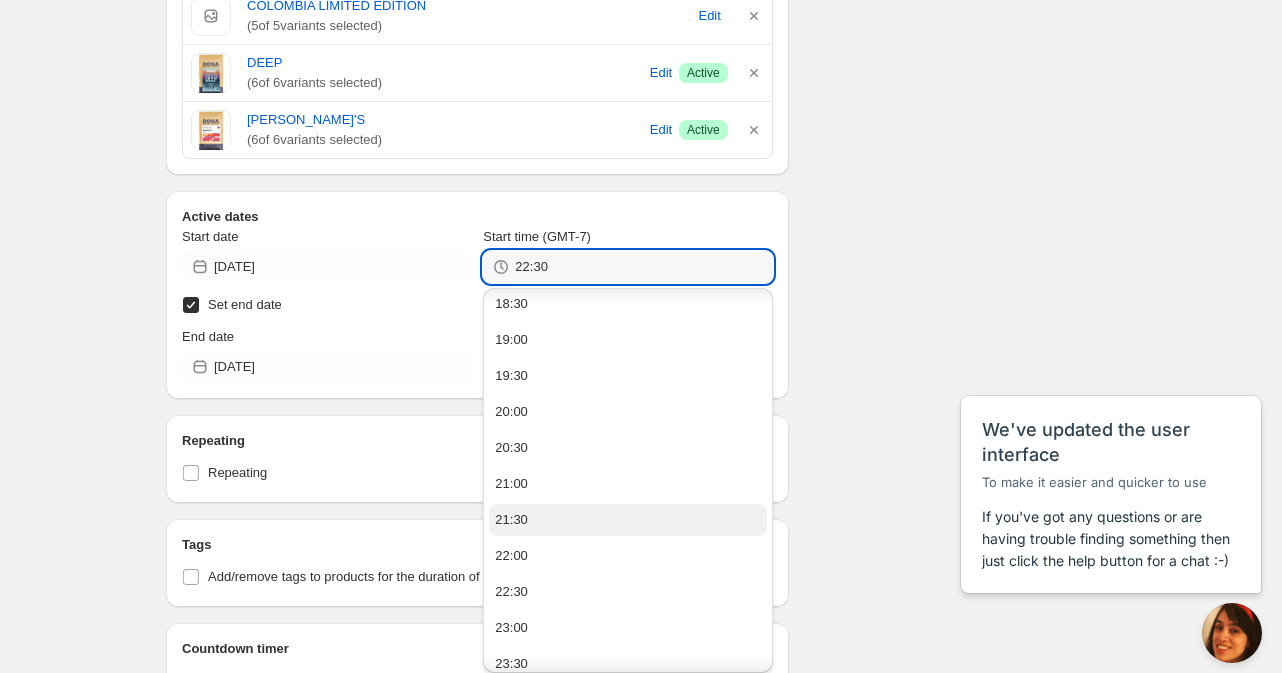 scroll, scrollTop: 991, scrollLeft: 0, axis: vertical 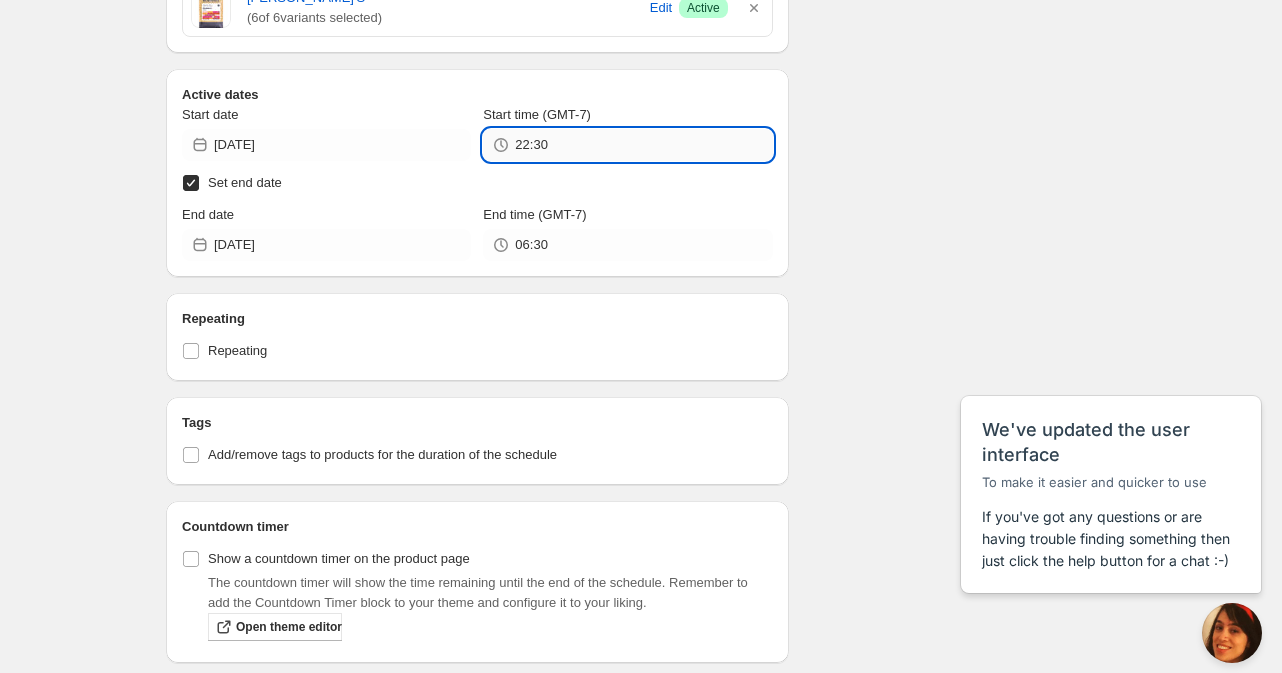 click on "22:30" at bounding box center [643, 145] 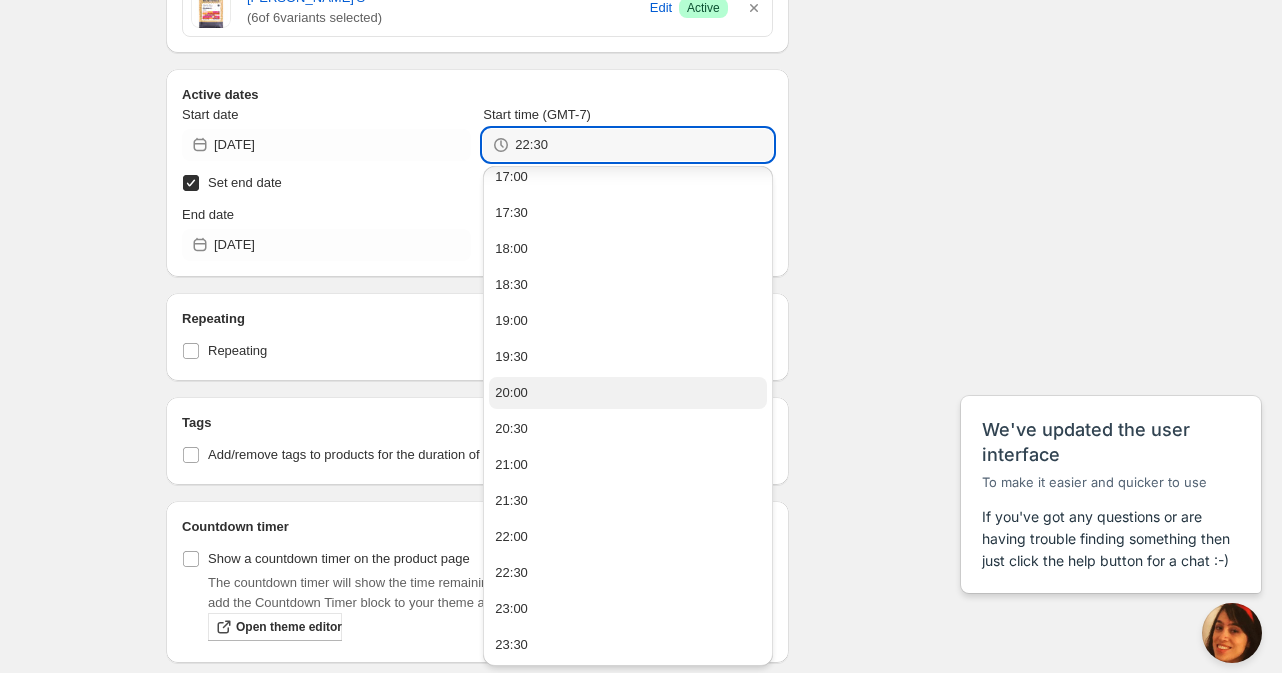 scroll, scrollTop: 876, scrollLeft: 0, axis: vertical 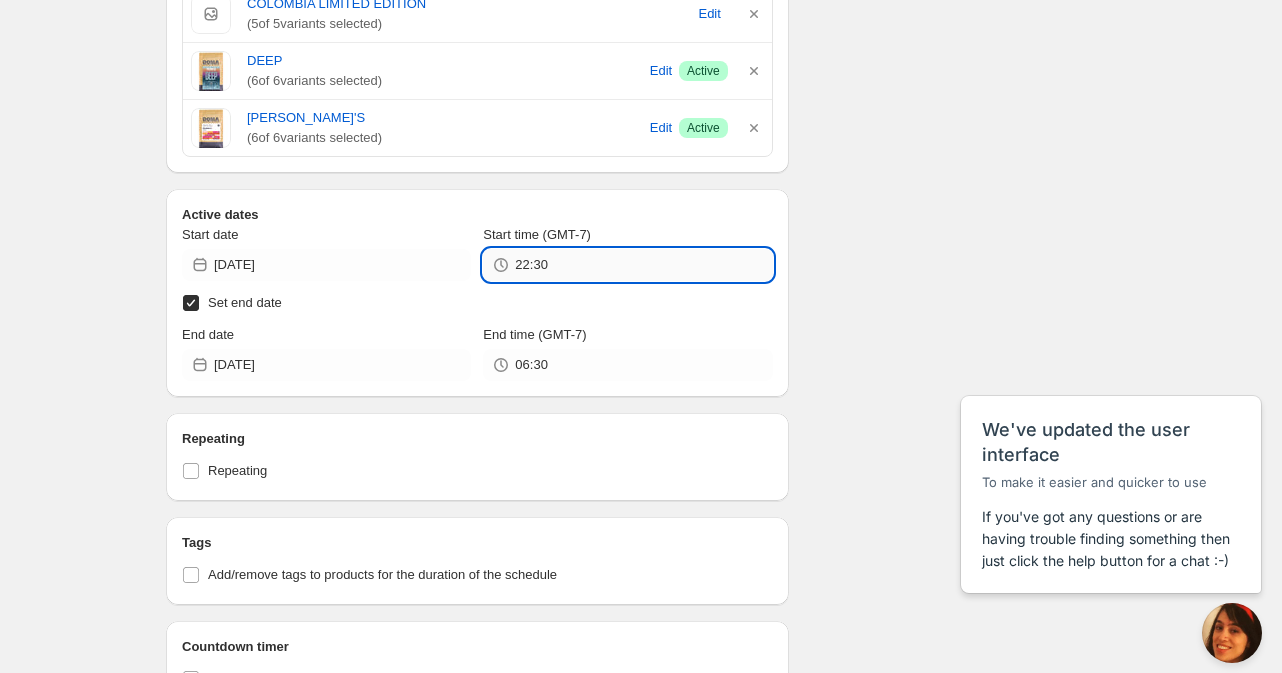click on "22:30" at bounding box center [643, 265] 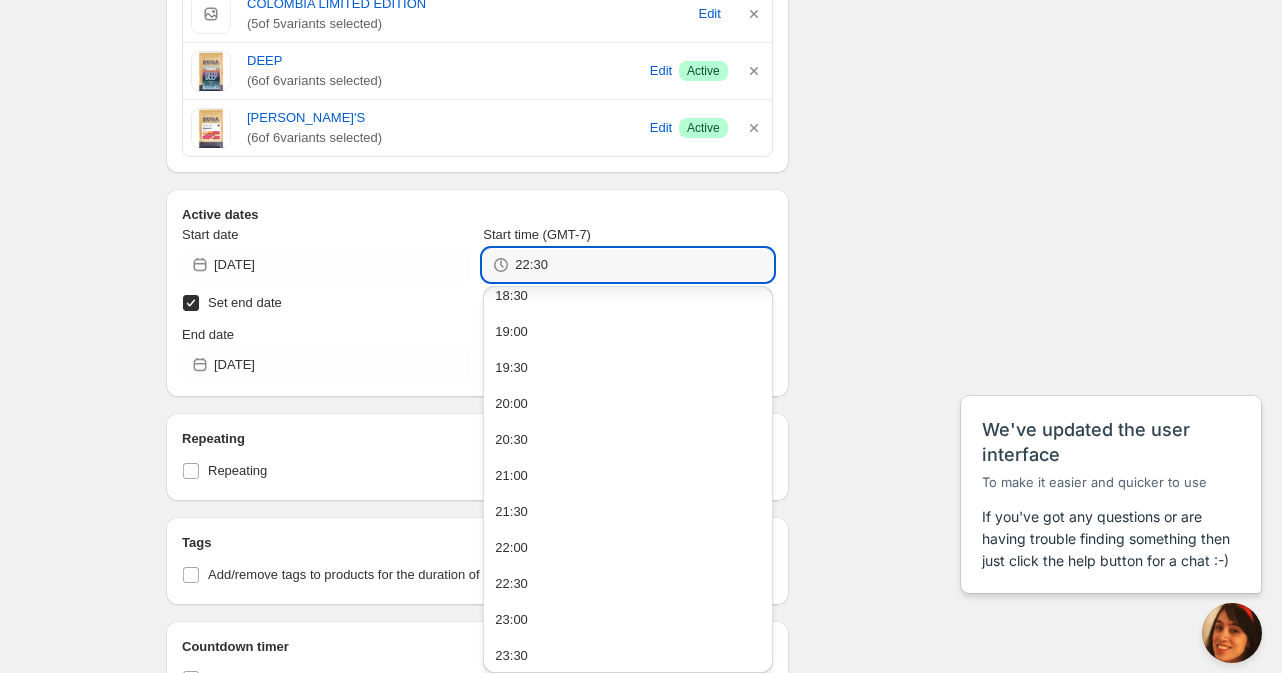 scroll, scrollTop: 989, scrollLeft: 0, axis: vertical 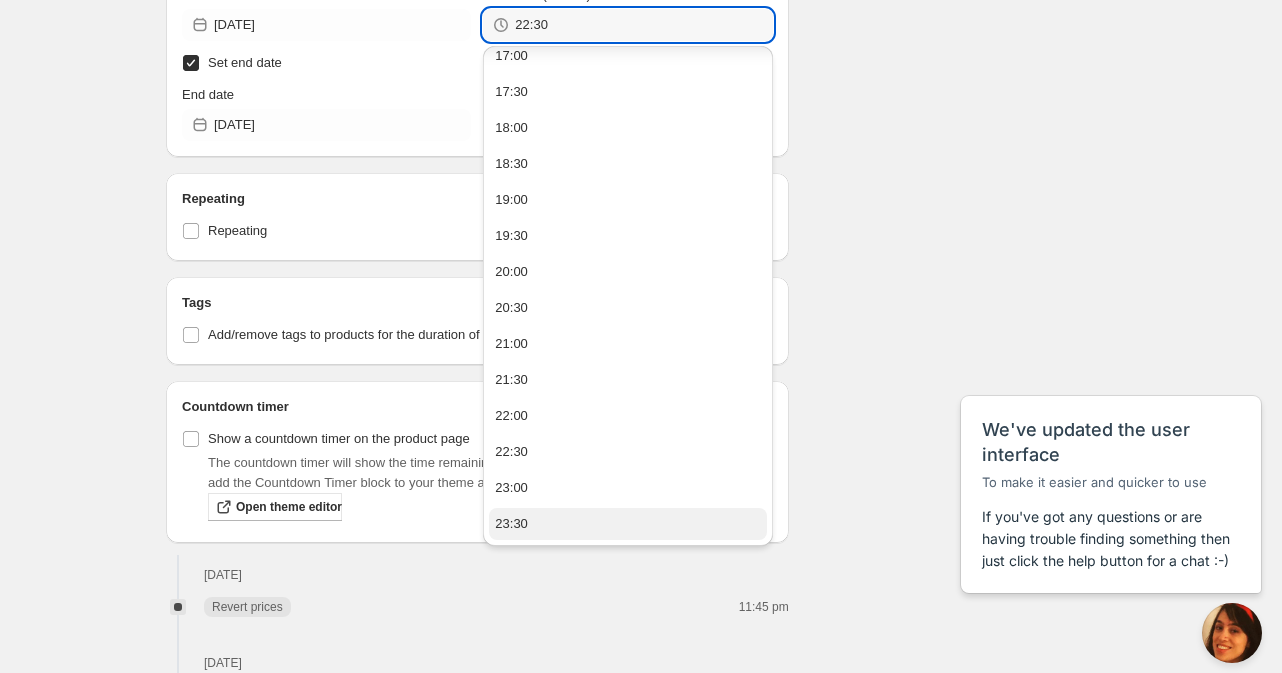 click on "23:30" at bounding box center [511, 524] 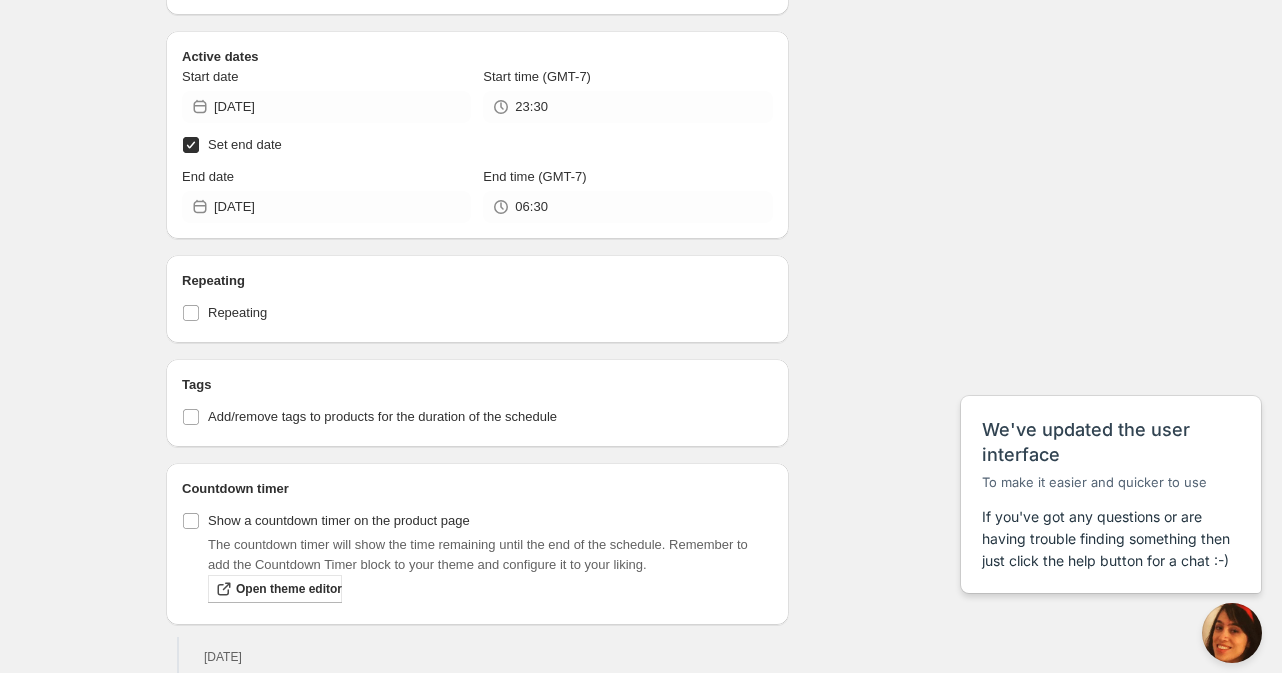 scroll, scrollTop: 1322, scrollLeft: 0, axis: vertical 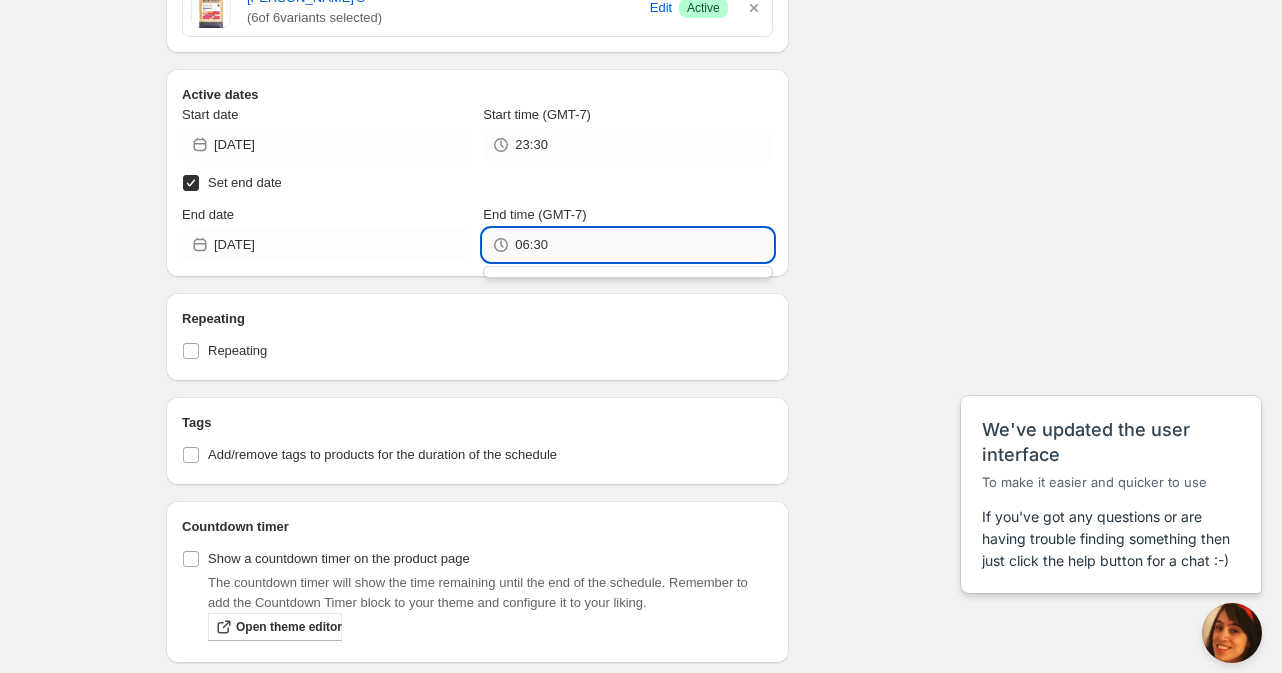 click on "06:30" at bounding box center [643, 245] 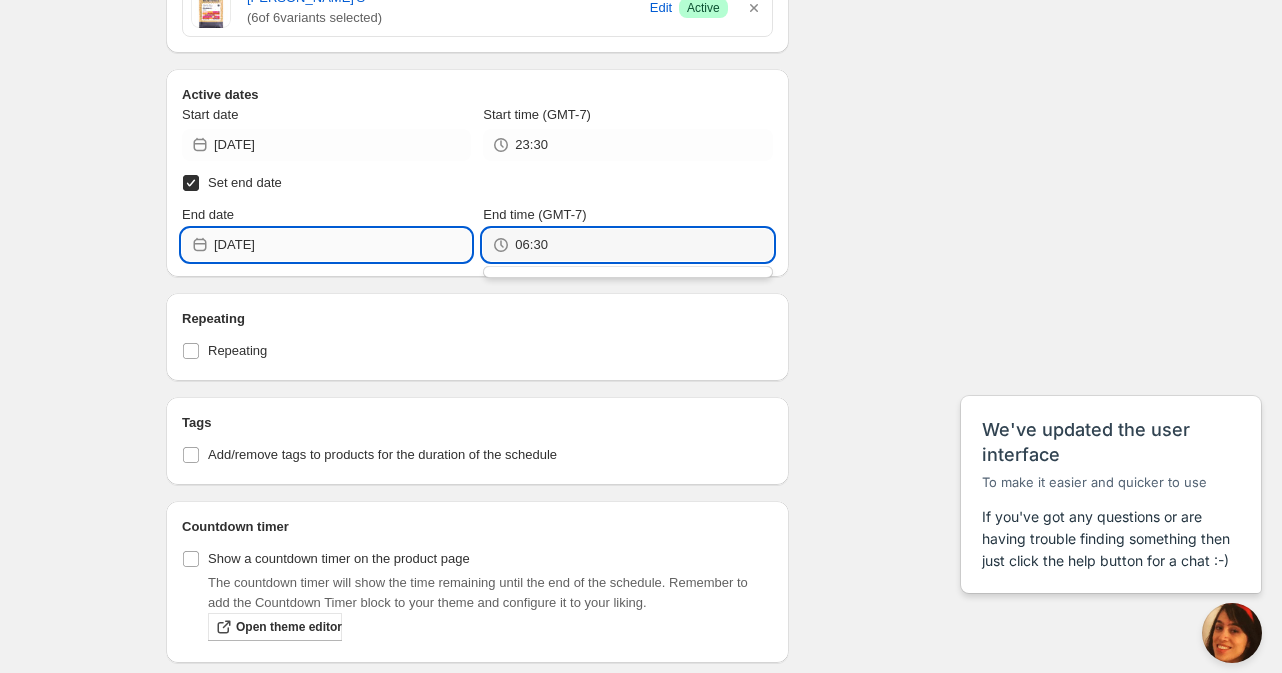 click on "[DATE]" at bounding box center [342, 245] 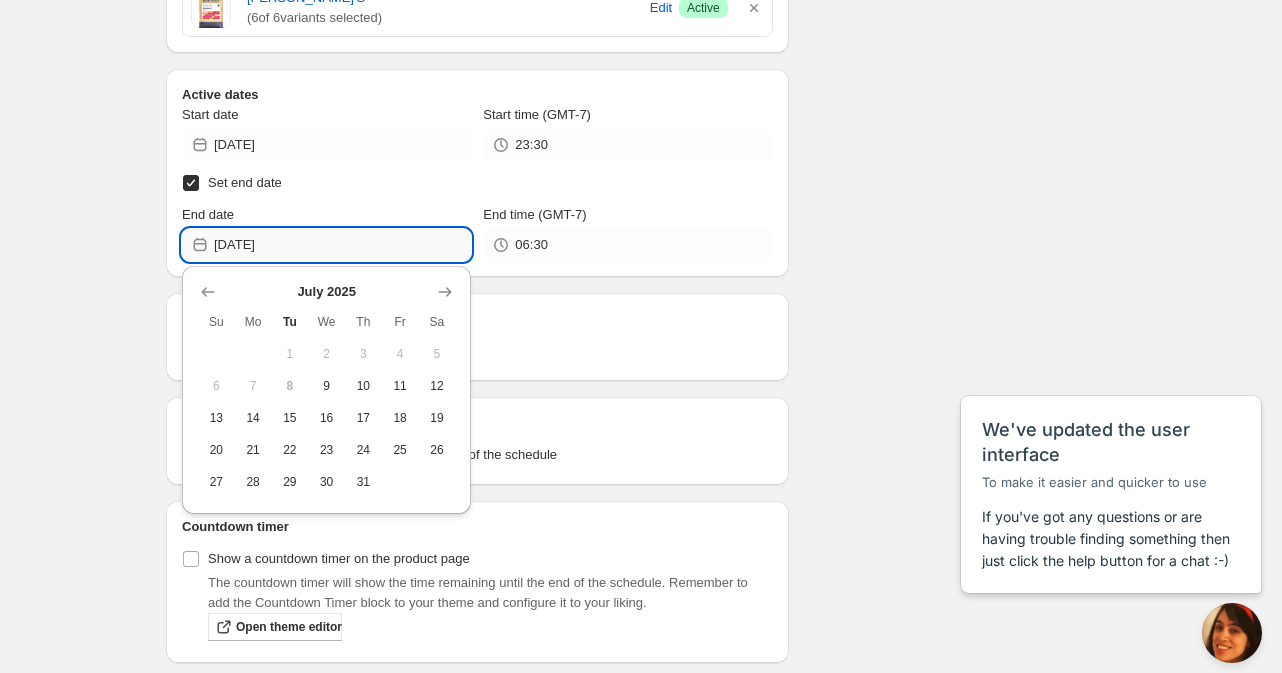 click on "[DATE]" at bounding box center (342, 245) 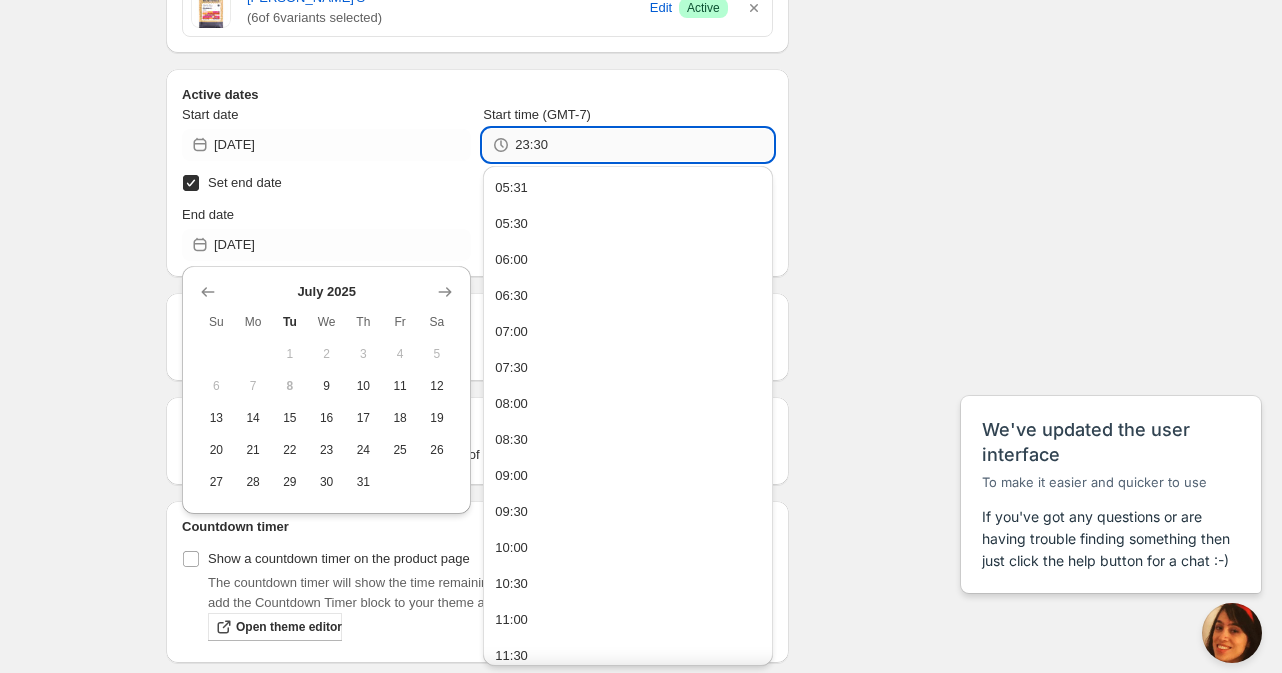 click on "23:30" at bounding box center [643, 145] 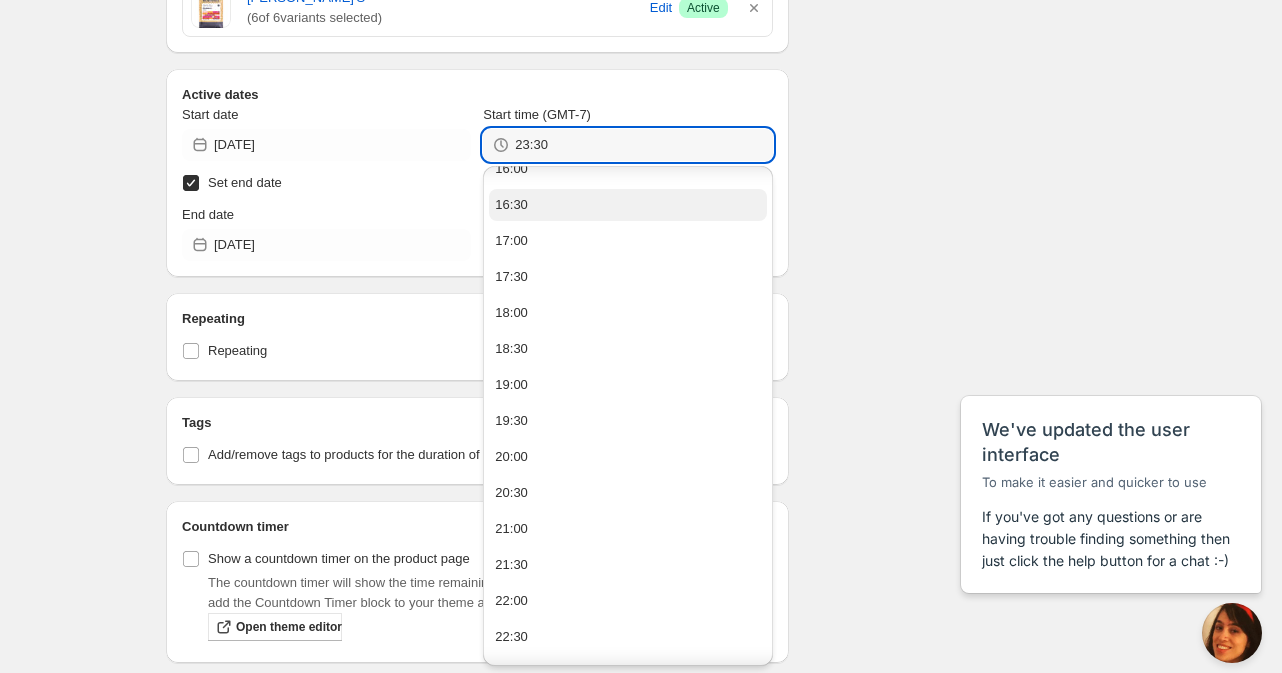 scroll, scrollTop: 876, scrollLeft: 0, axis: vertical 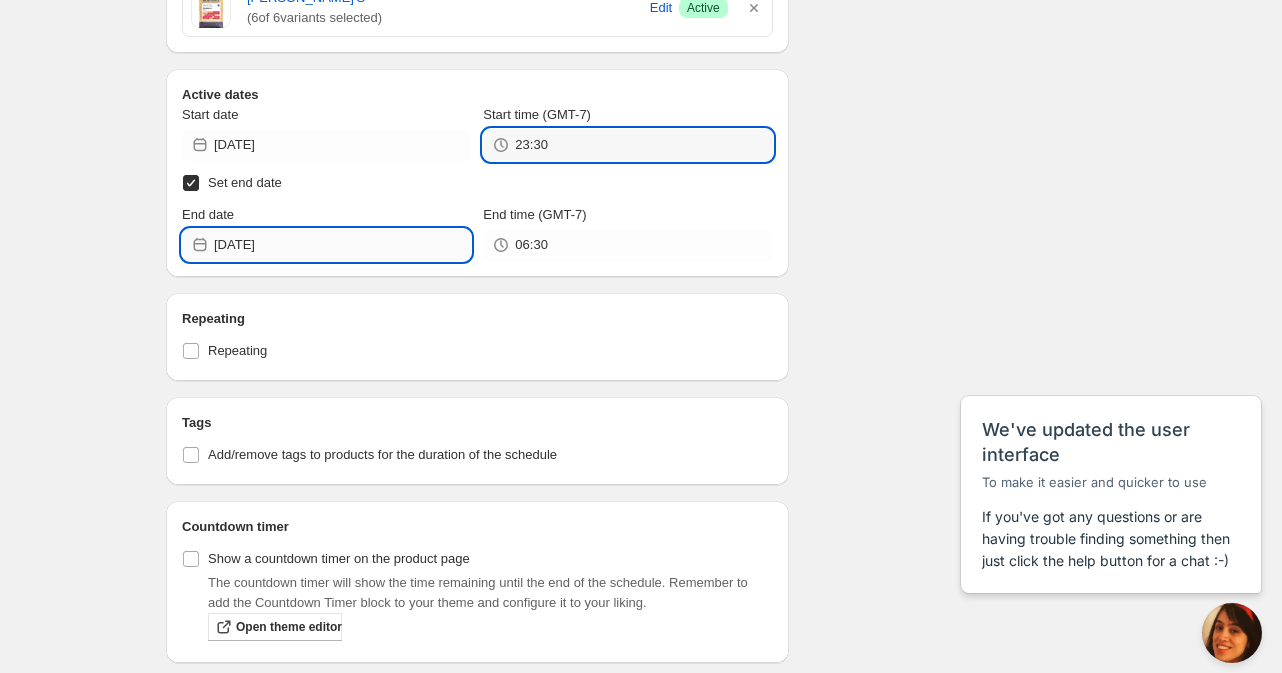 click on "[DATE]" at bounding box center (342, 245) 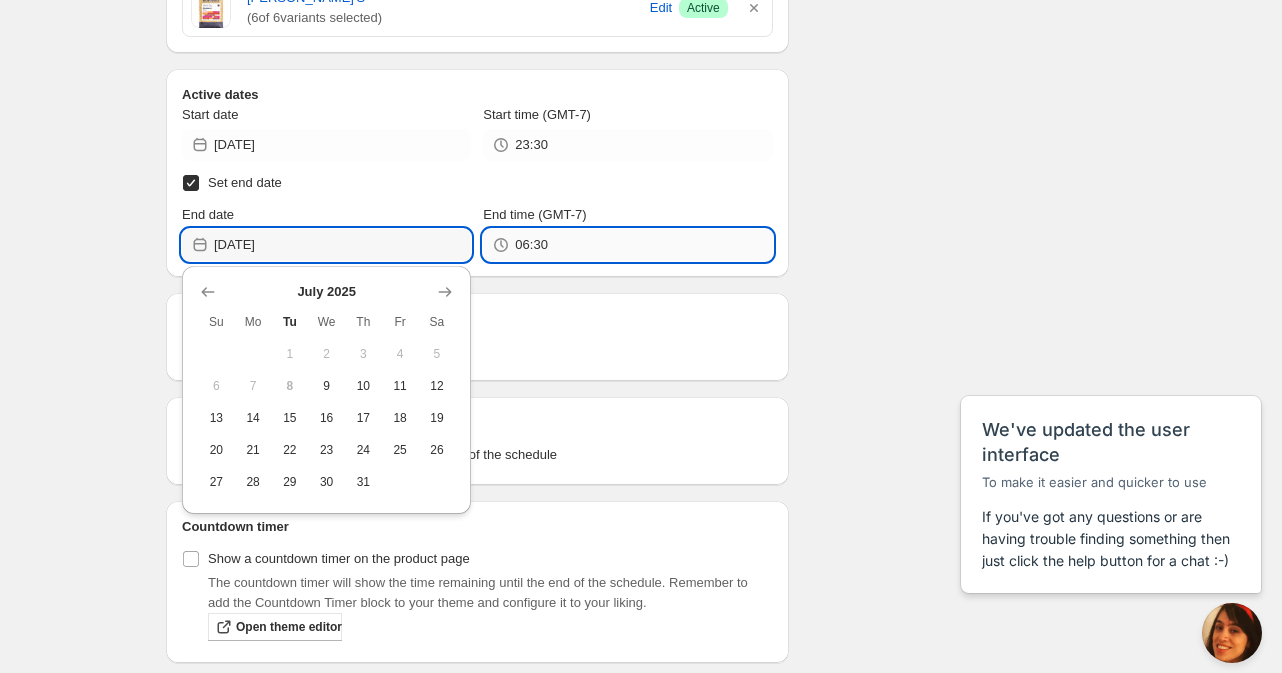click on "06:30" at bounding box center (643, 245) 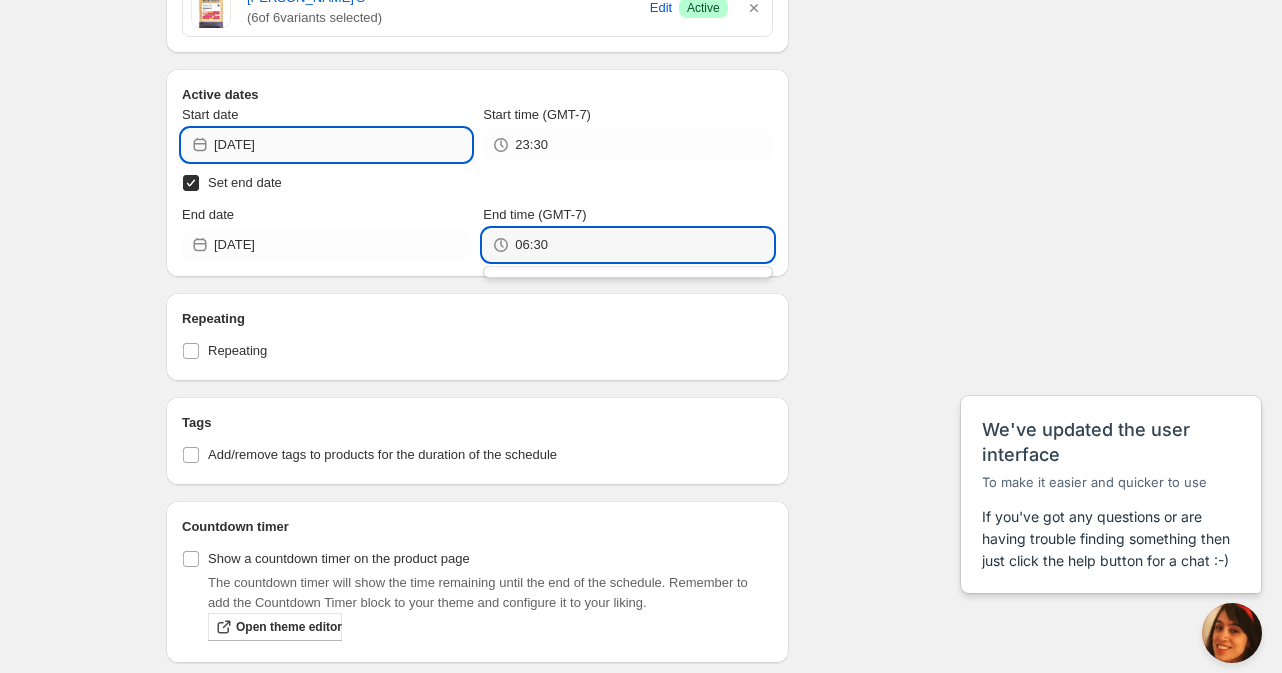 click on "[DATE]" at bounding box center (342, 145) 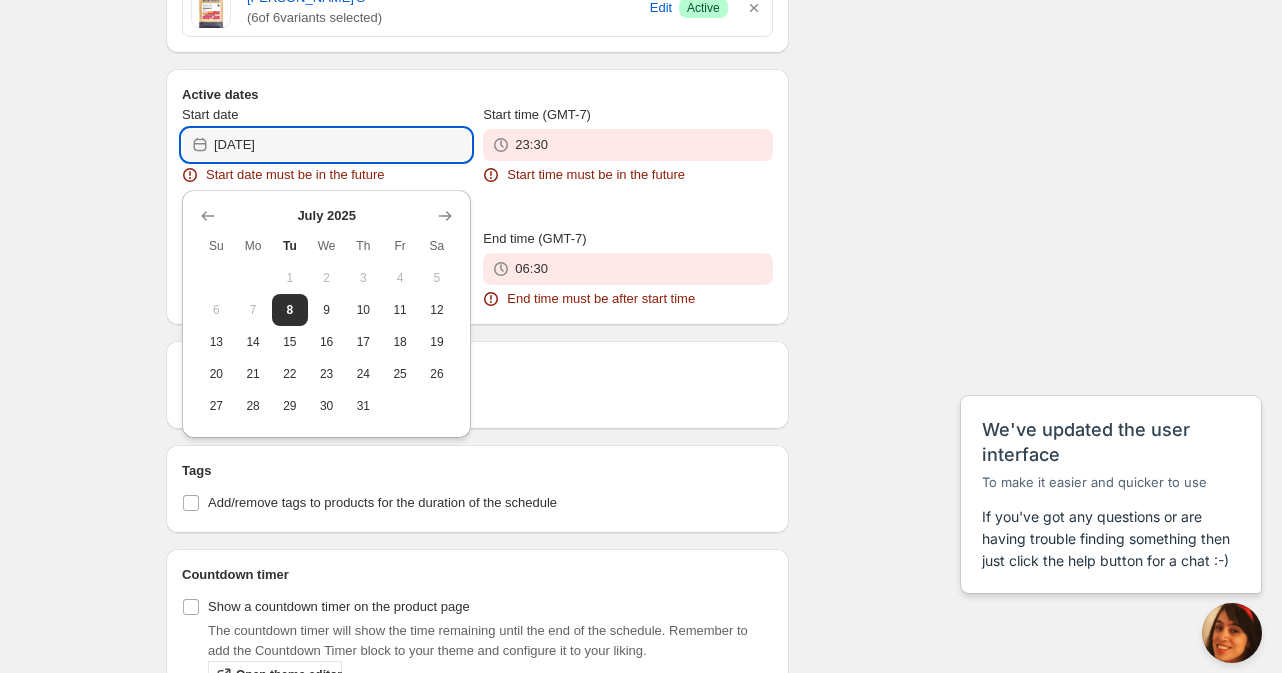 type on "[DATE]" 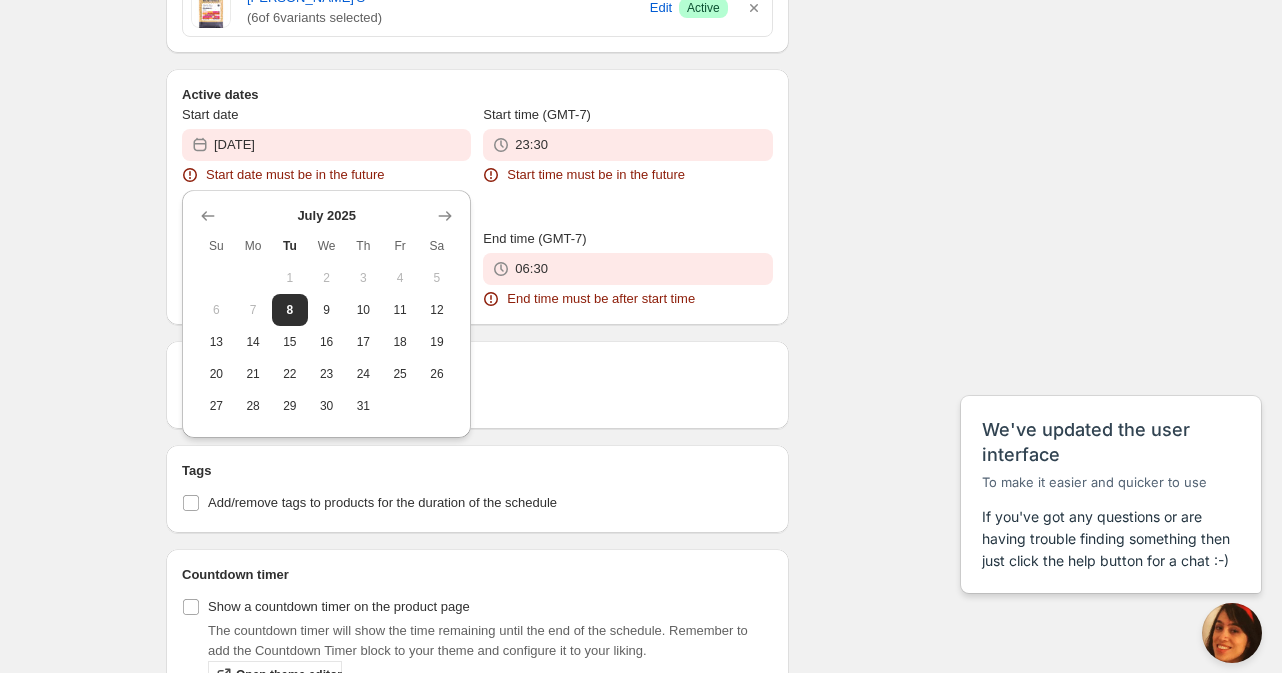 click on "Active dates" at bounding box center [477, 95] 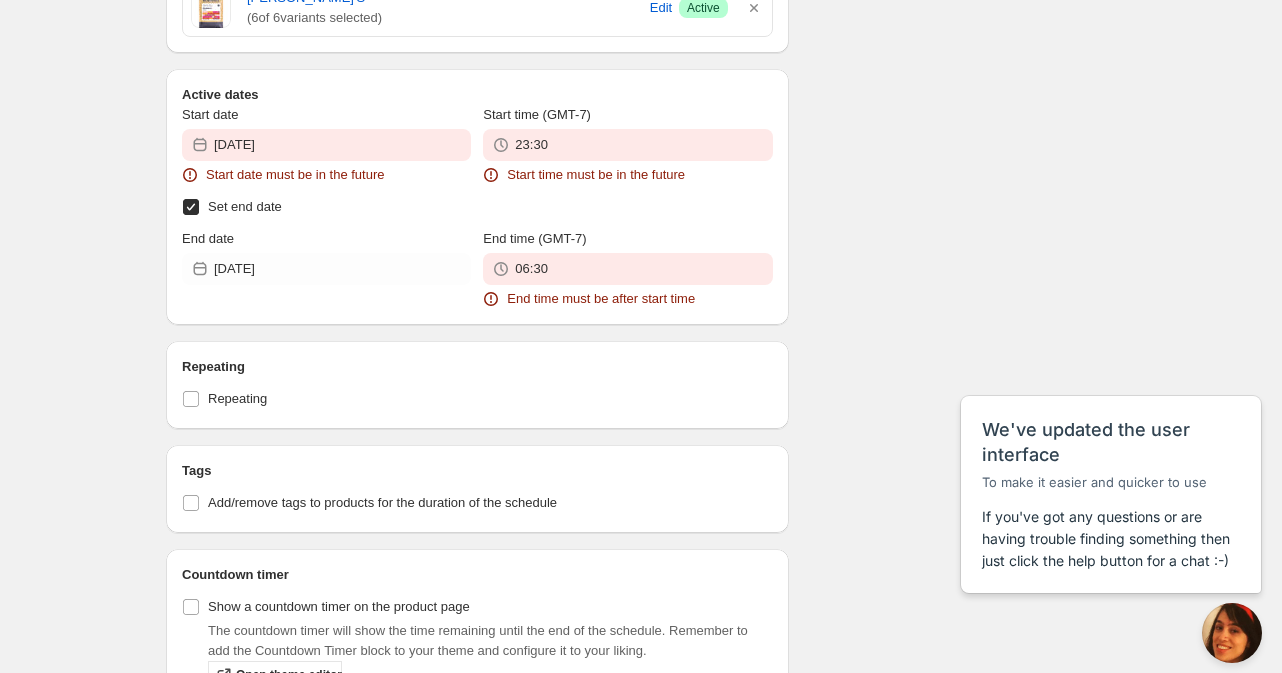 scroll, scrollTop: 1496, scrollLeft: 0, axis: vertical 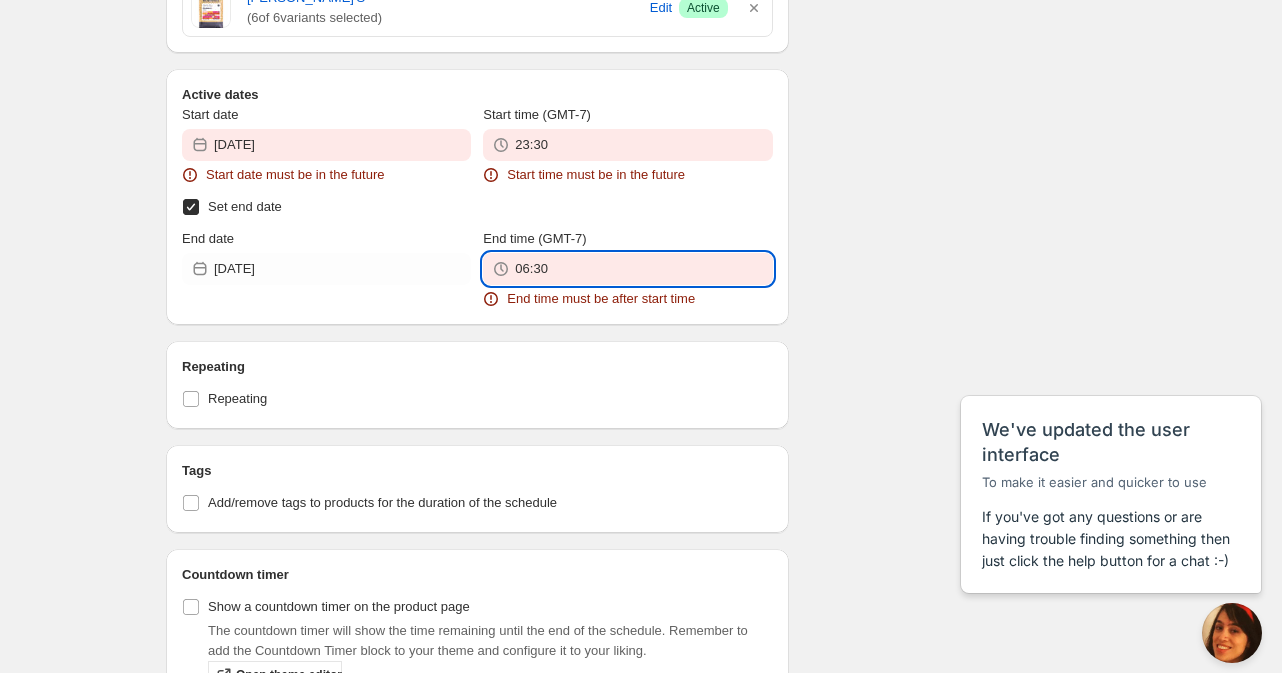 click on "06:30" at bounding box center (643, 269) 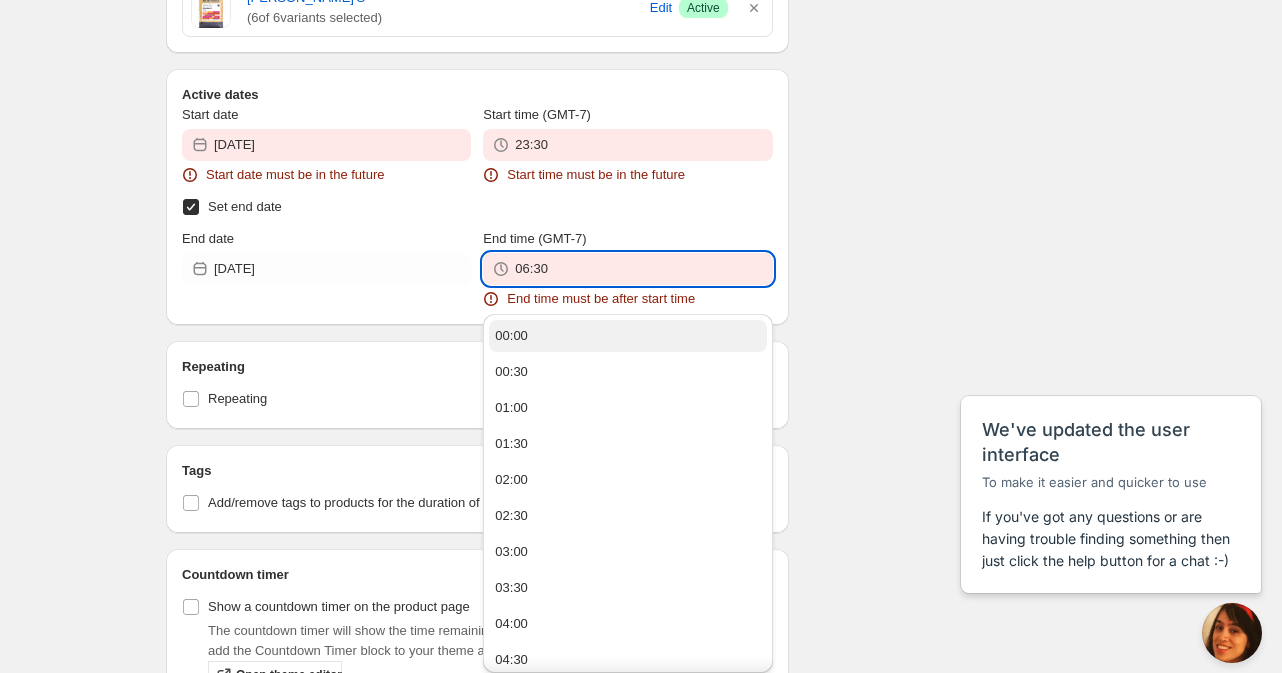click on "00:00" at bounding box center [511, 336] 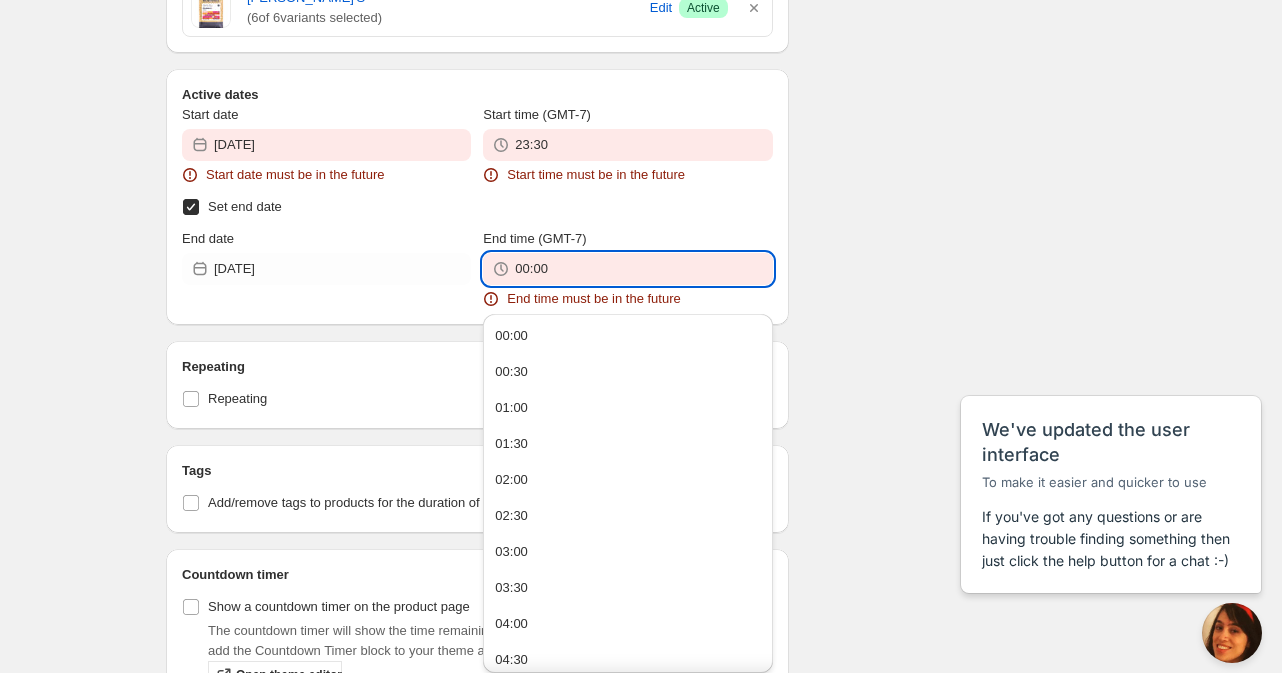 click on "00:00" at bounding box center (643, 269) 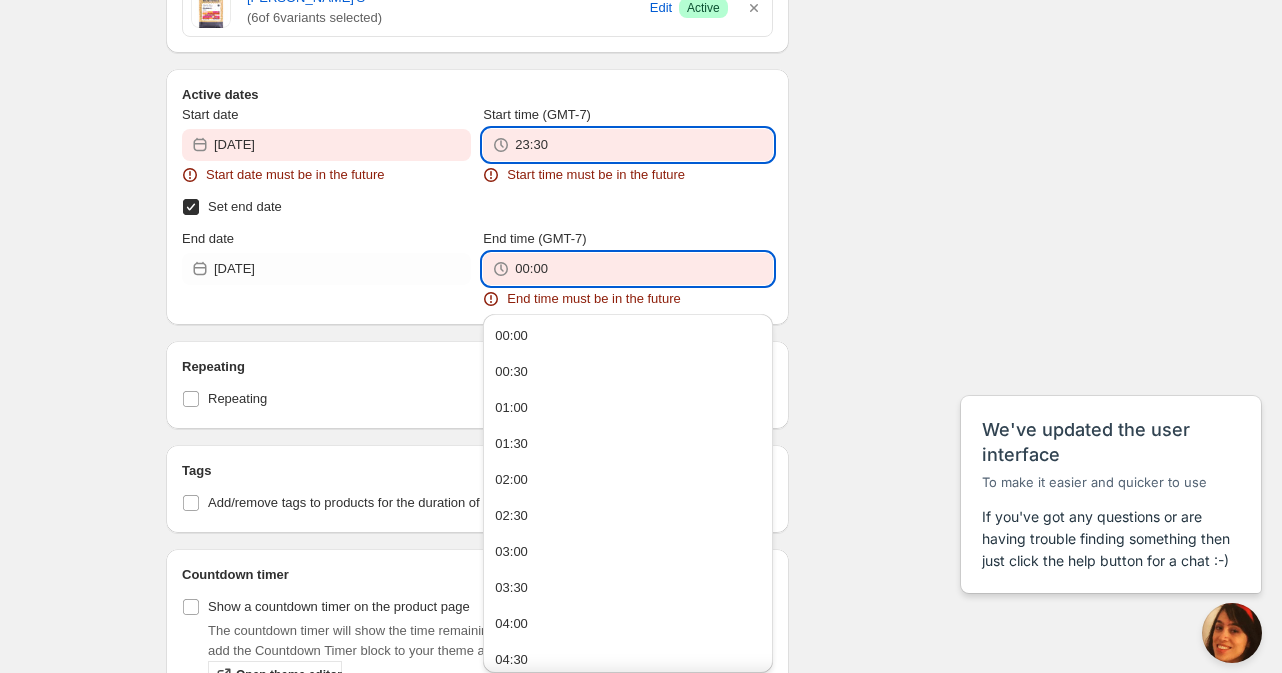 click on "23:30" at bounding box center [643, 145] 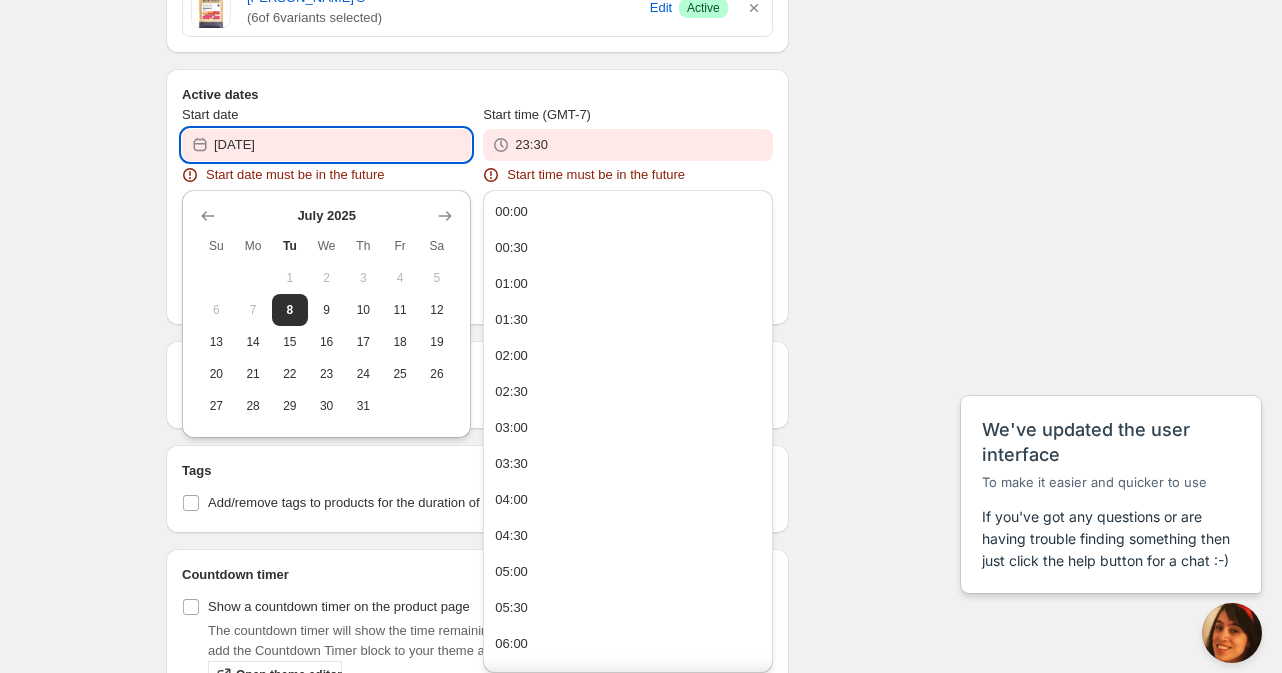 click on "[DATE]" at bounding box center [342, 145] 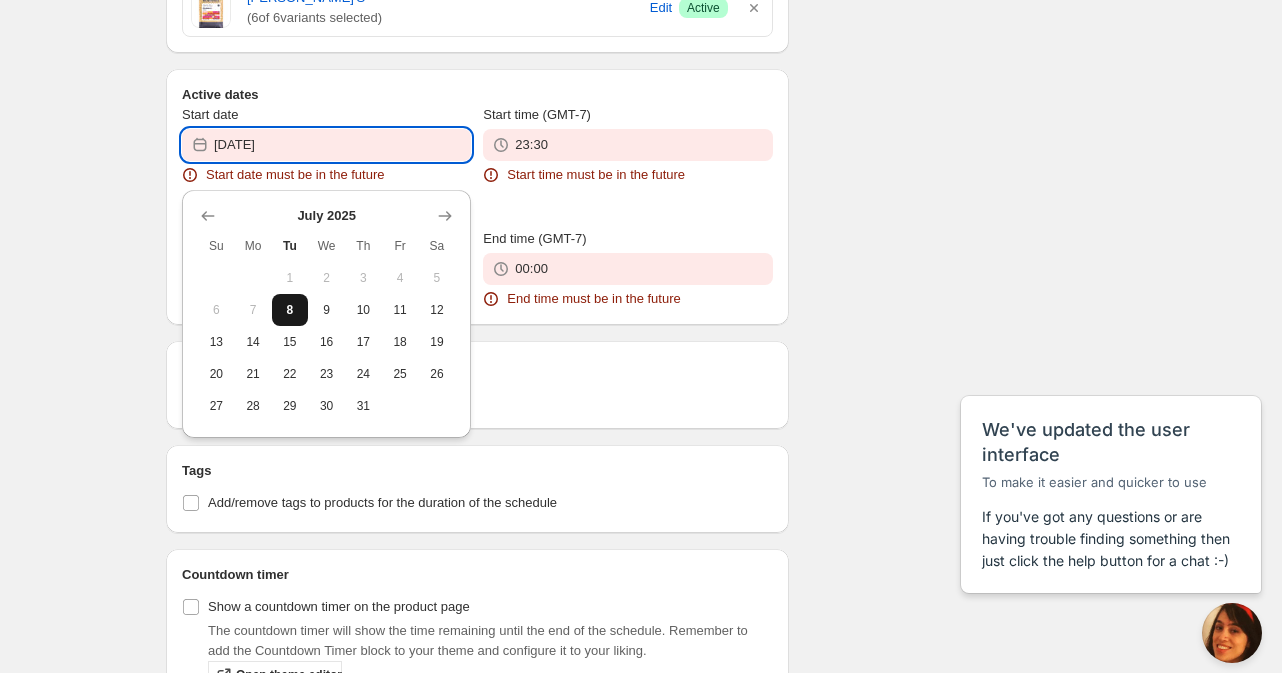 click on "8" at bounding box center [290, 310] 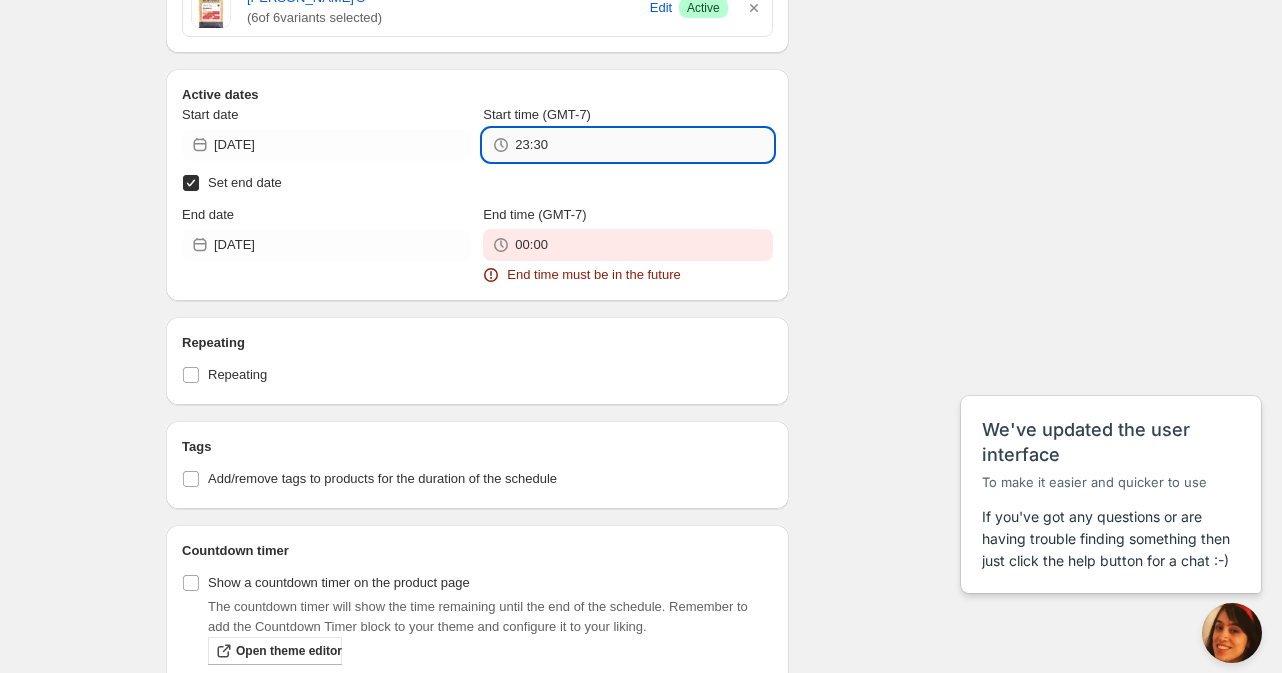 click on "23:30" at bounding box center (643, 145) 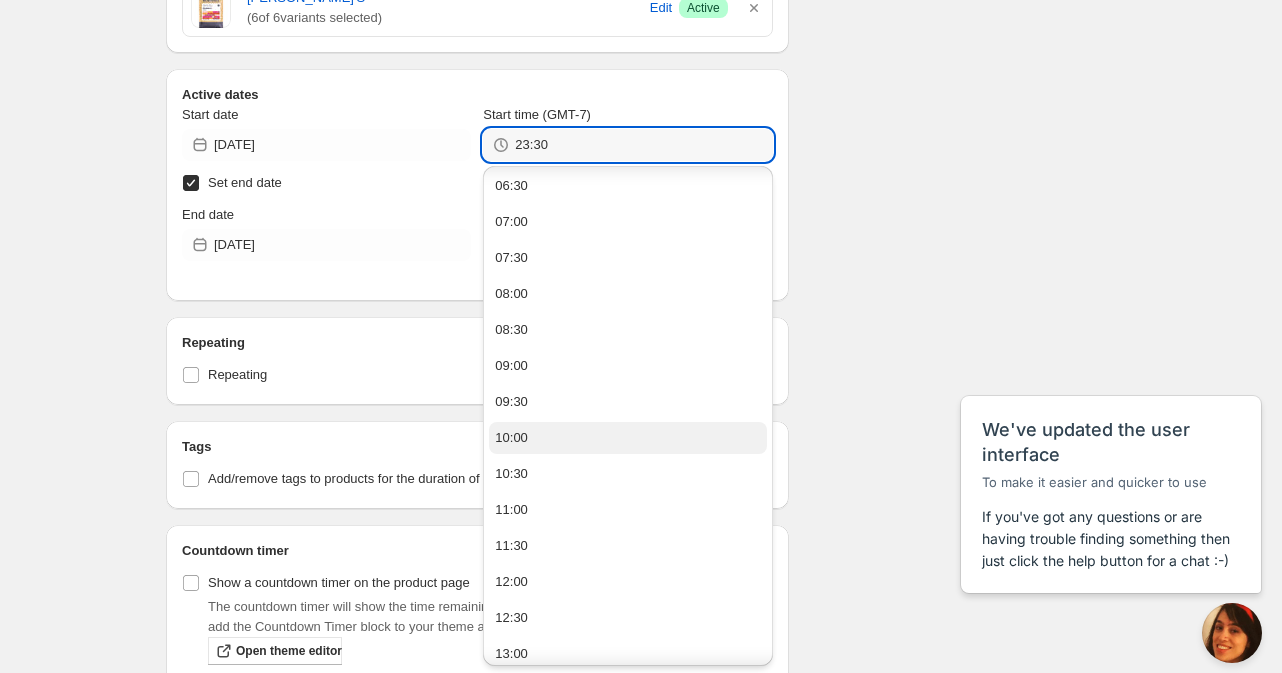 scroll, scrollTop: 0, scrollLeft: 0, axis: both 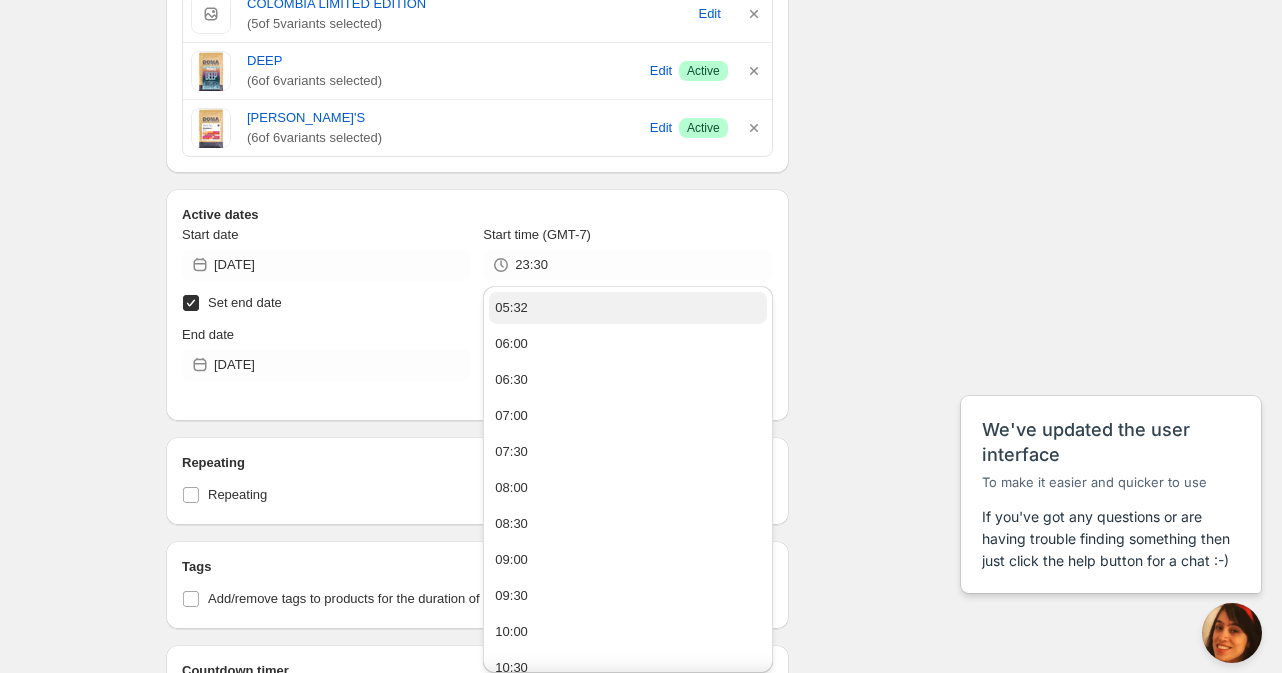 click on "05:32" at bounding box center [511, 308] 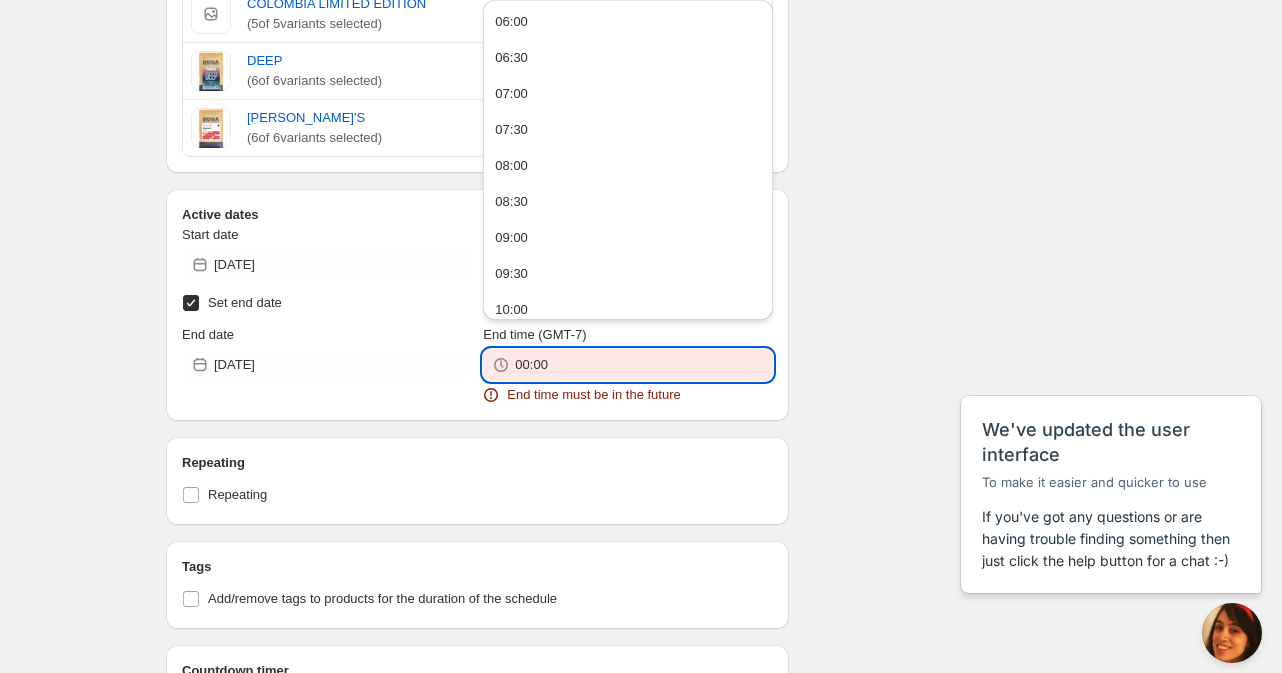 click on "00:00" at bounding box center (643, 365) 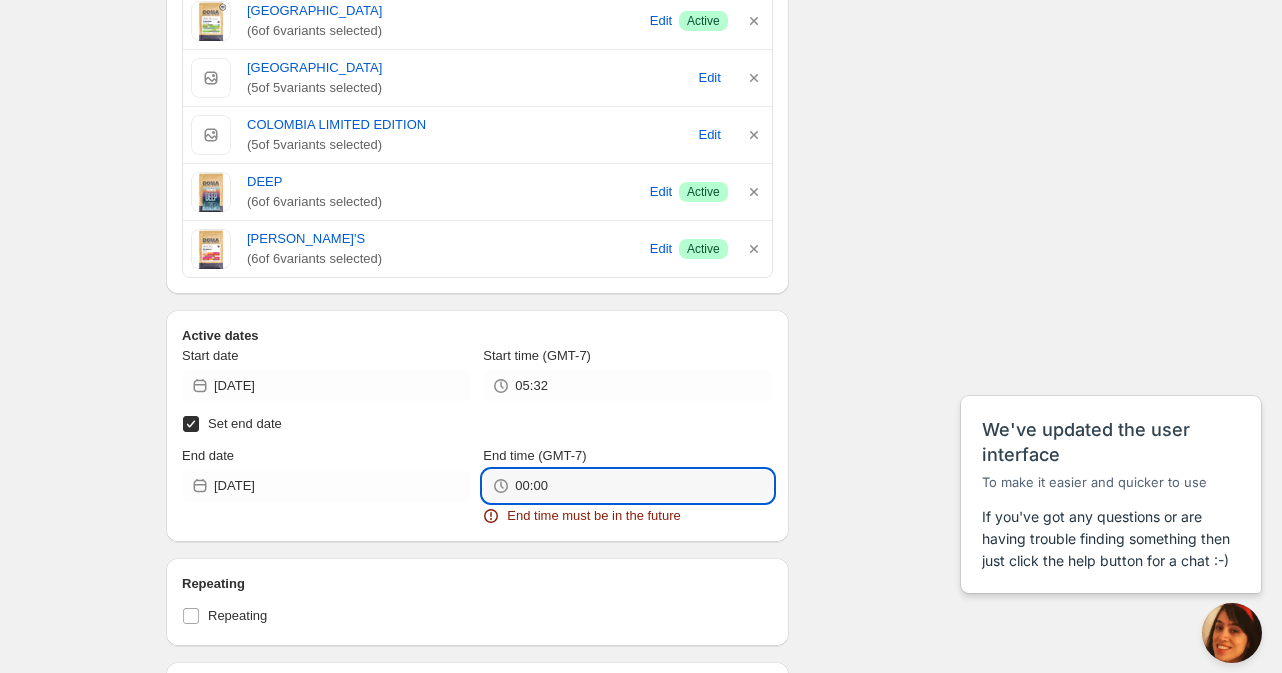 scroll, scrollTop: 1256, scrollLeft: 0, axis: vertical 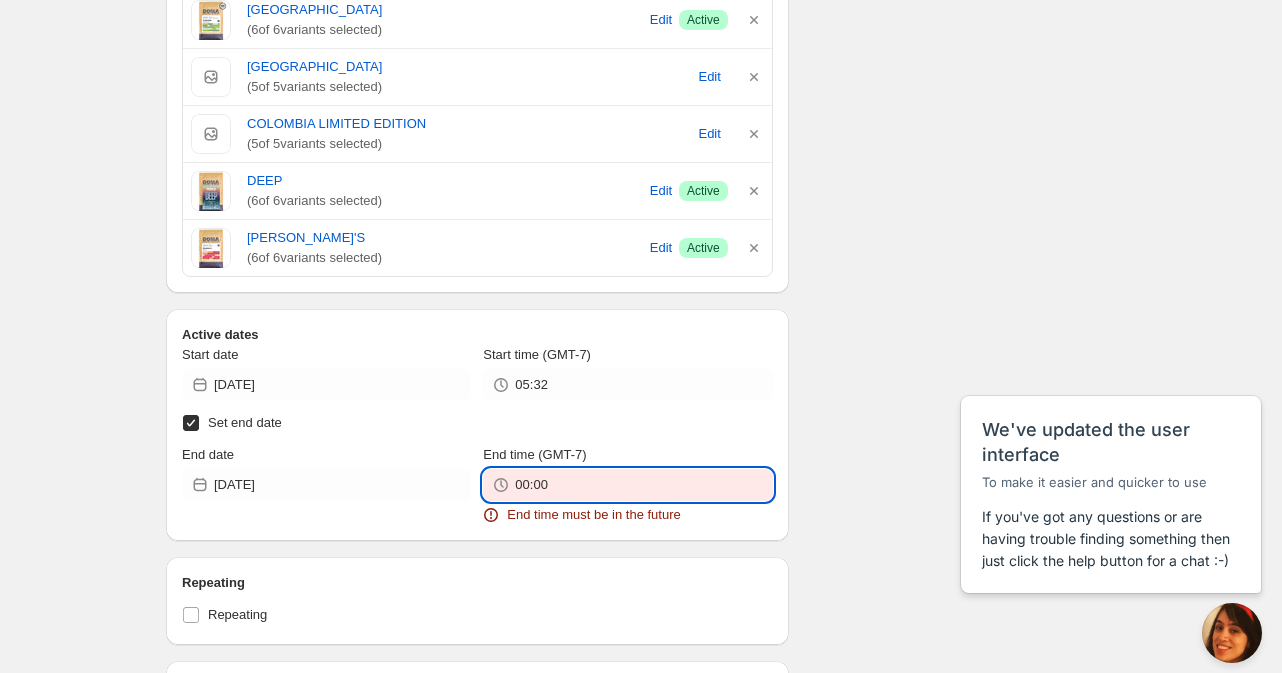 click on "00:00" at bounding box center (643, 485) 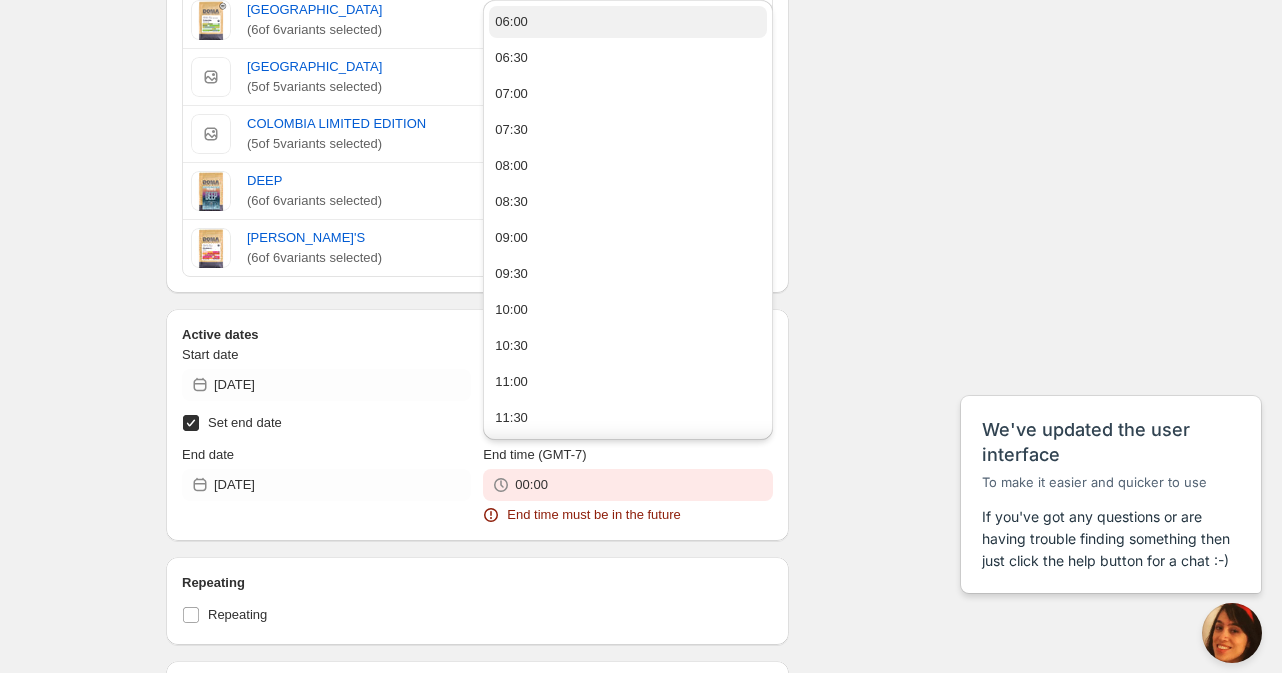 click on "06:00" at bounding box center (511, 22) 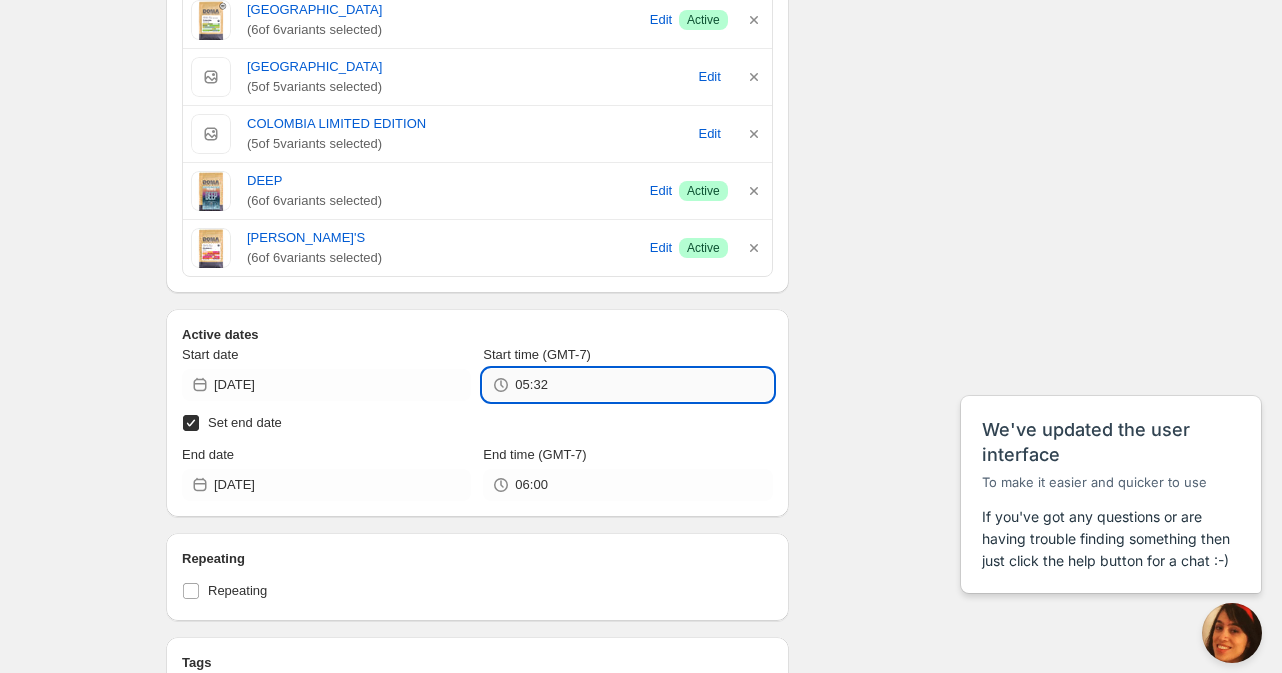 click on "05:32" at bounding box center (643, 385) 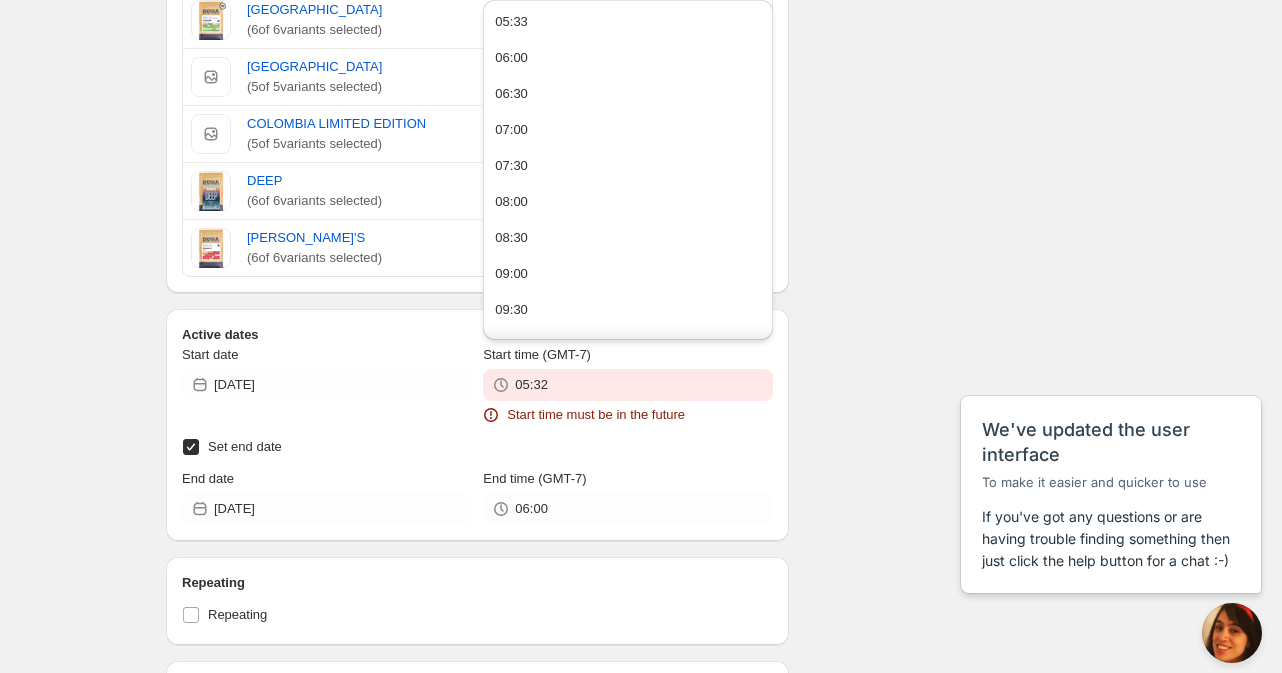 click on "Start date [DATE] Start time (GMT-7) 05:32 Start time must be in the future Set end date End date [DATE] End time (GMT-7) 06:00" at bounding box center [477, 435] 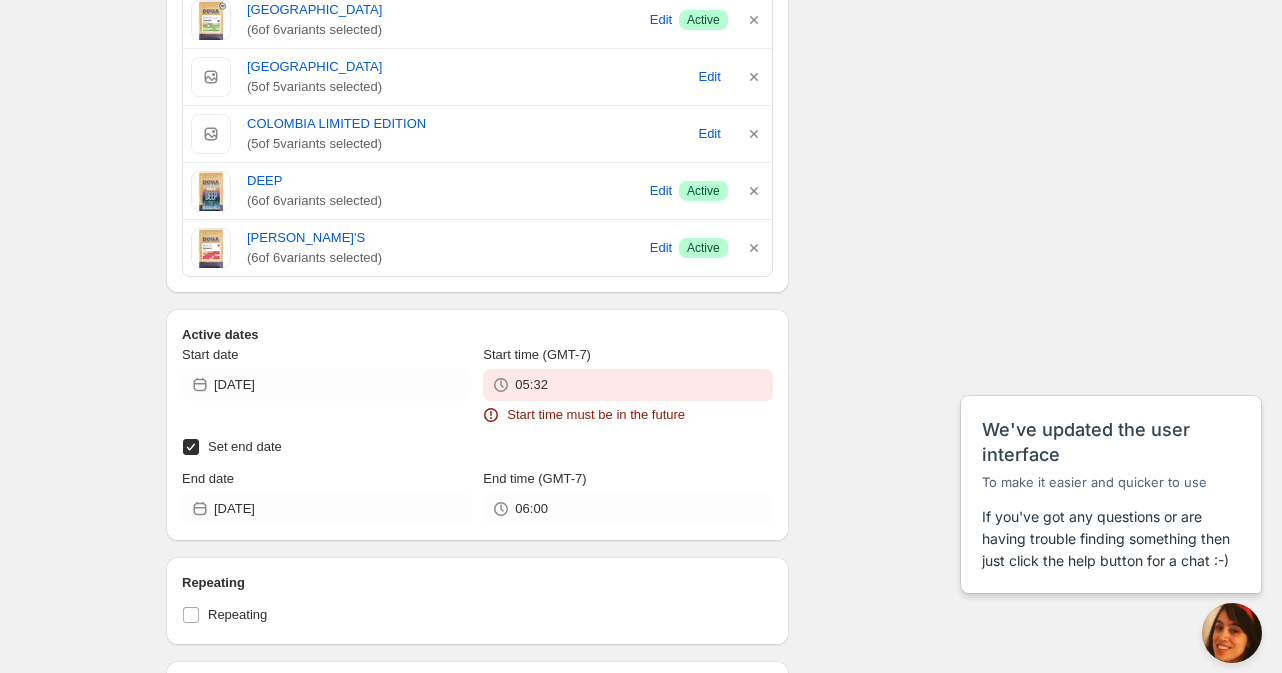 click on "Set end date" at bounding box center (191, 447) 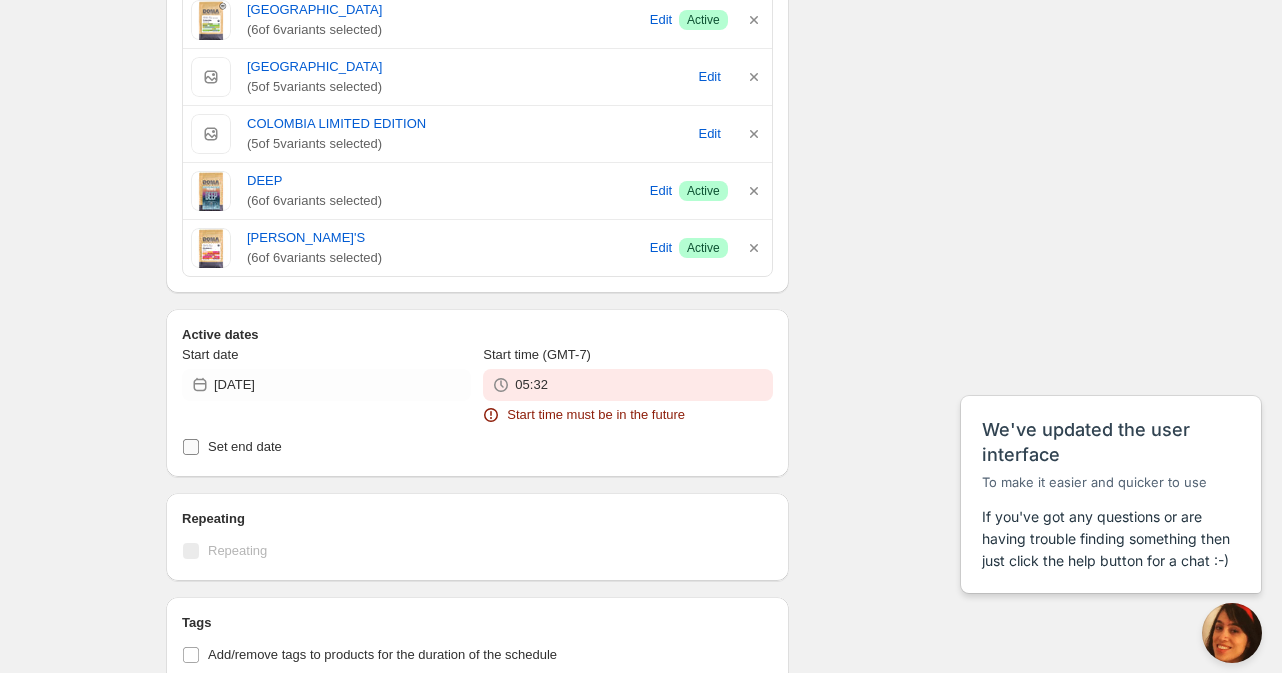 click on "Set end date" at bounding box center [191, 447] 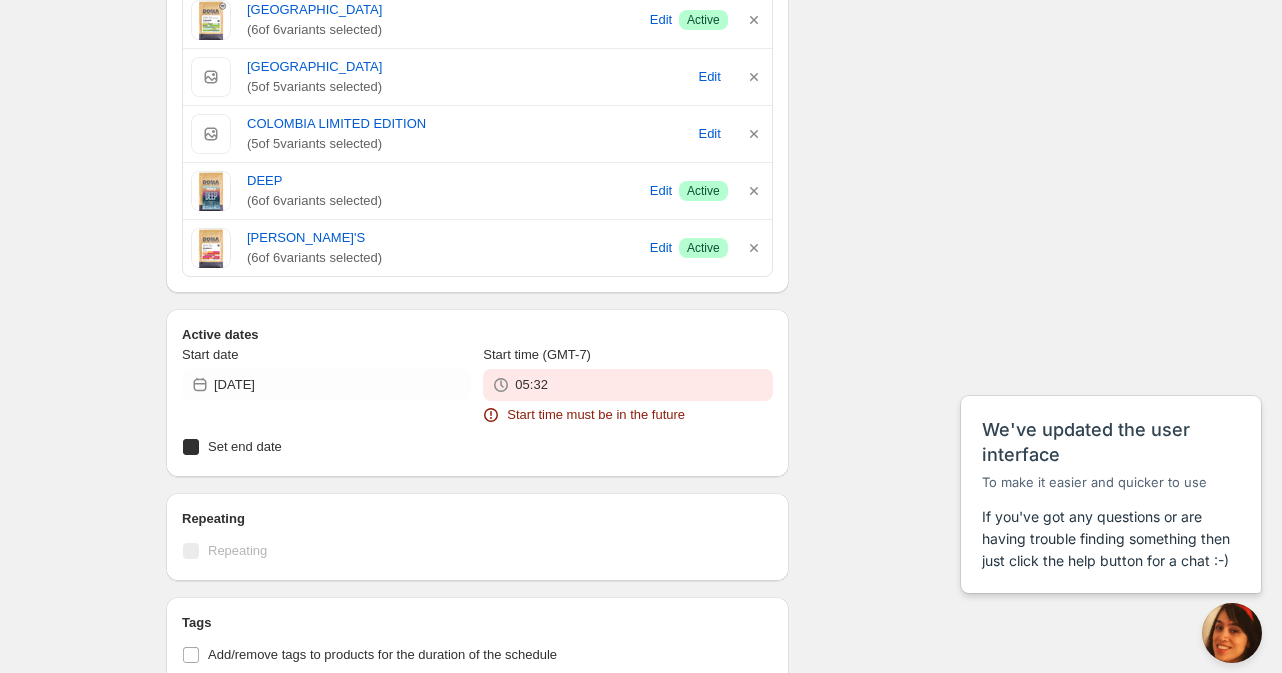 checkbox on "true" 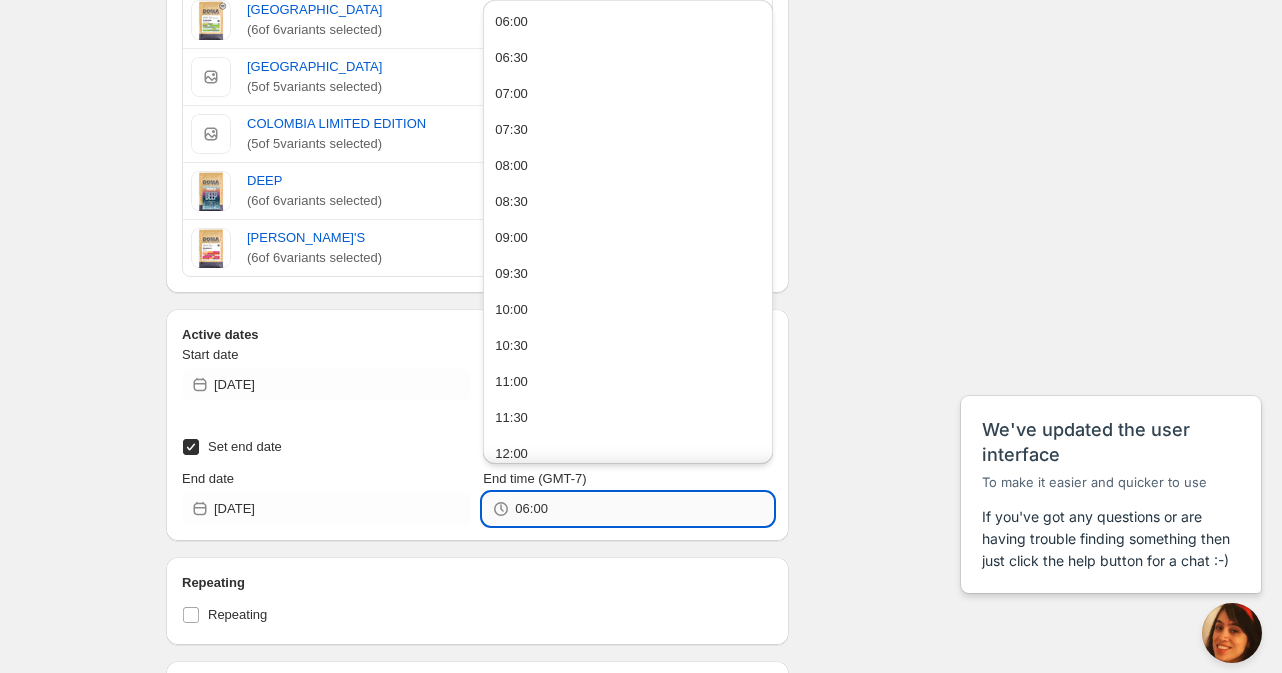 click on "06:00" at bounding box center (643, 509) 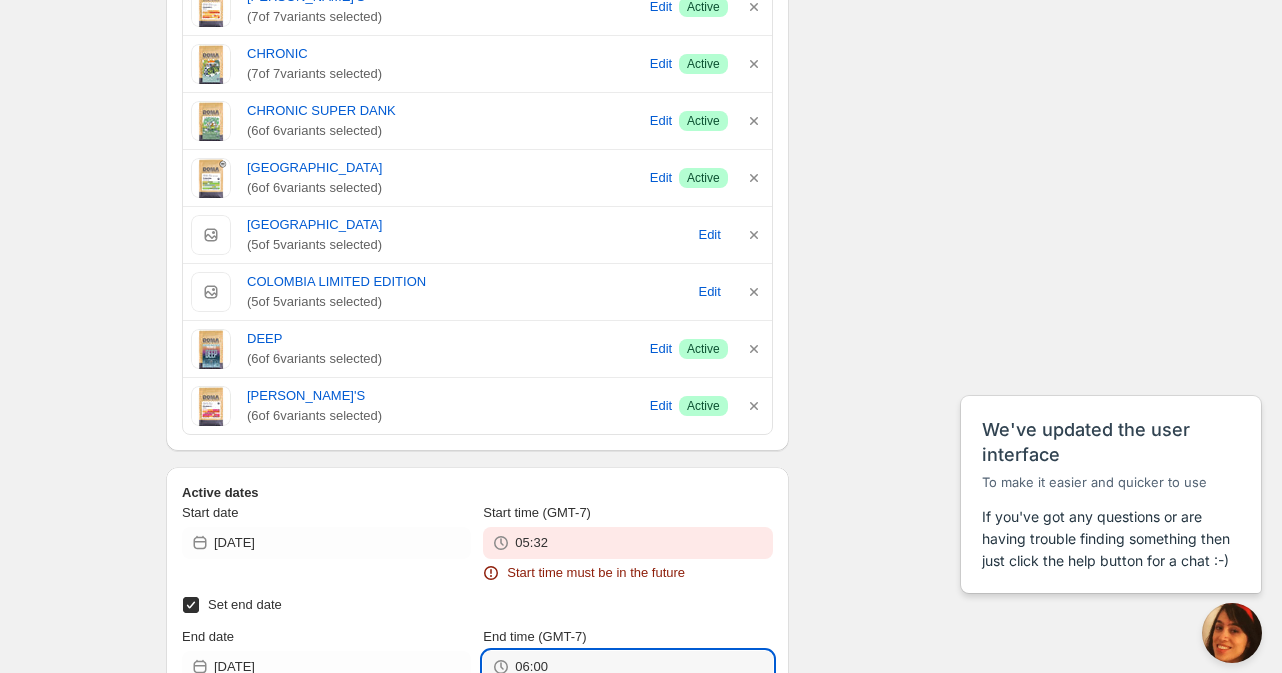 scroll, scrollTop: 1256, scrollLeft: 0, axis: vertical 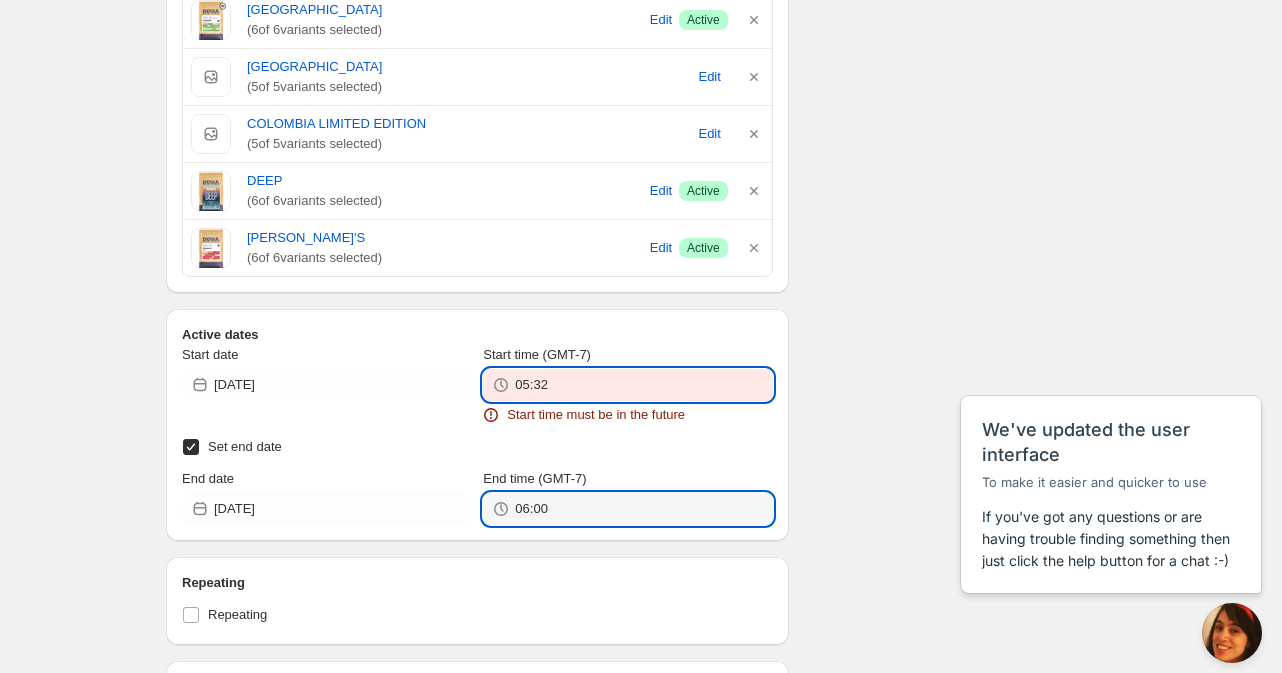 click on "05:32" at bounding box center [643, 385] 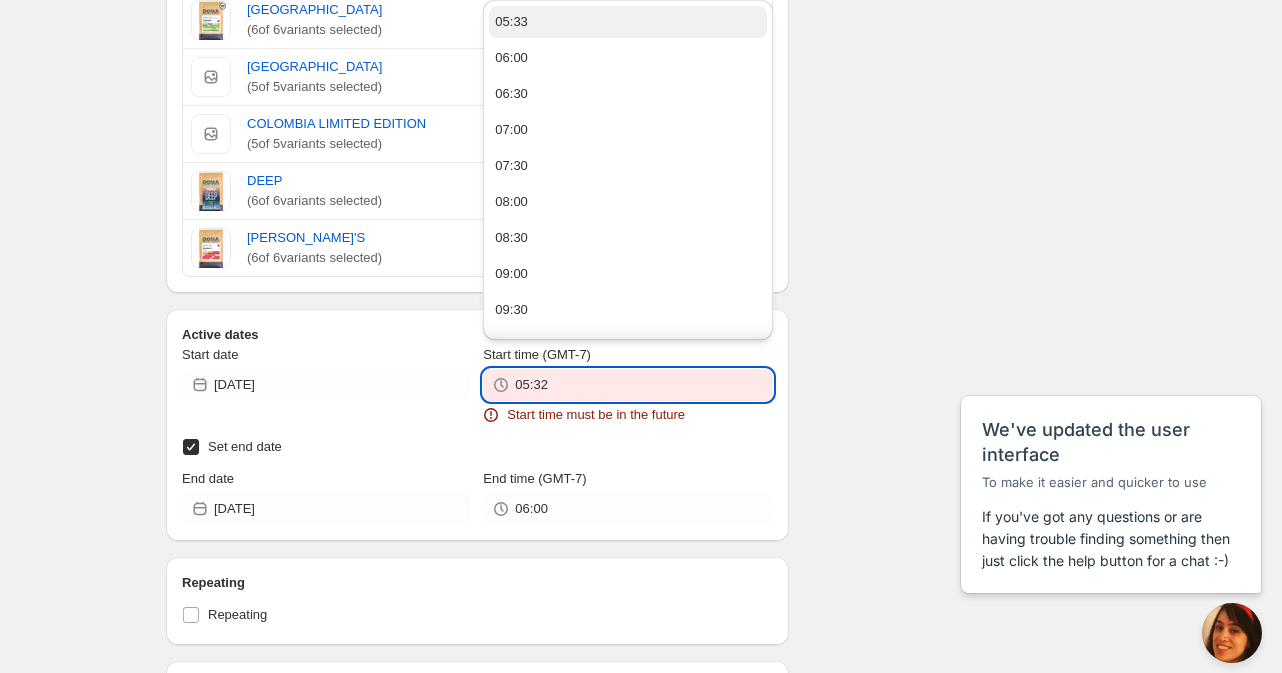 click on "05:33" at bounding box center [627, 22] 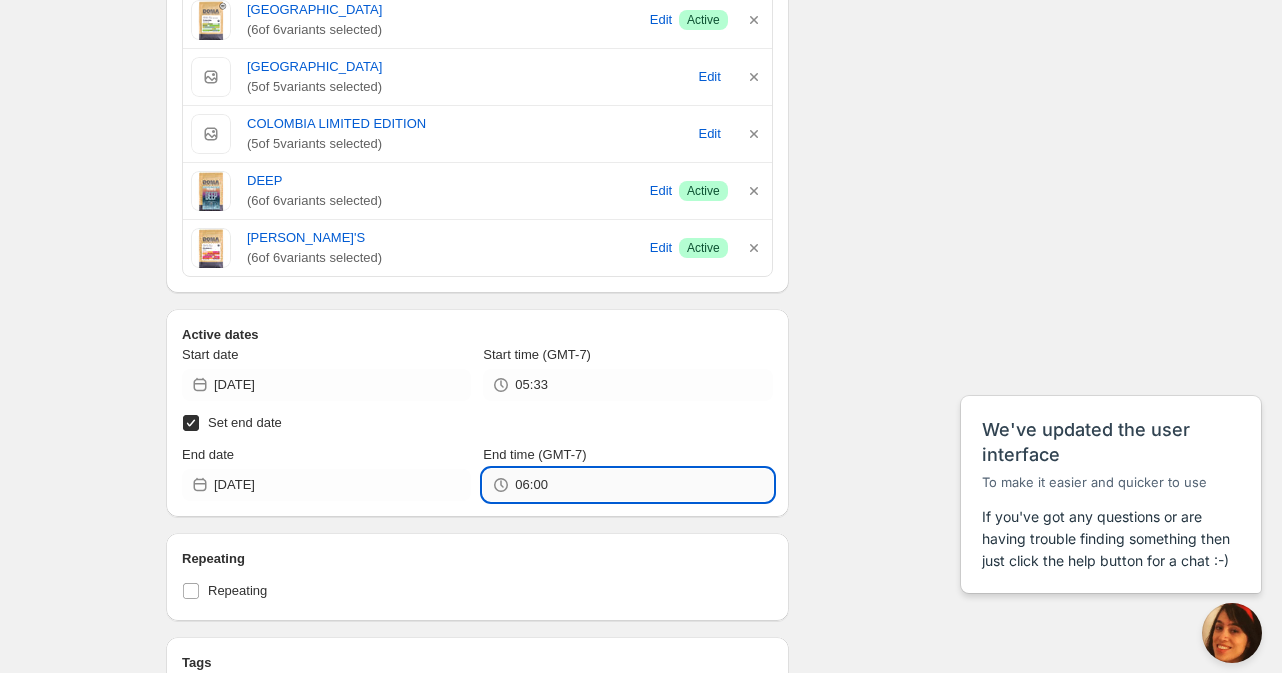 click on "06:00" at bounding box center (643, 485) 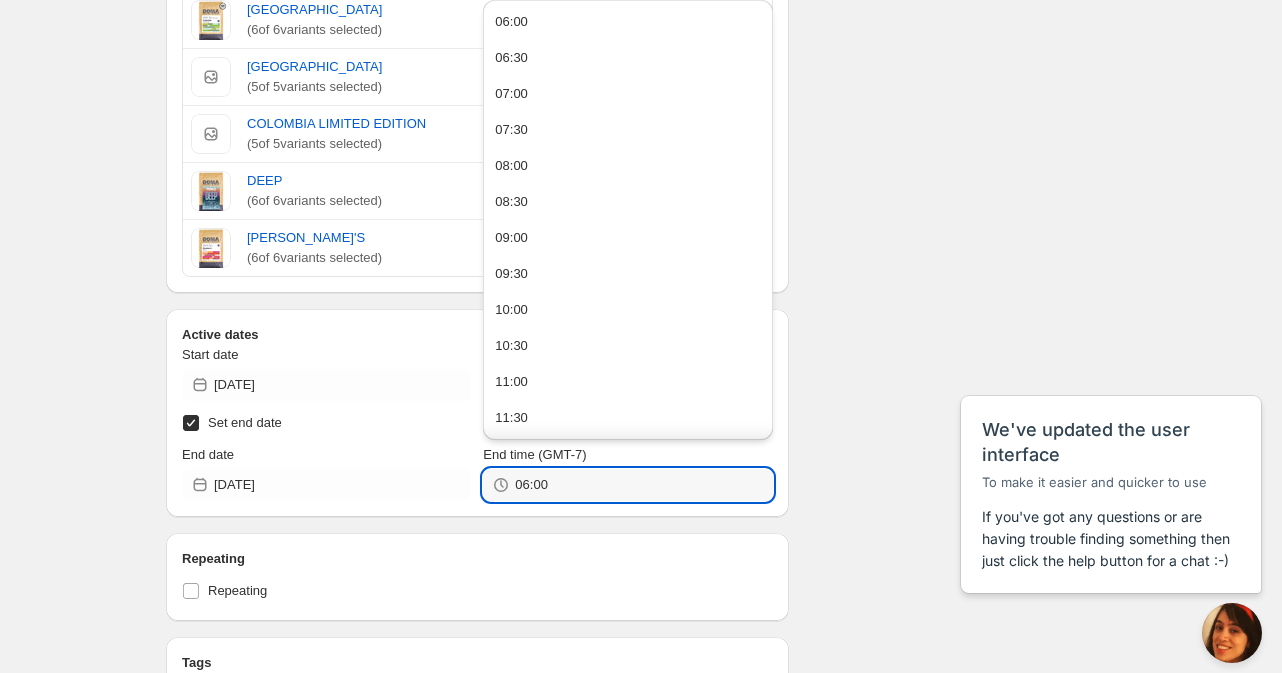 click on "End date" at bounding box center [326, 455] 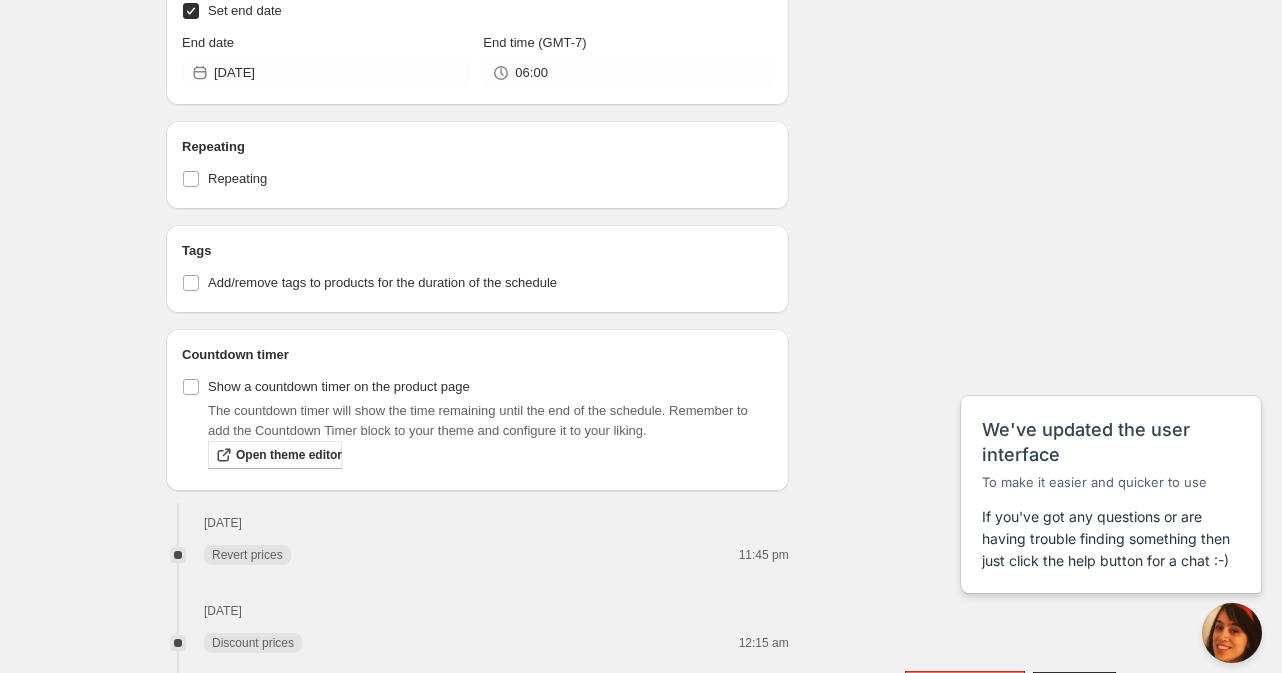 scroll, scrollTop: 1576, scrollLeft: 0, axis: vertical 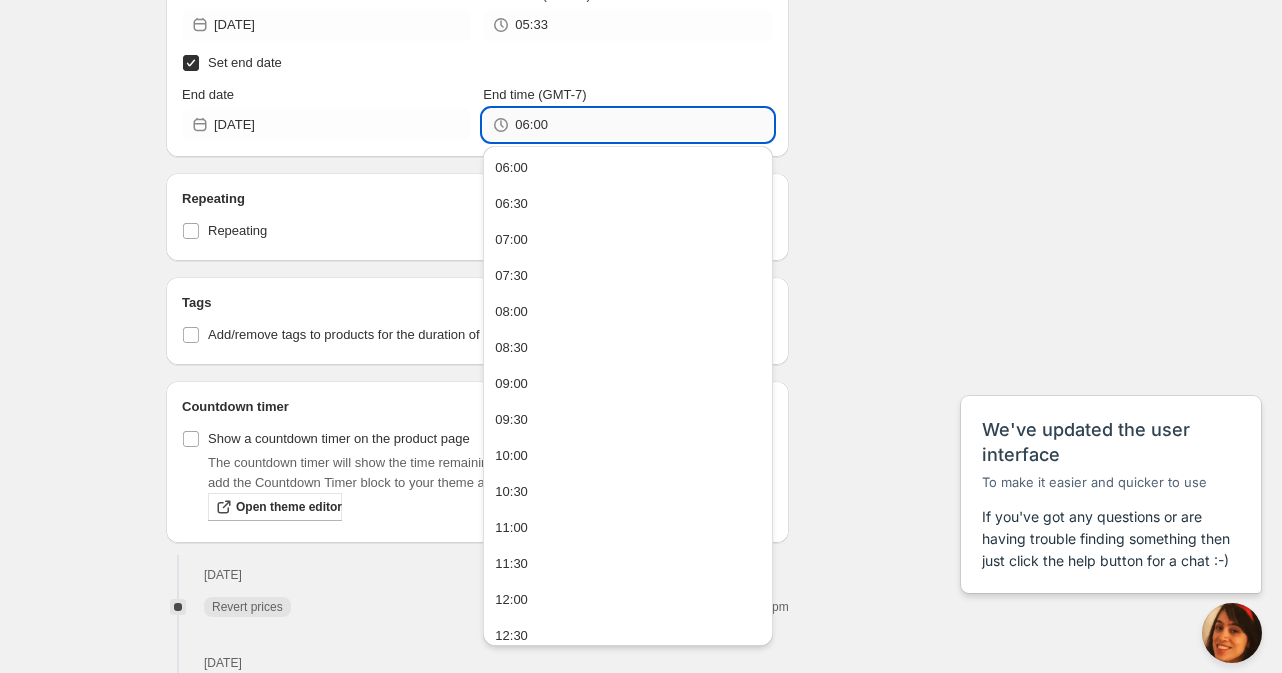 click on "06:00" at bounding box center (643, 125) 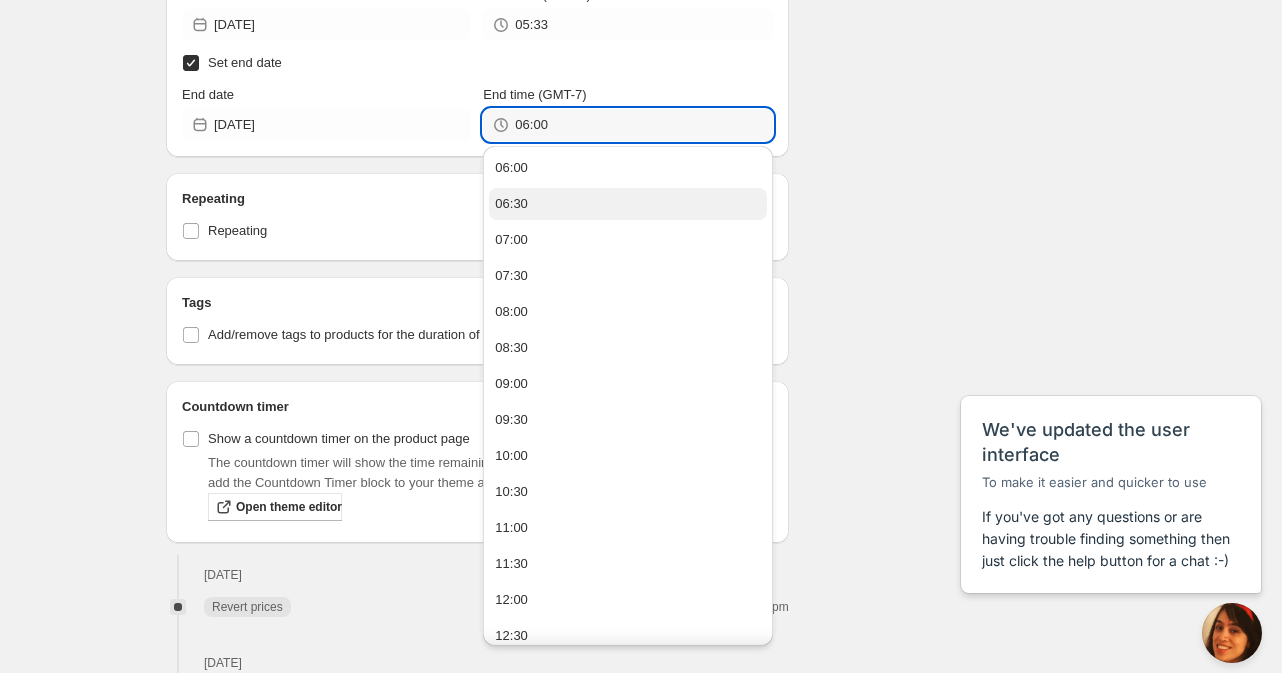 click on "06:30" at bounding box center (627, 204) 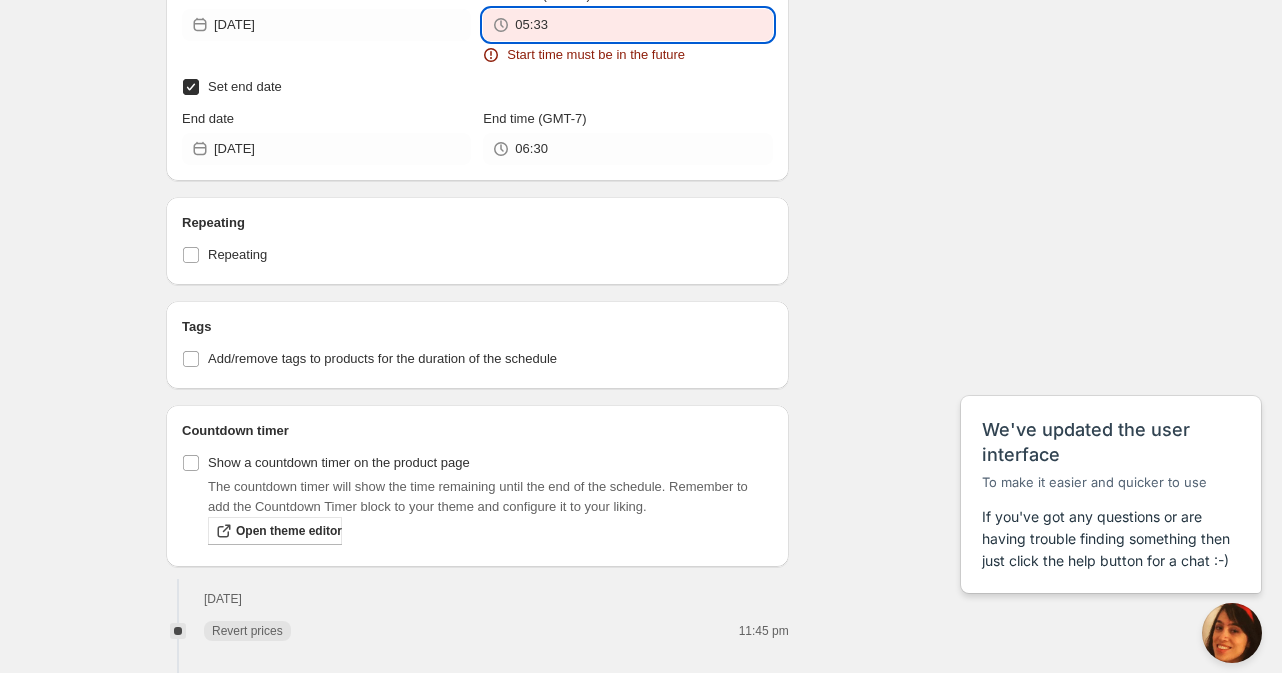 click on "05:33" at bounding box center [643, 25] 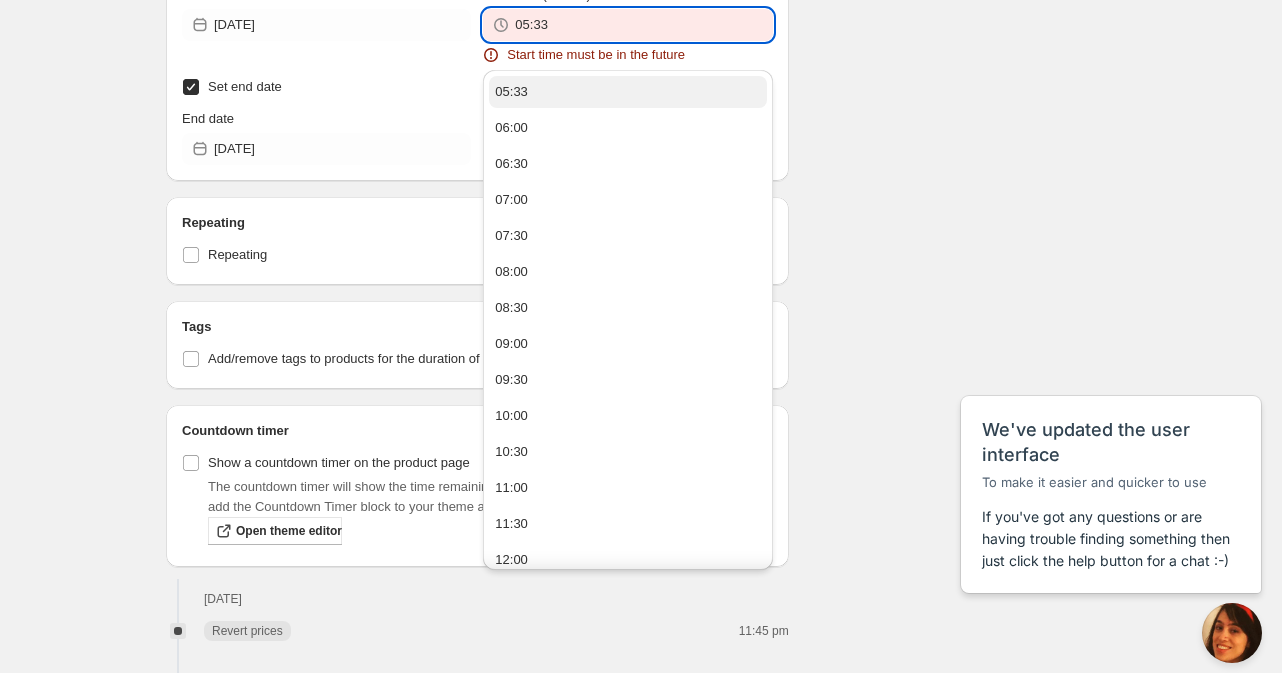 click on "05:33" at bounding box center [511, 92] 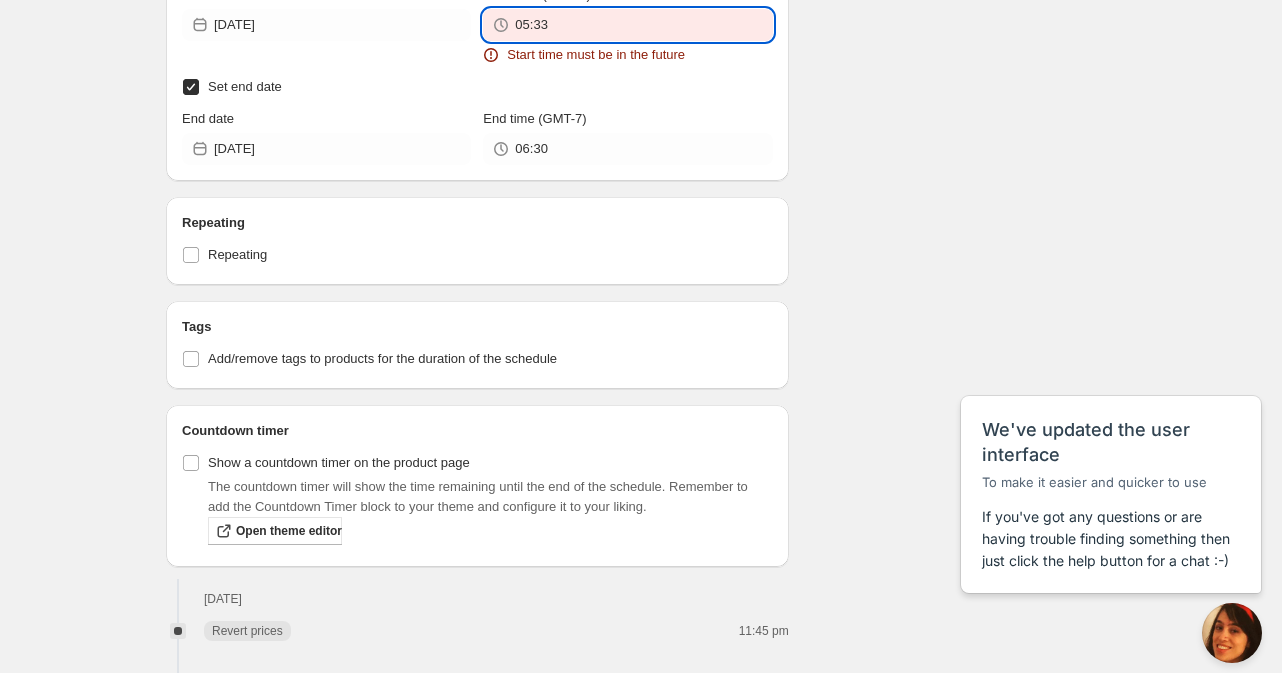 click on "05:33" at bounding box center [643, 25] 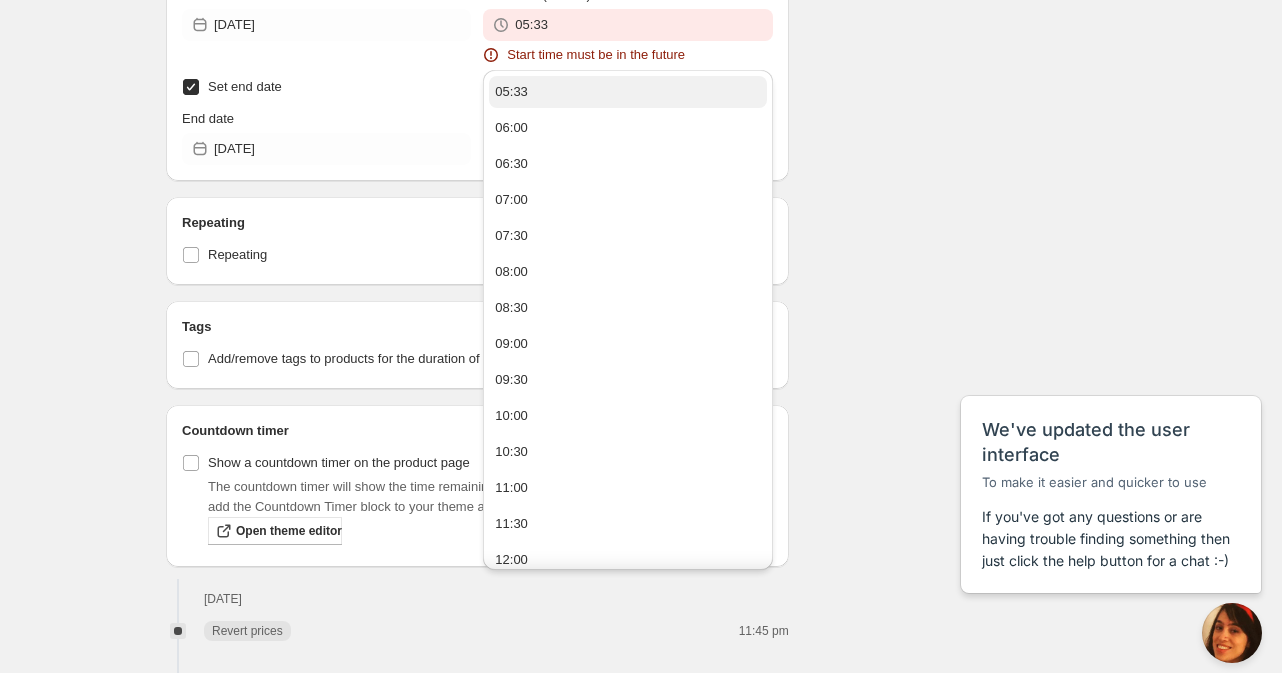 click on "05:33" at bounding box center (511, 92) 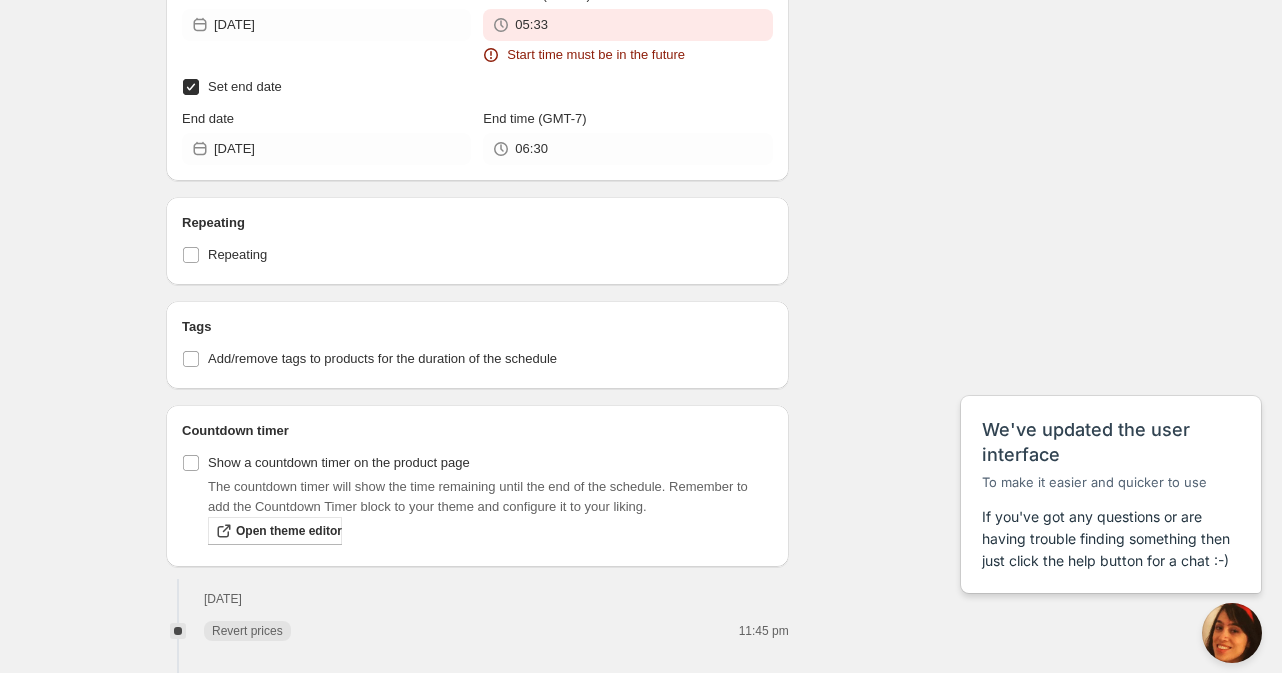 scroll, scrollTop: 1336, scrollLeft: 0, axis: vertical 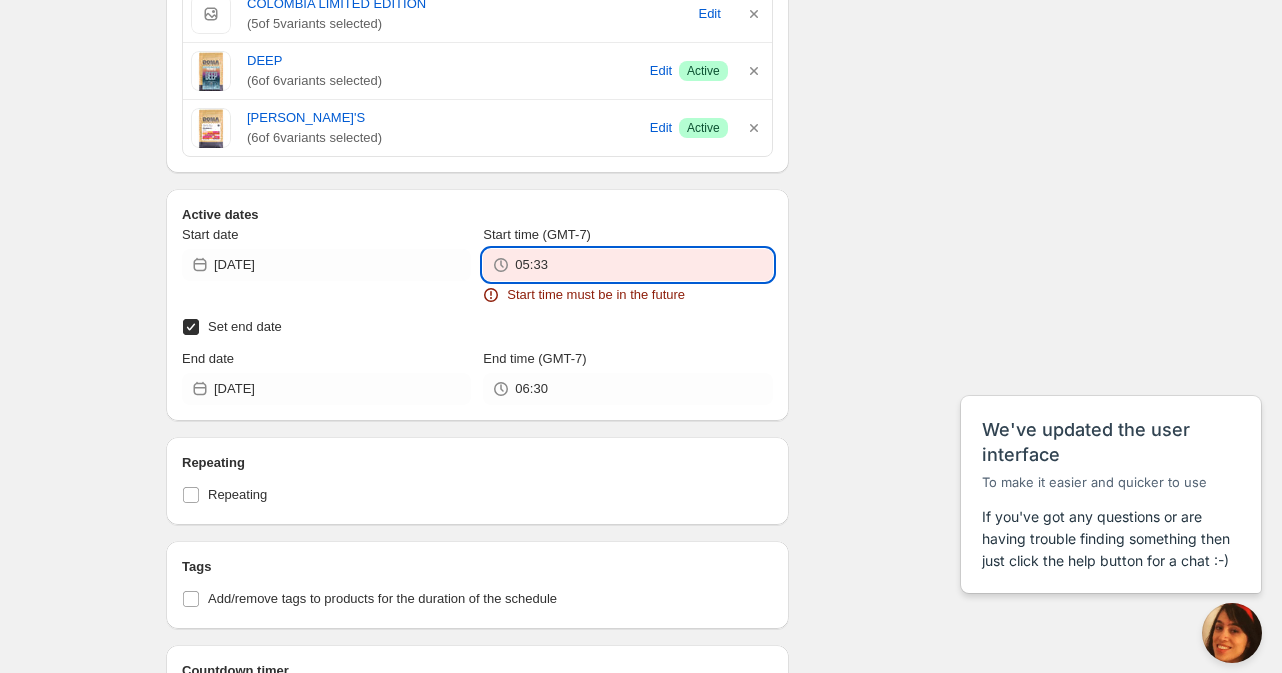 click on "05:33" at bounding box center (643, 265) 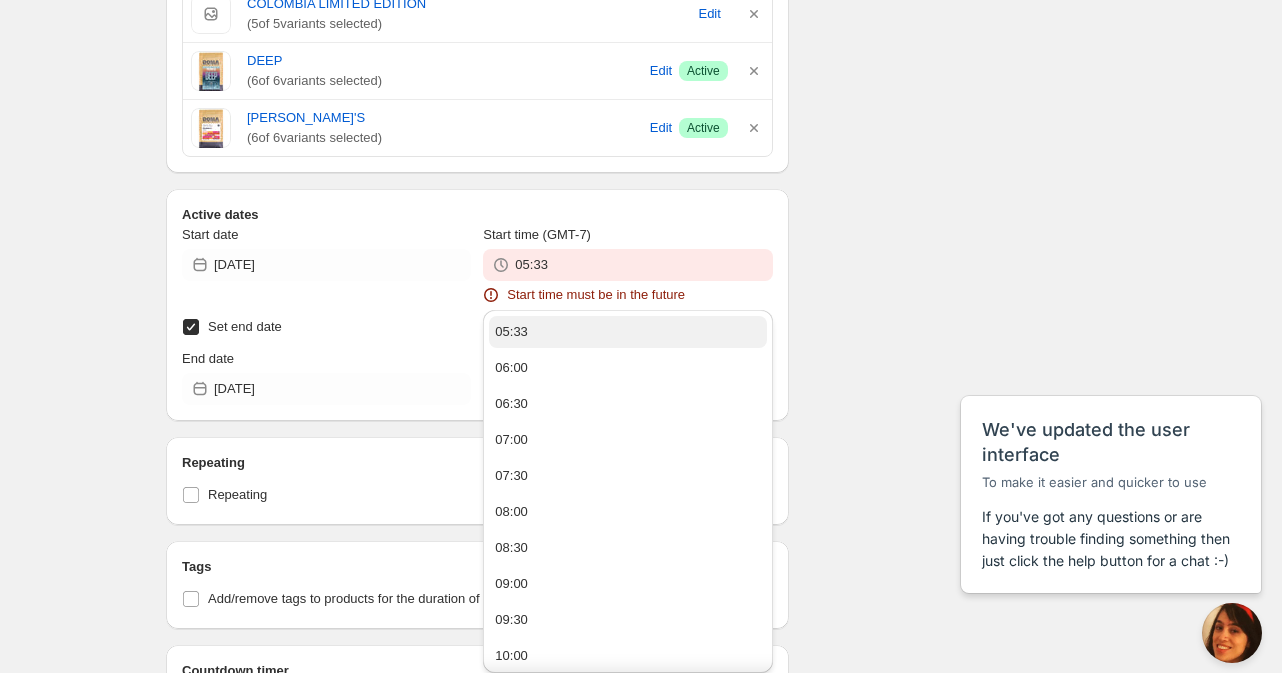 click on "05:33" at bounding box center (511, 332) 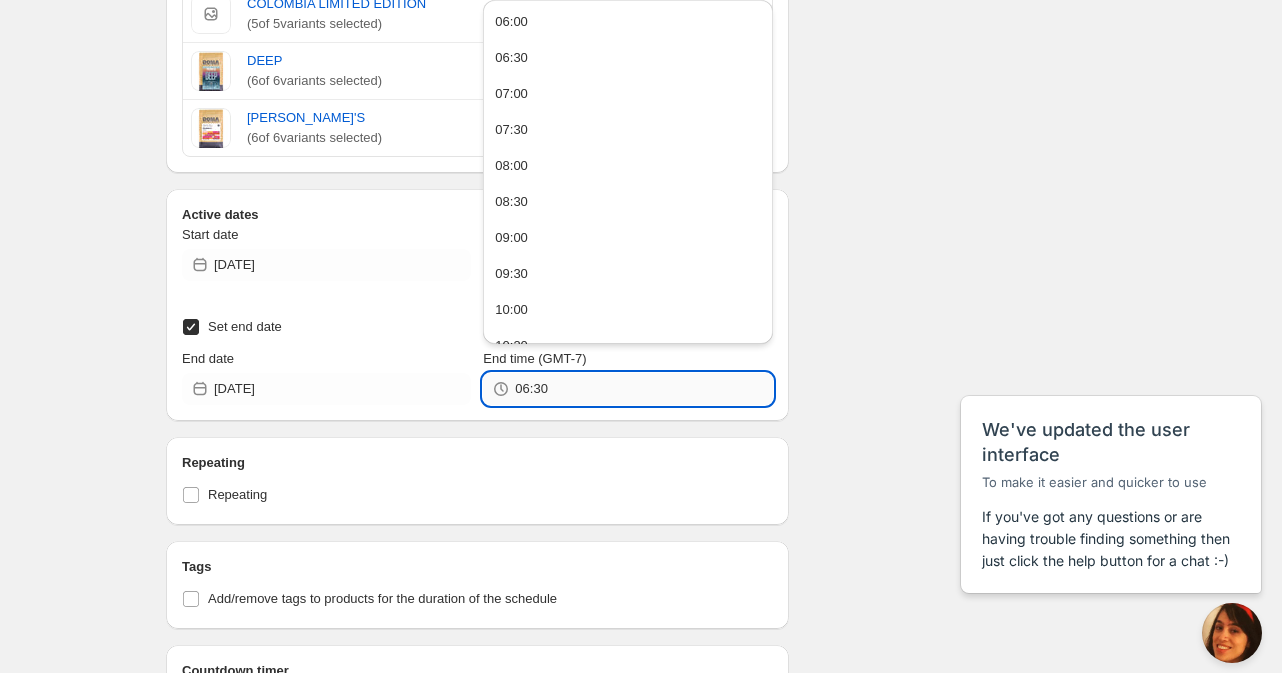 click on "06:30" at bounding box center [643, 389] 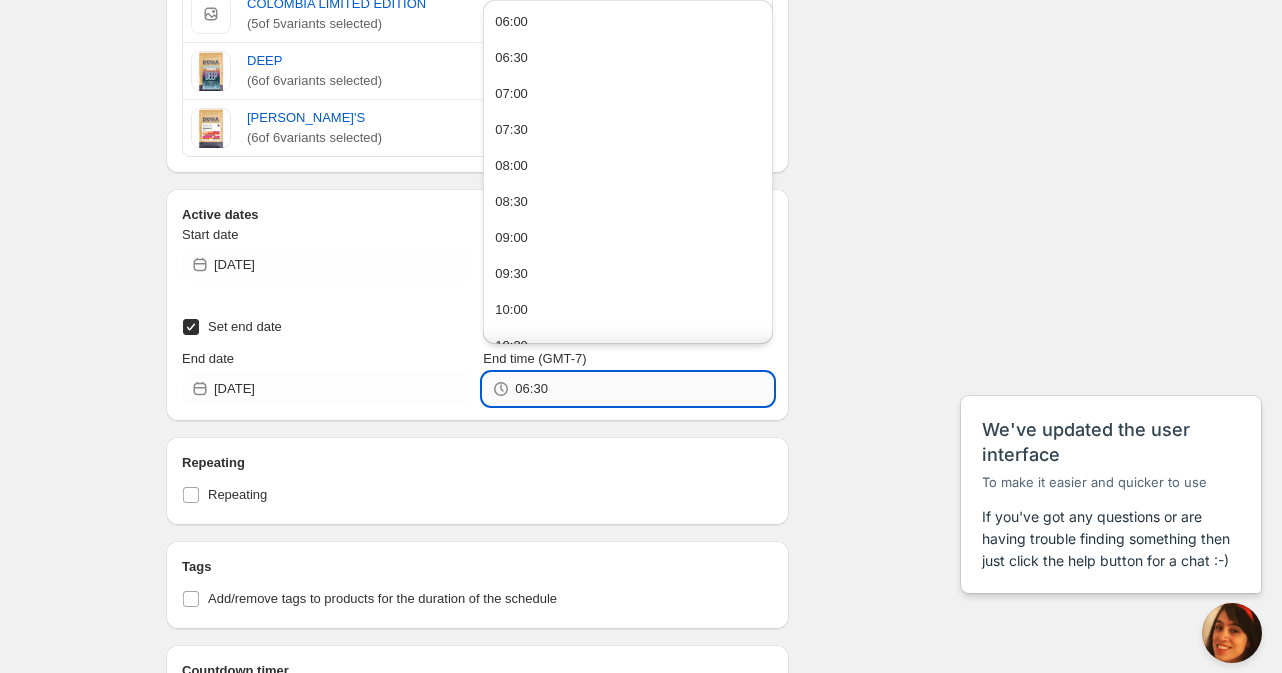 click on "06:30" at bounding box center [643, 389] 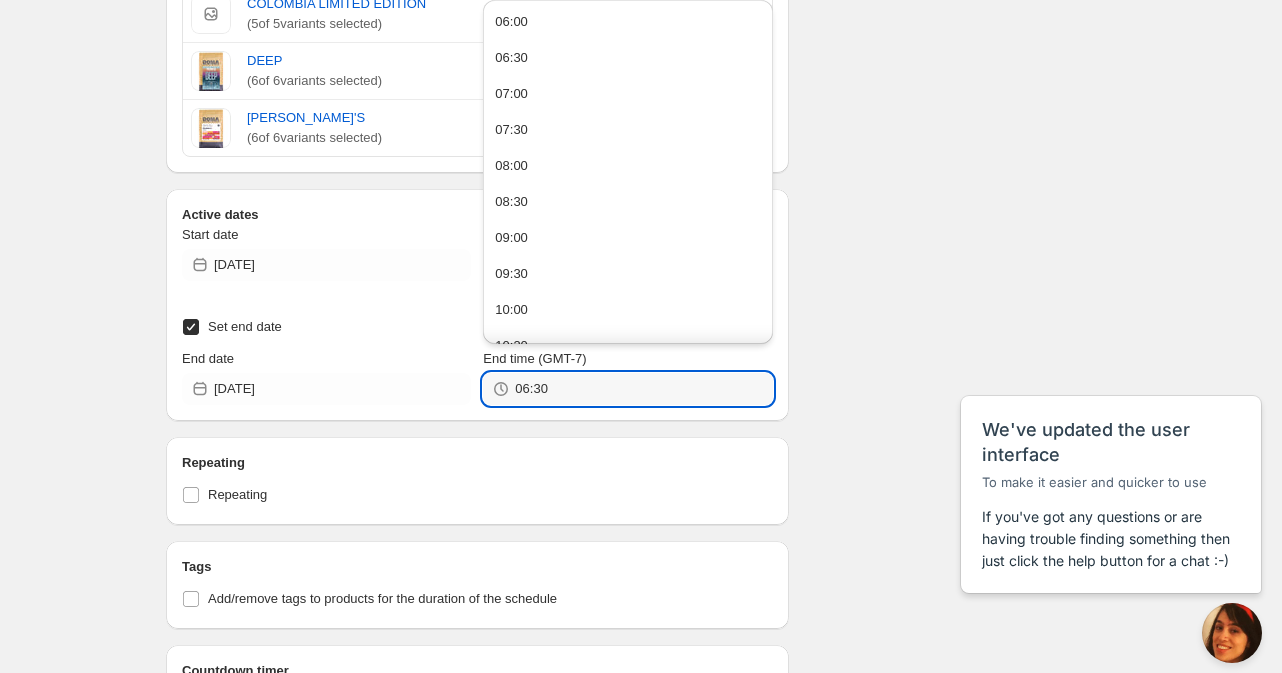 click on "Start date [DATE] Start time (GMT-7) 05:33 Start time must be in the future Set end date End date [DATE] End time (GMT-7) 06:30" at bounding box center (477, 315) 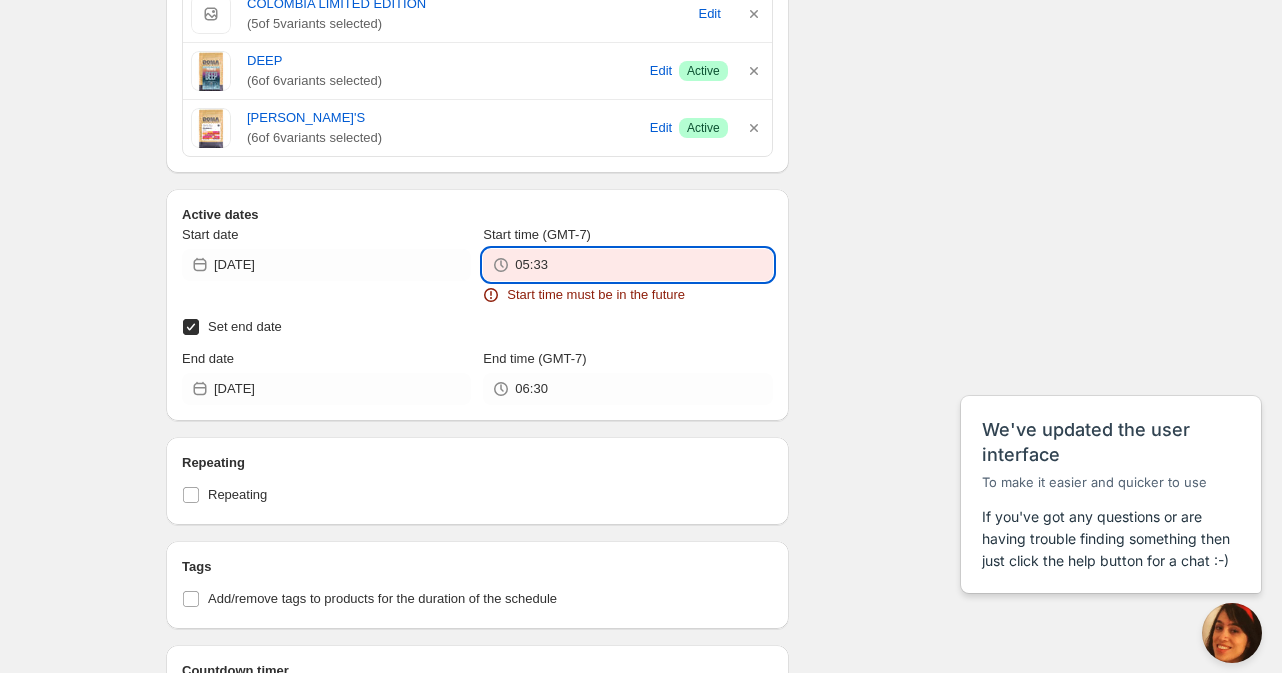 click on "05:33" at bounding box center (643, 265) 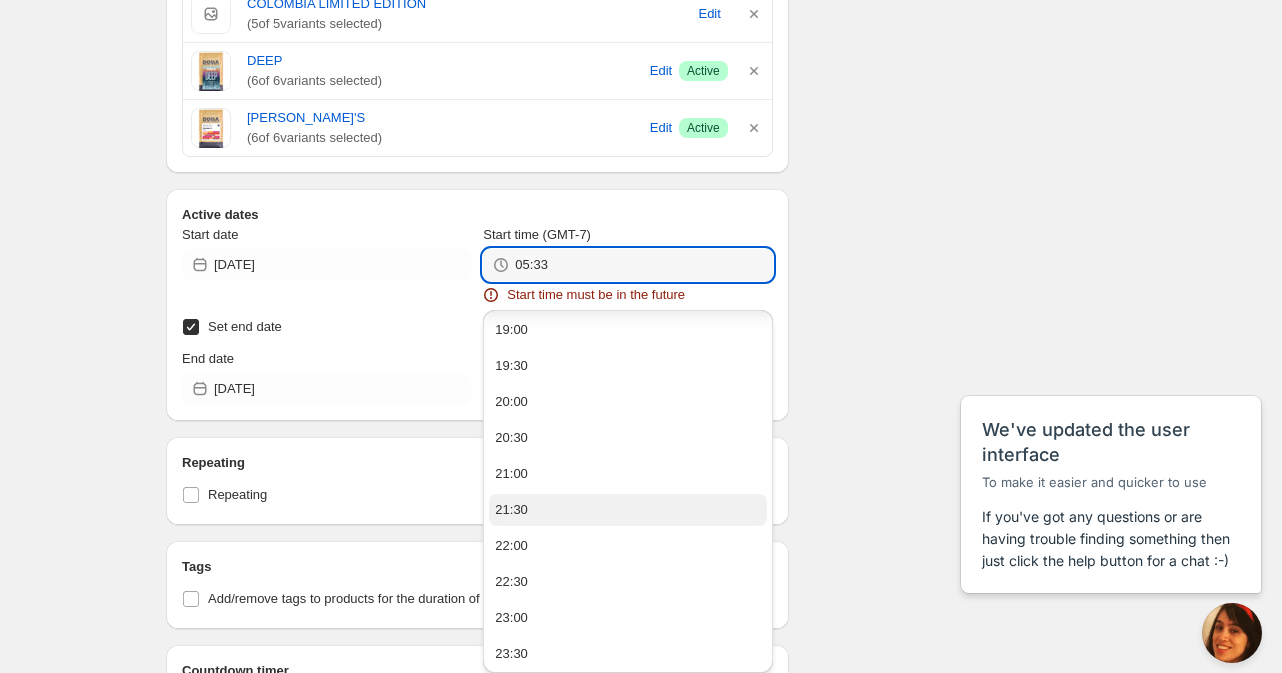 scroll, scrollTop: 977, scrollLeft: 0, axis: vertical 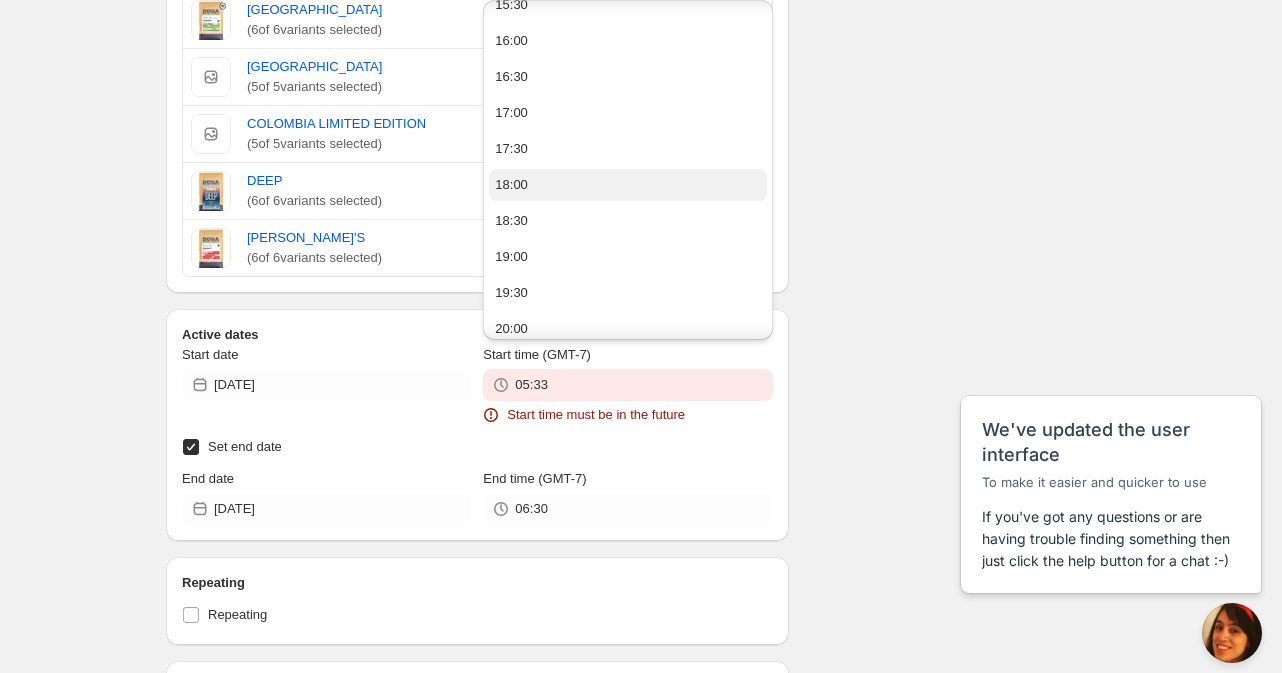 click on "18:00" at bounding box center [511, 185] 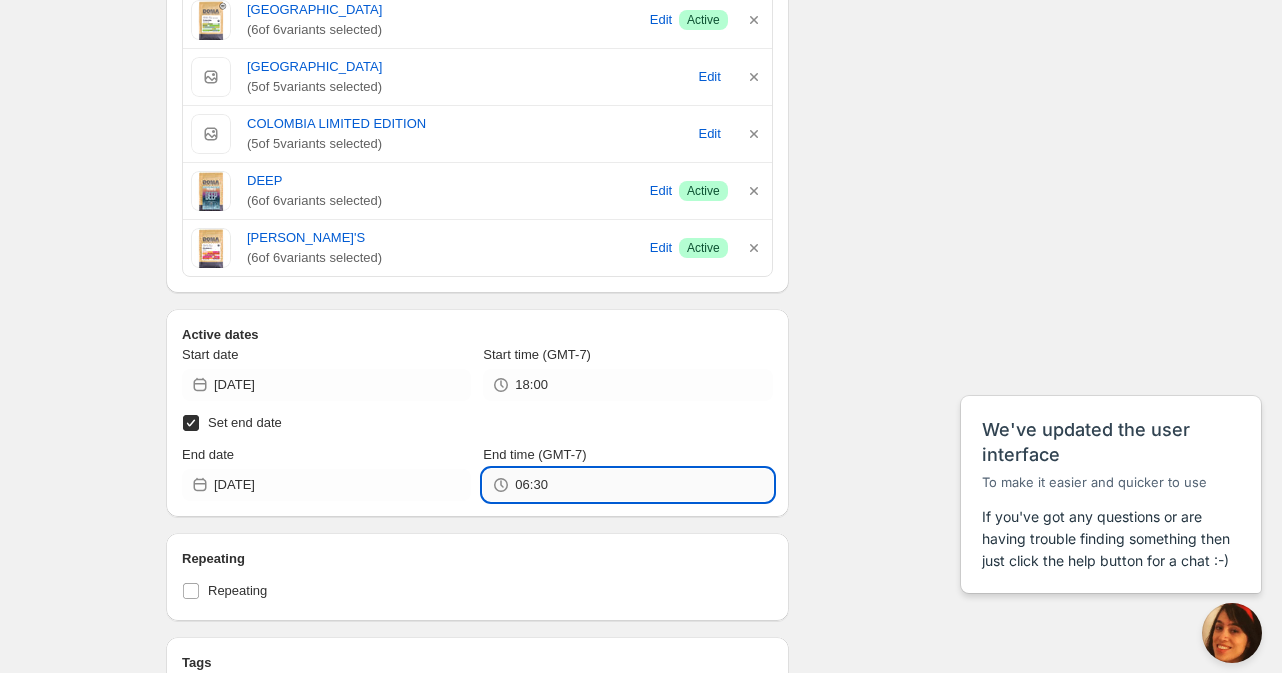 click on "06:30" at bounding box center [643, 485] 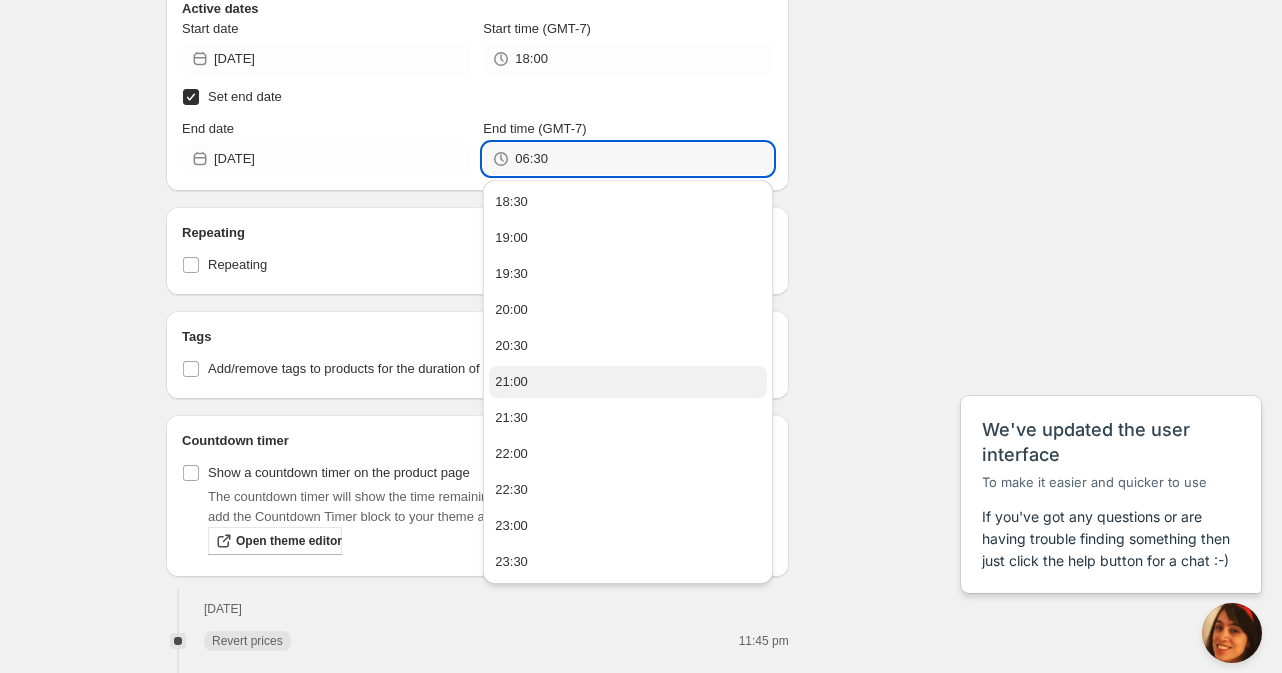 scroll, scrollTop: 1576, scrollLeft: 0, axis: vertical 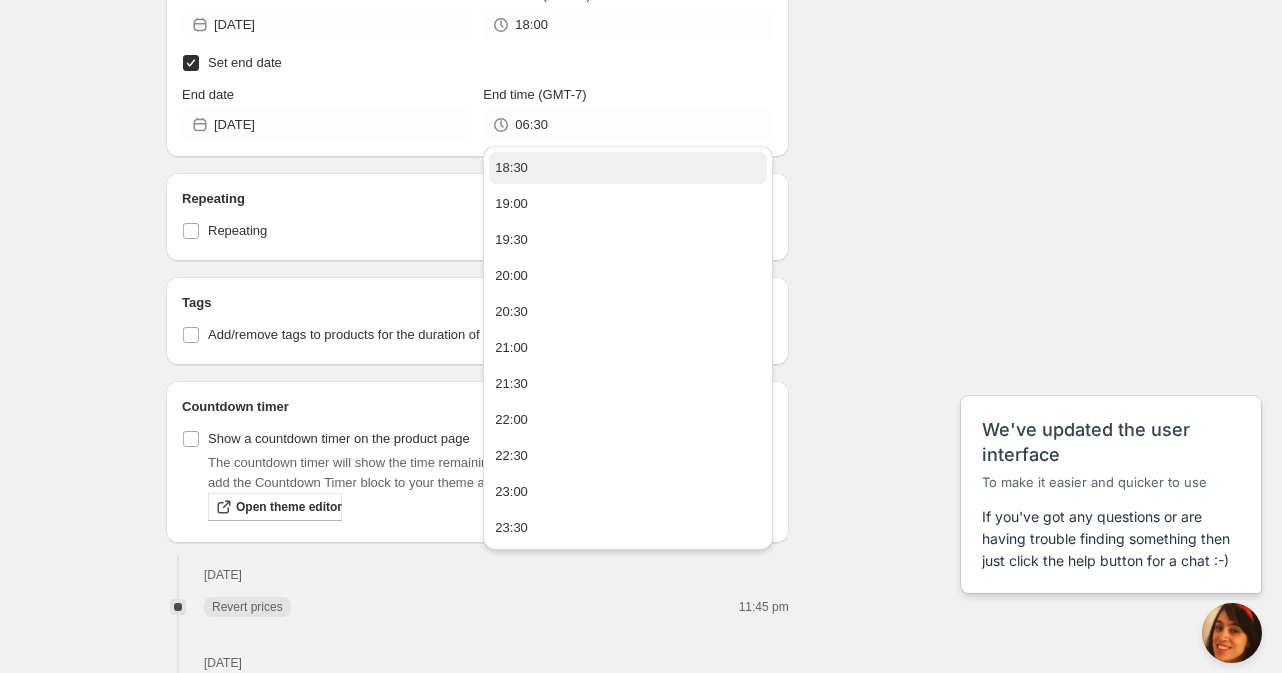 click on "18:30" at bounding box center (627, 168) 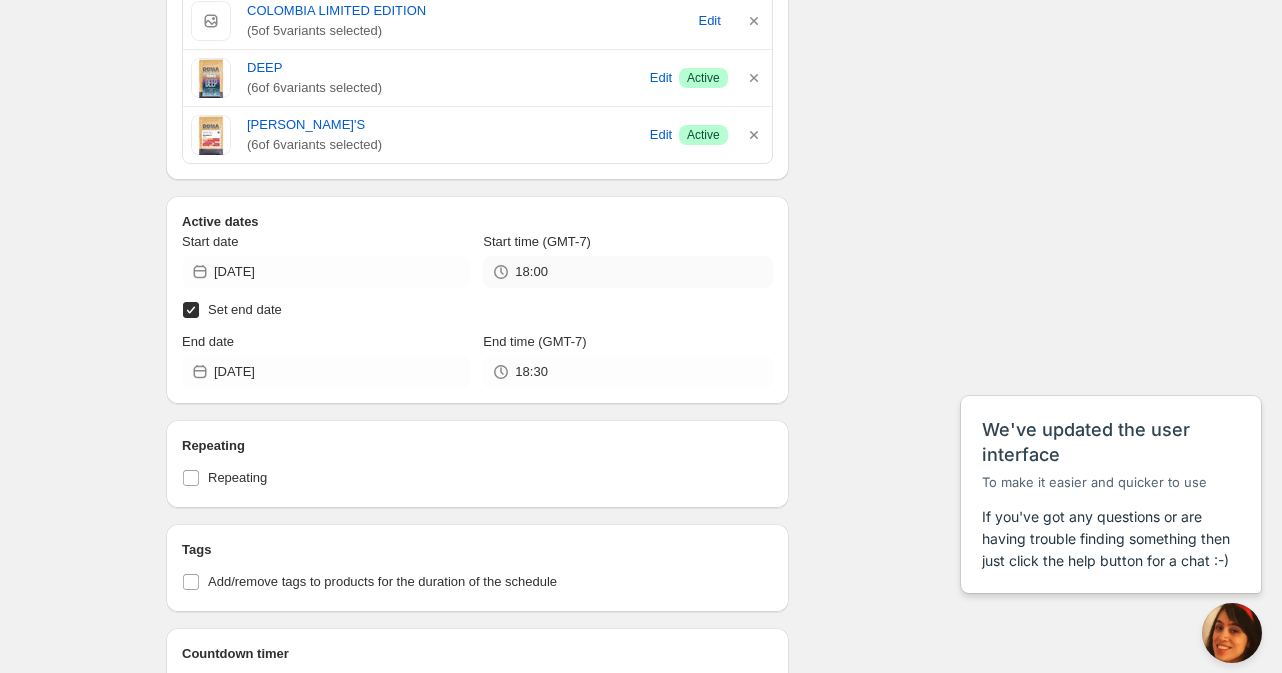 scroll, scrollTop: 1456, scrollLeft: 0, axis: vertical 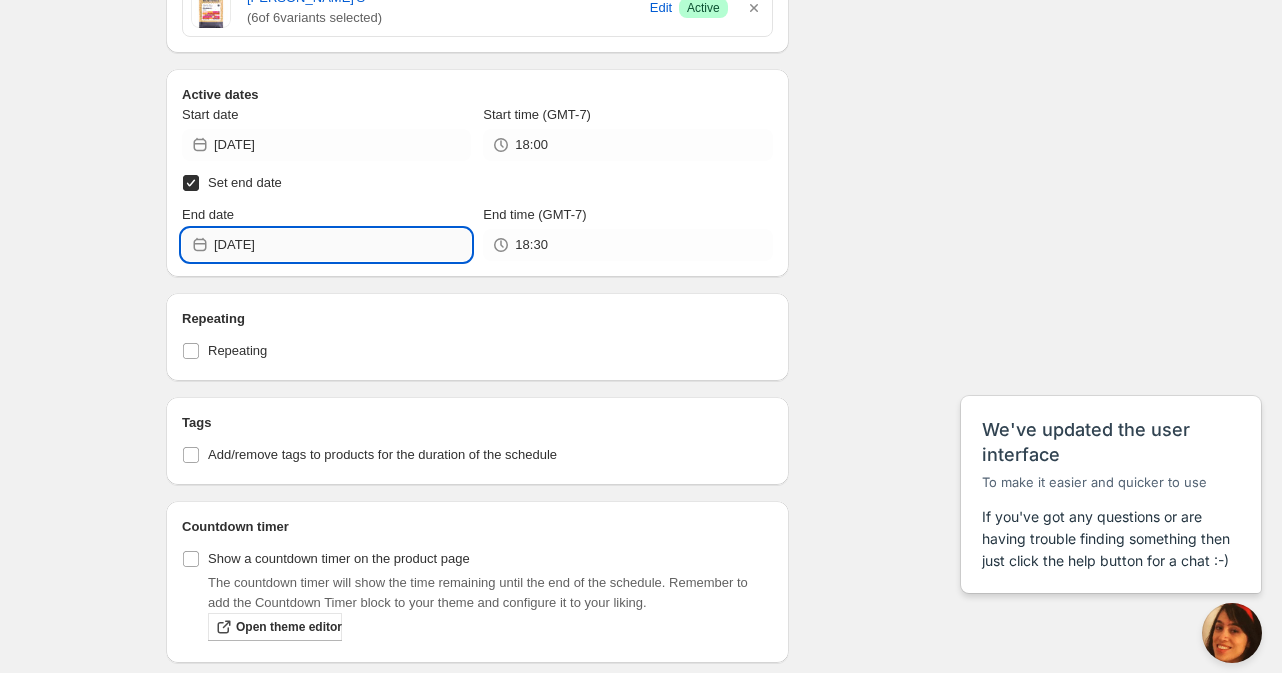 click on "[DATE]" at bounding box center (342, 245) 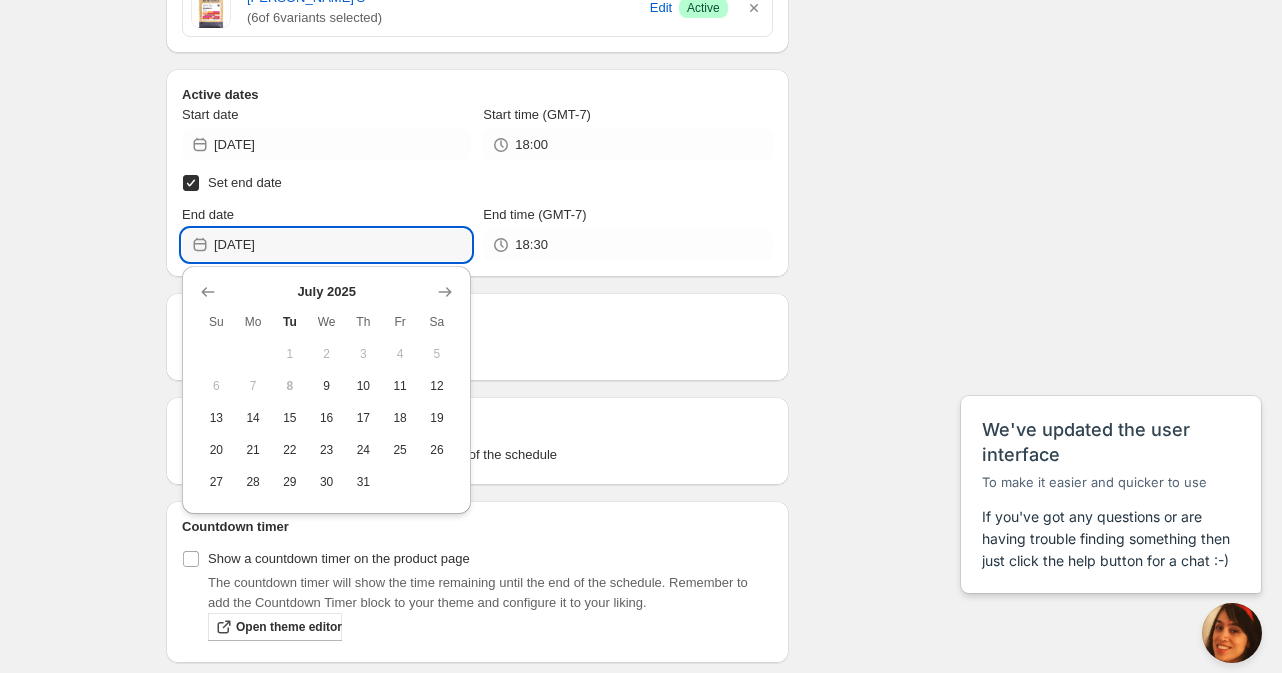 click on "Repeating Repeating" at bounding box center (477, 337) 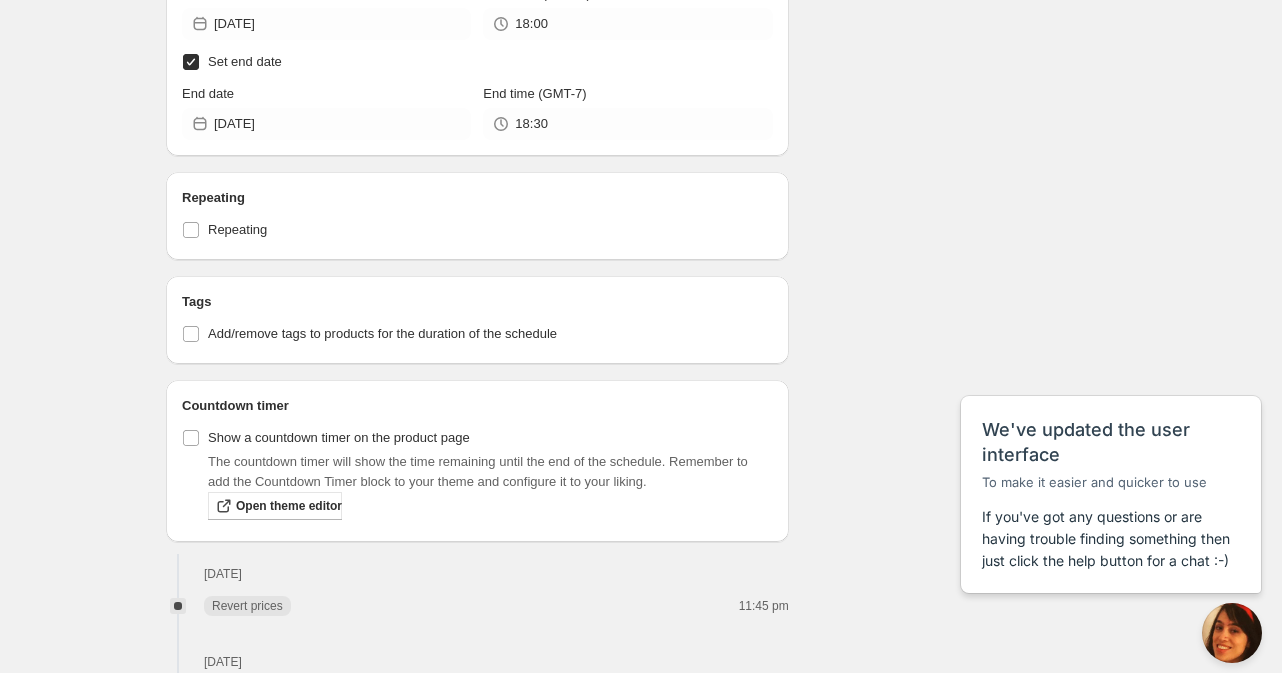 scroll, scrollTop: 1696, scrollLeft: 0, axis: vertical 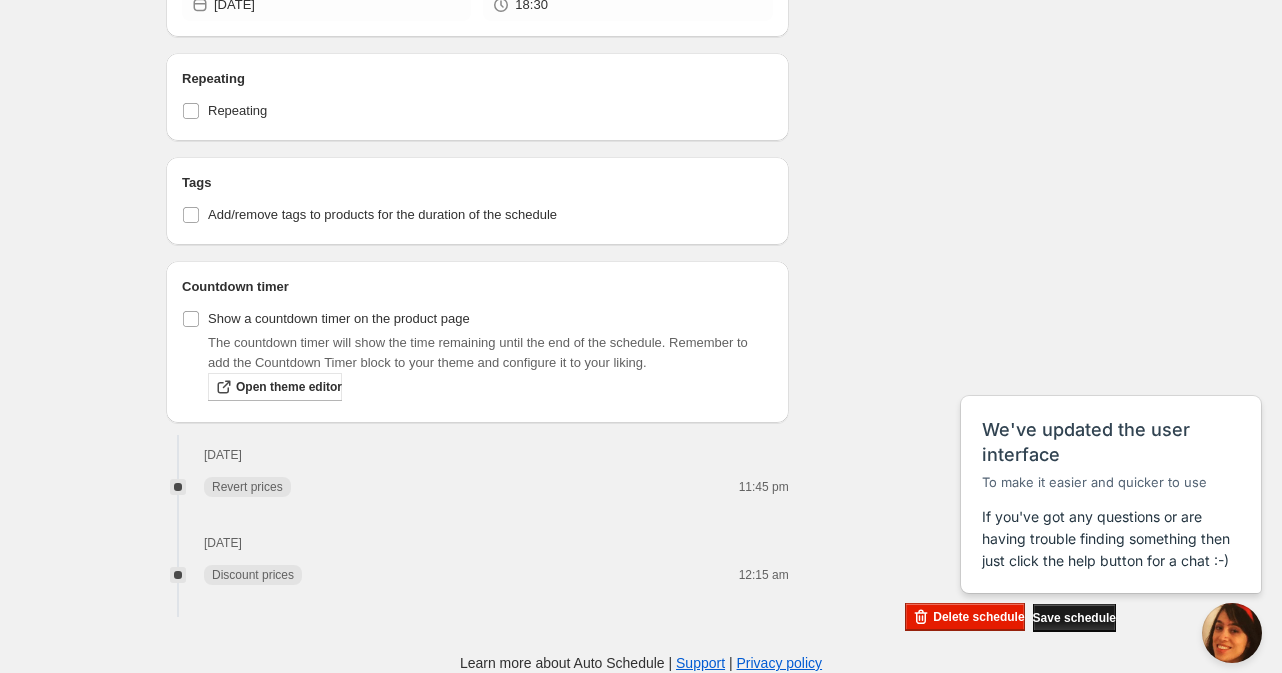 click on "Save schedule" at bounding box center [1074, 618] 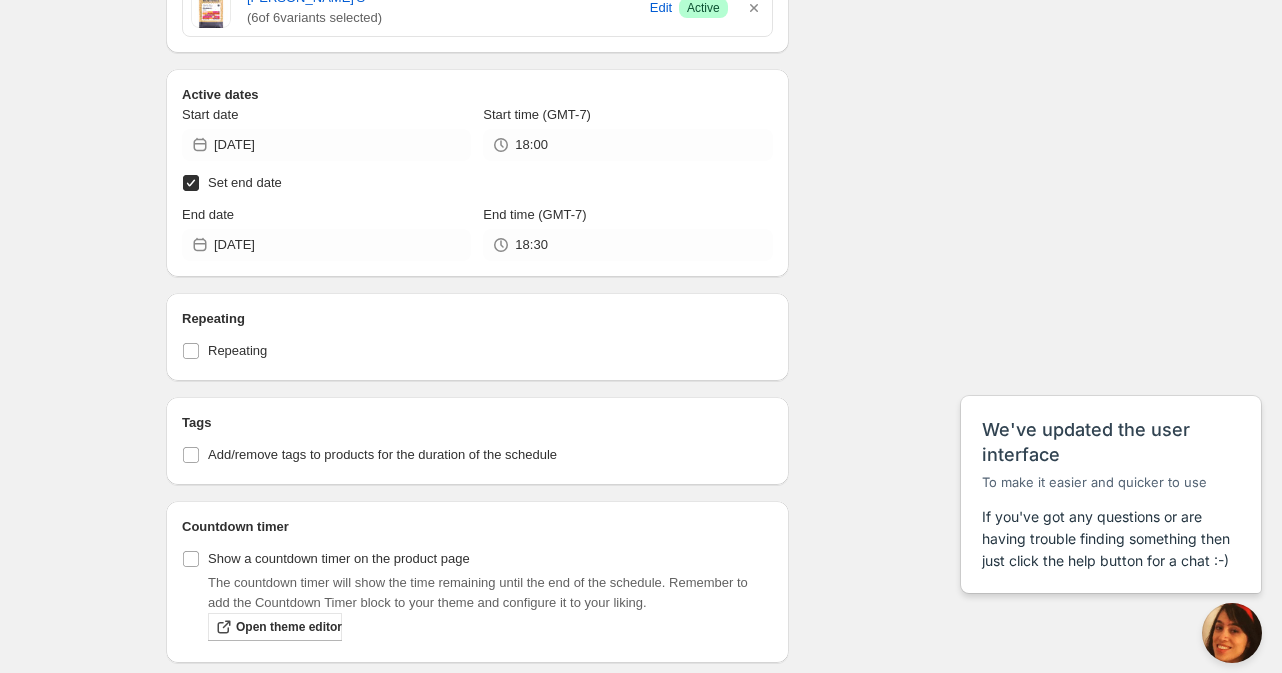 scroll, scrollTop: 1696, scrollLeft: 0, axis: vertical 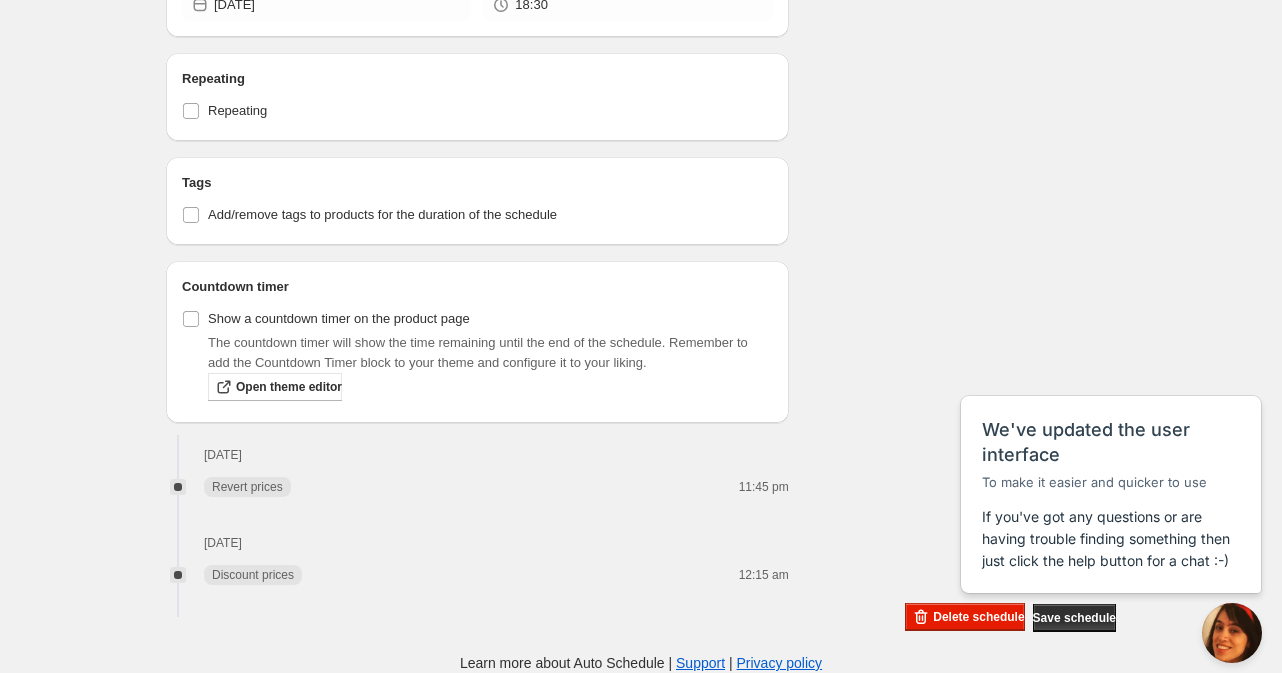 click on "11:45 pm" at bounding box center [744, 487] 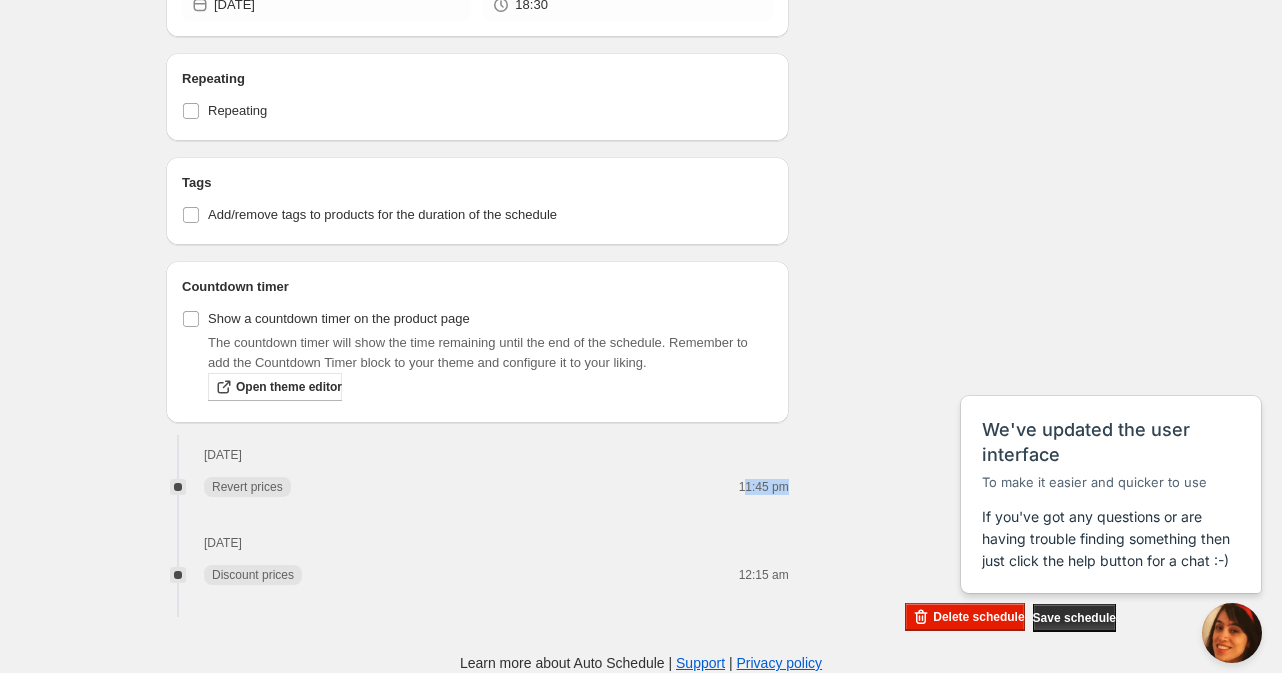 drag, startPoint x: 745, startPoint y: 480, endPoint x: 786, endPoint y: 479, distance: 41.01219 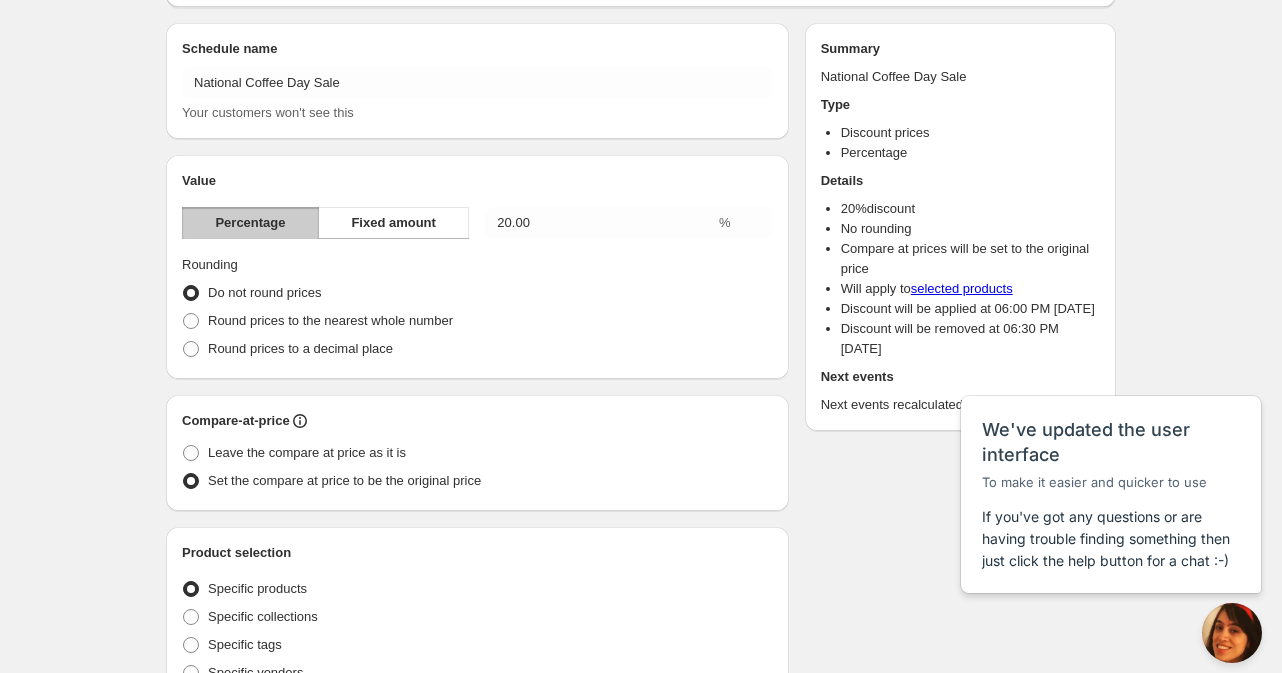 scroll, scrollTop: 136, scrollLeft: 0, axis: vertical 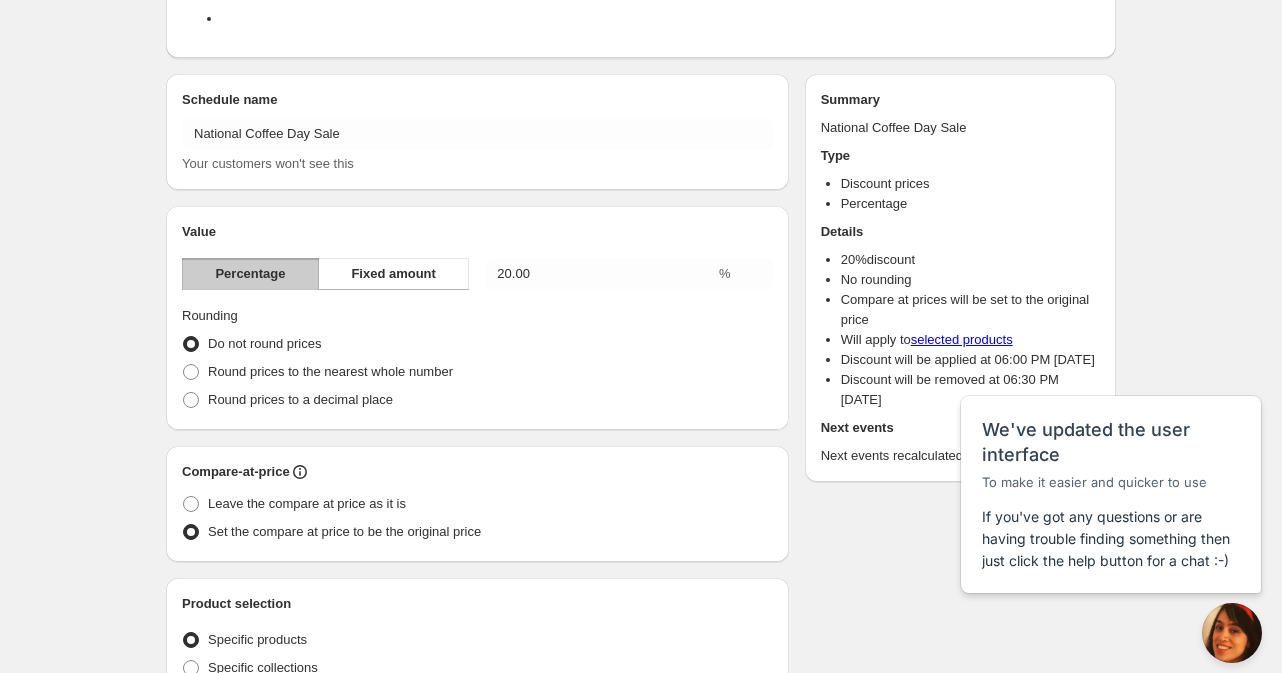 click on "Value" at bounding box center [477, 232] 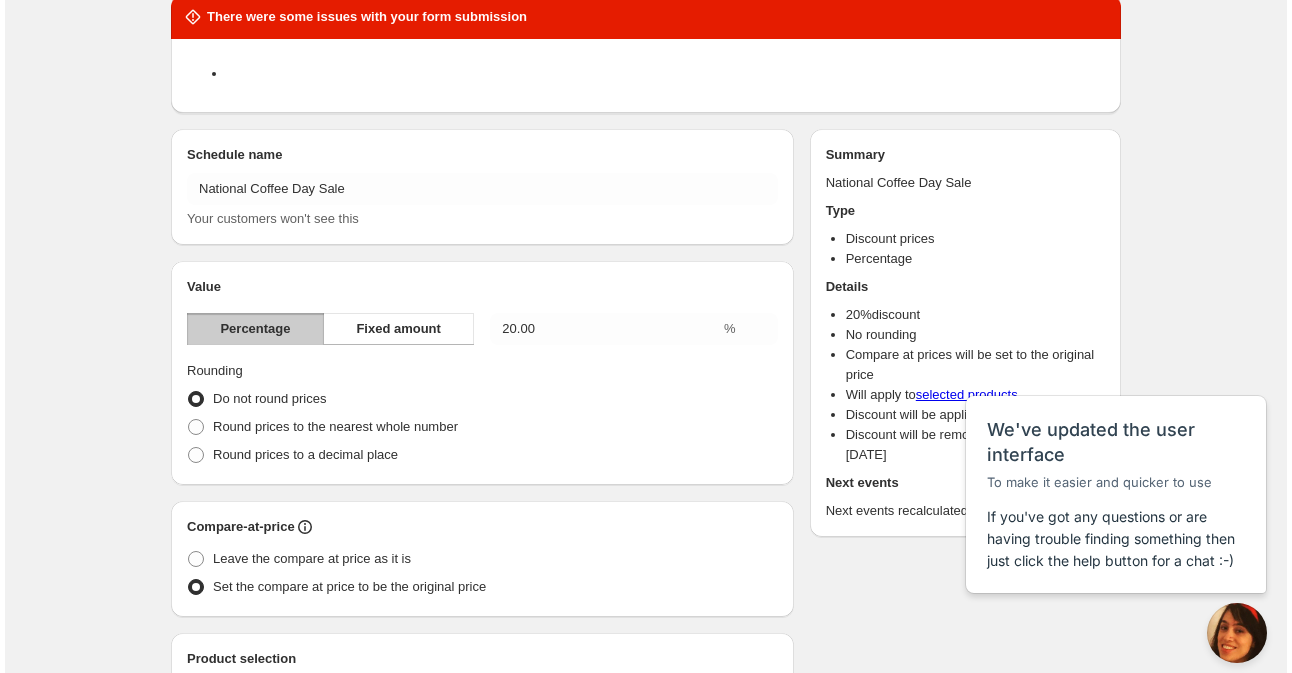 scroll, scrollTop: 0, scrollLeft: 0, axis: both 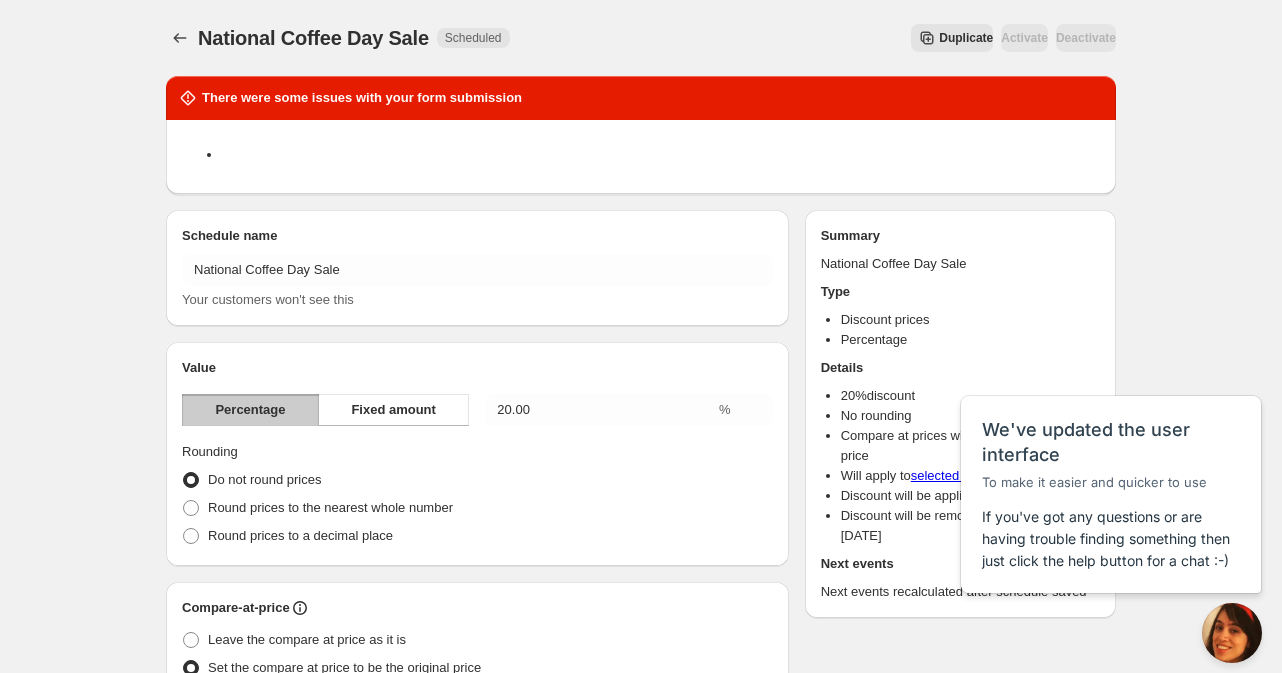 click on "Activate" at bounding box center [1024, 38] 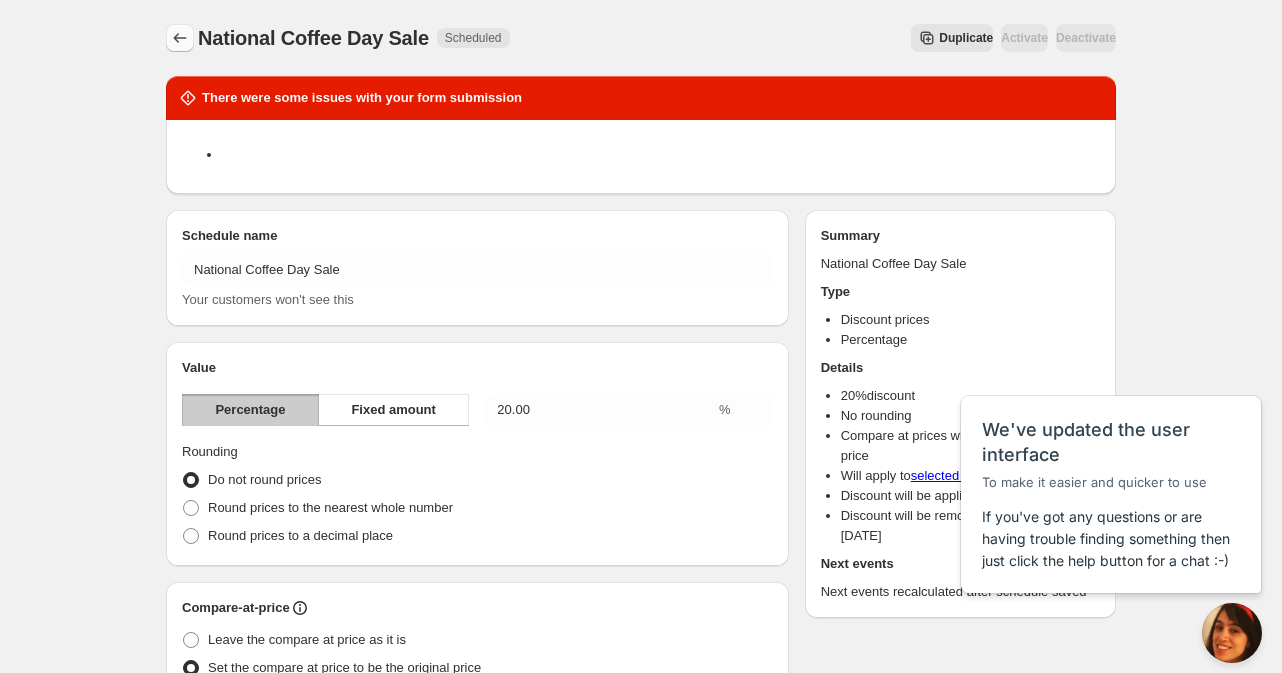 click 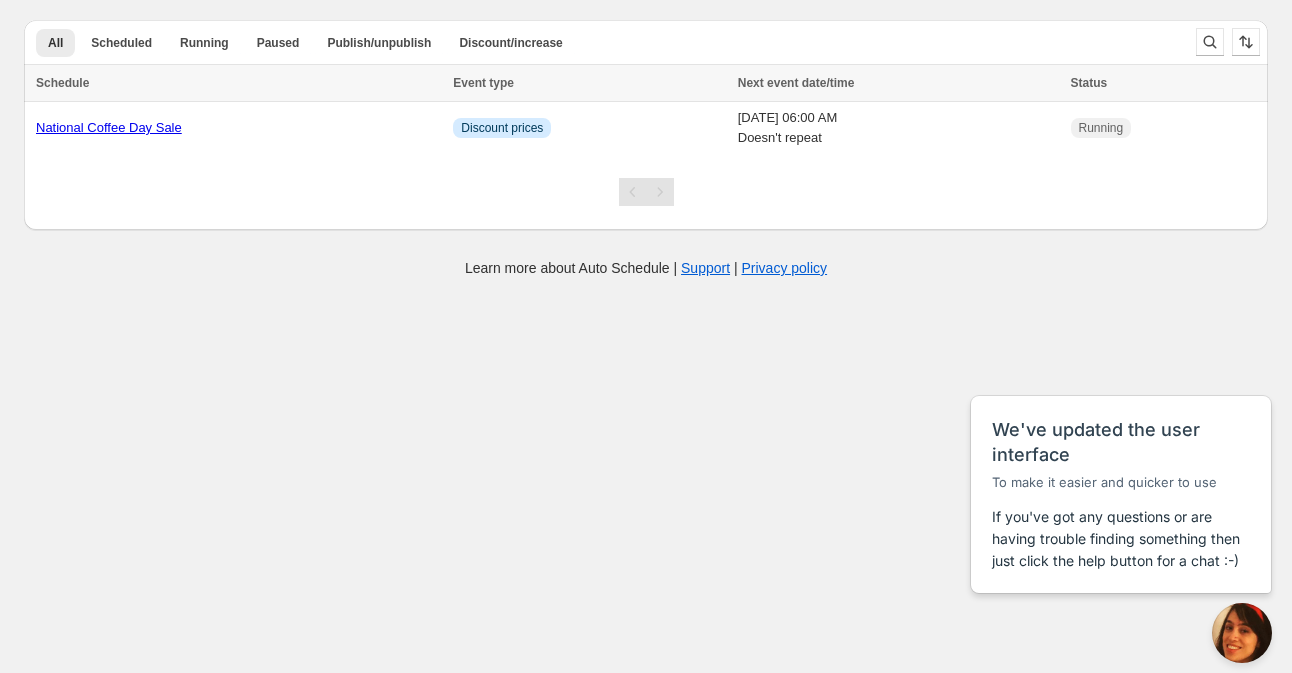 click on "Create schedule Help & support Cancel Discount prices Schedule a discount, sale or promotion Increase prices Publish and/or unpublish products Add/remove products from online store sales channel Add/remove tags from products Delete products All Scheduled Running Paused Publish/unpublish Discount/increase More views All Scheduled Running Paused Publish/unpublish Discount/increase More views Schedule Event type Next event date/time Status Select Schedule 0 selected Schedule Event type Next event date/time Status National Coffee Day Sale Info Discount prices [DATE] 06:00 AM Doesn't repeat Running Learn more about Auto Schedule |    Support    |    Privacy policy Home Schedules History Plan" at bounding box center [646, 336] 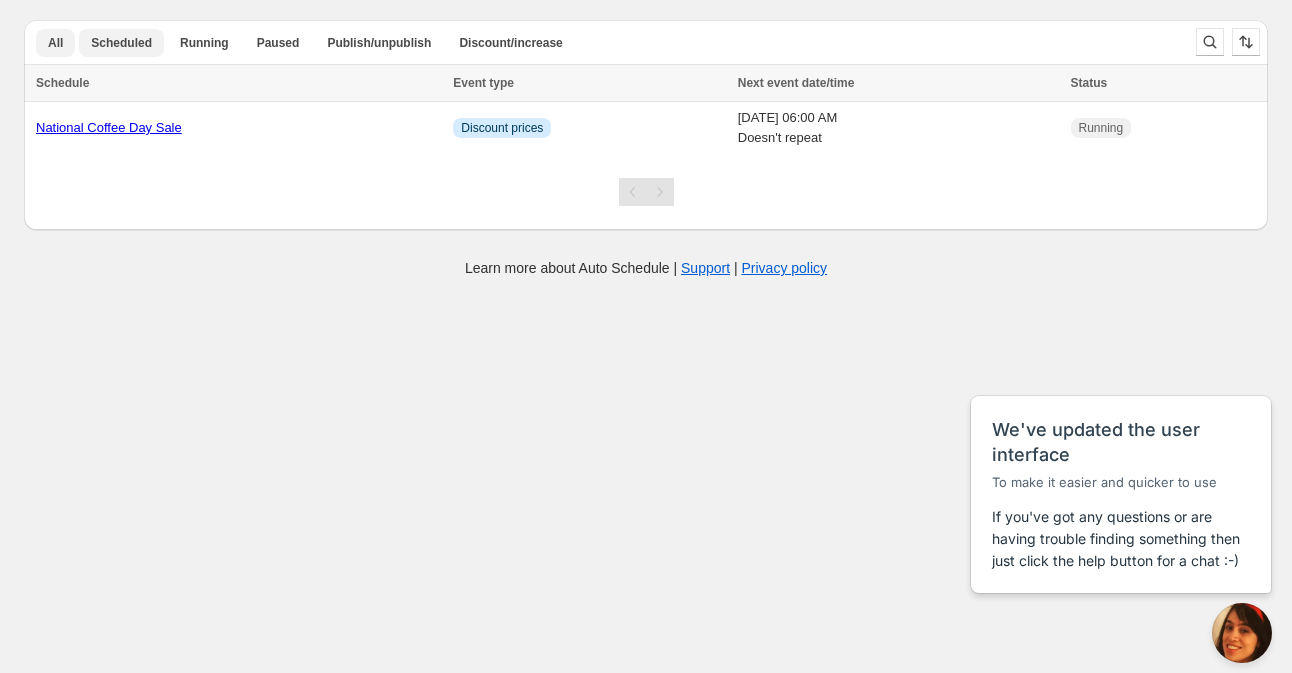 click on "Scheduled" at bounding box center [121, 43] 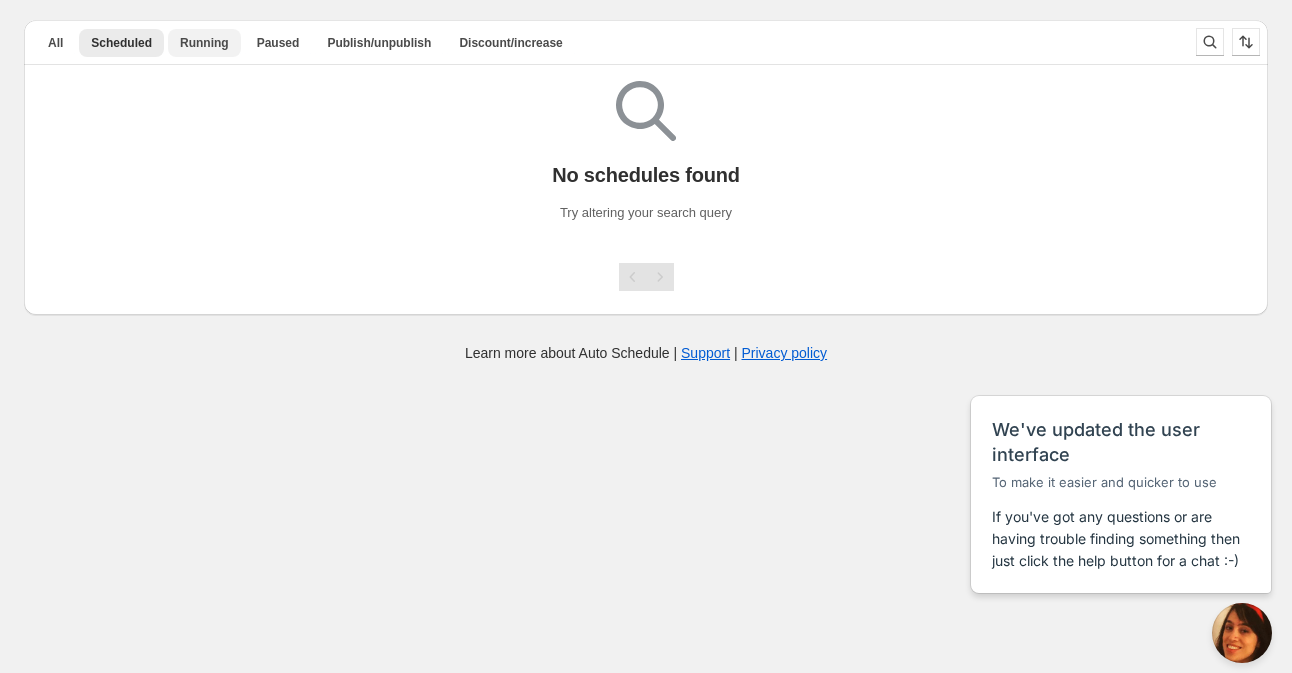 click on "Running" at bounding box center [204, 43] 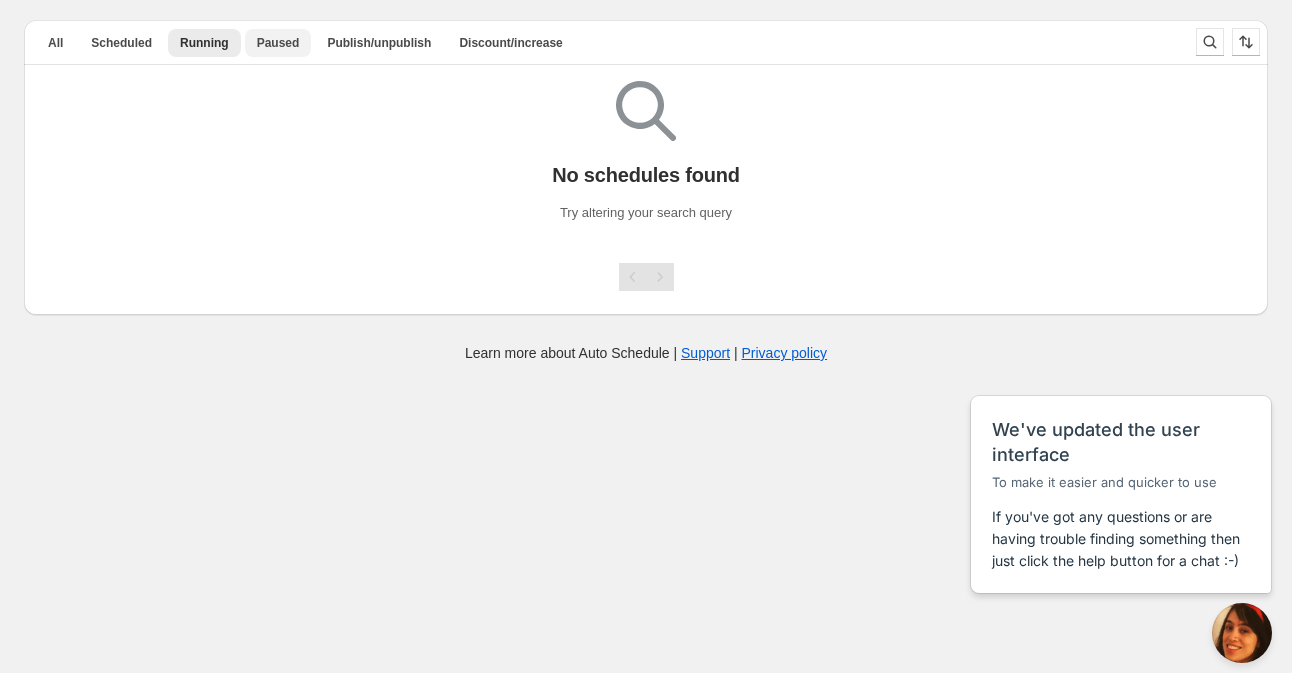 click on "Paused" at bounding box center [278, 43] 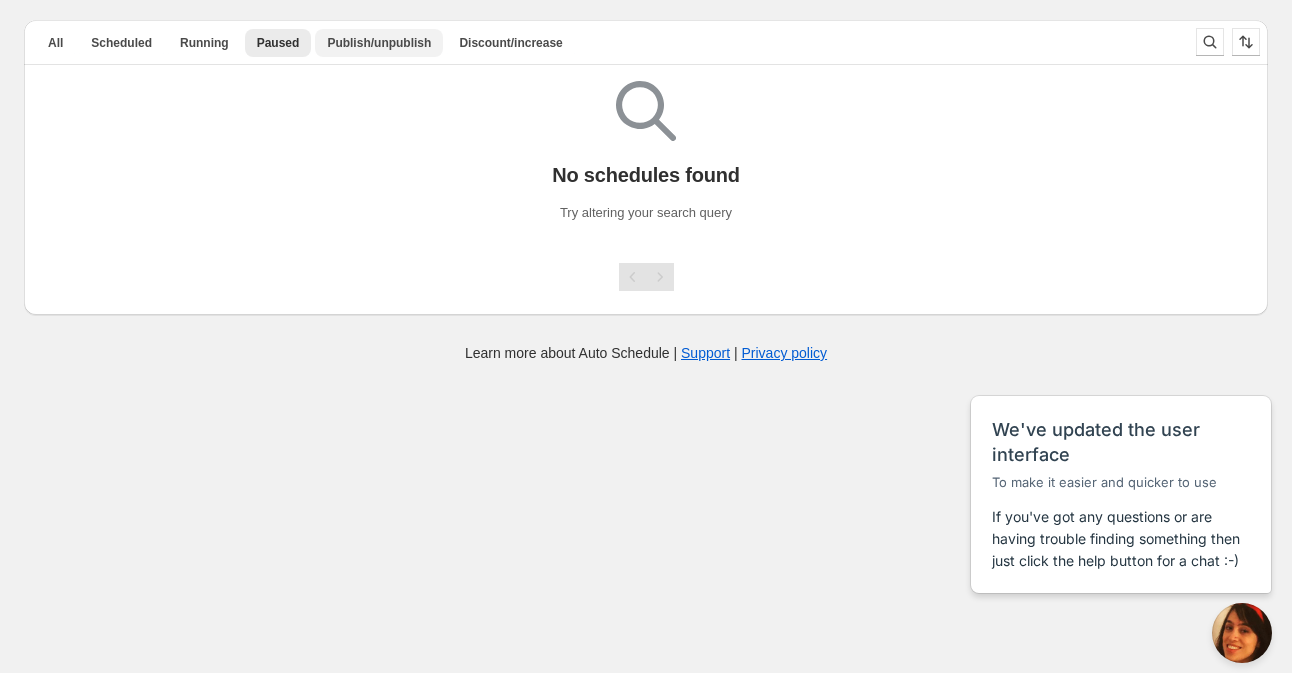 click on "Publish/unpublish" at bounding box center [379, 43] 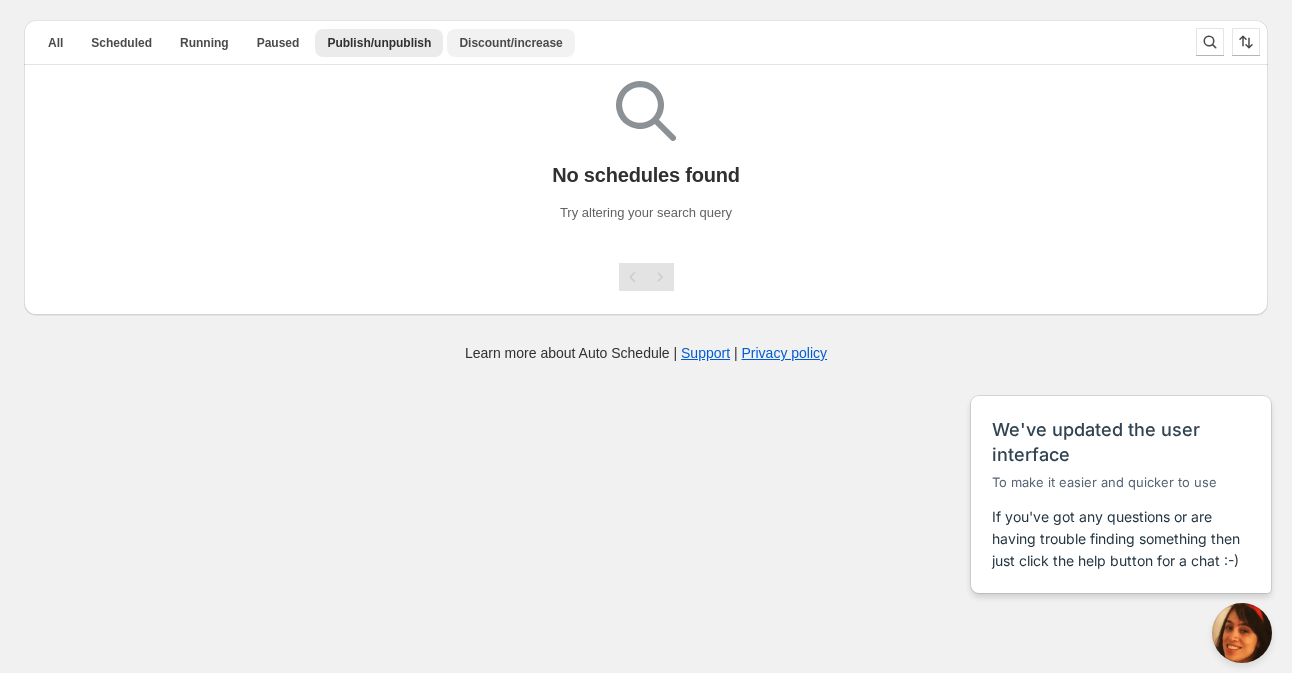 click on "Discount/increase" at bounding box center [510, 43] 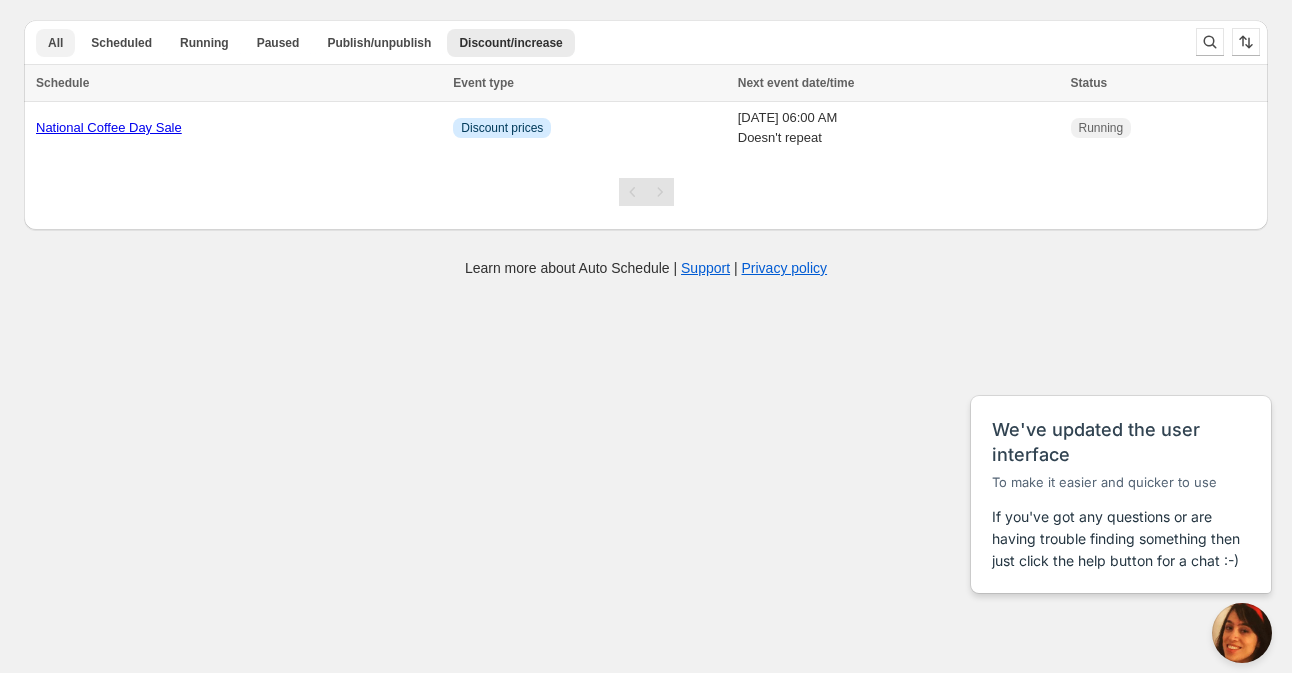 click on "All" at bounding box center [55, 43] 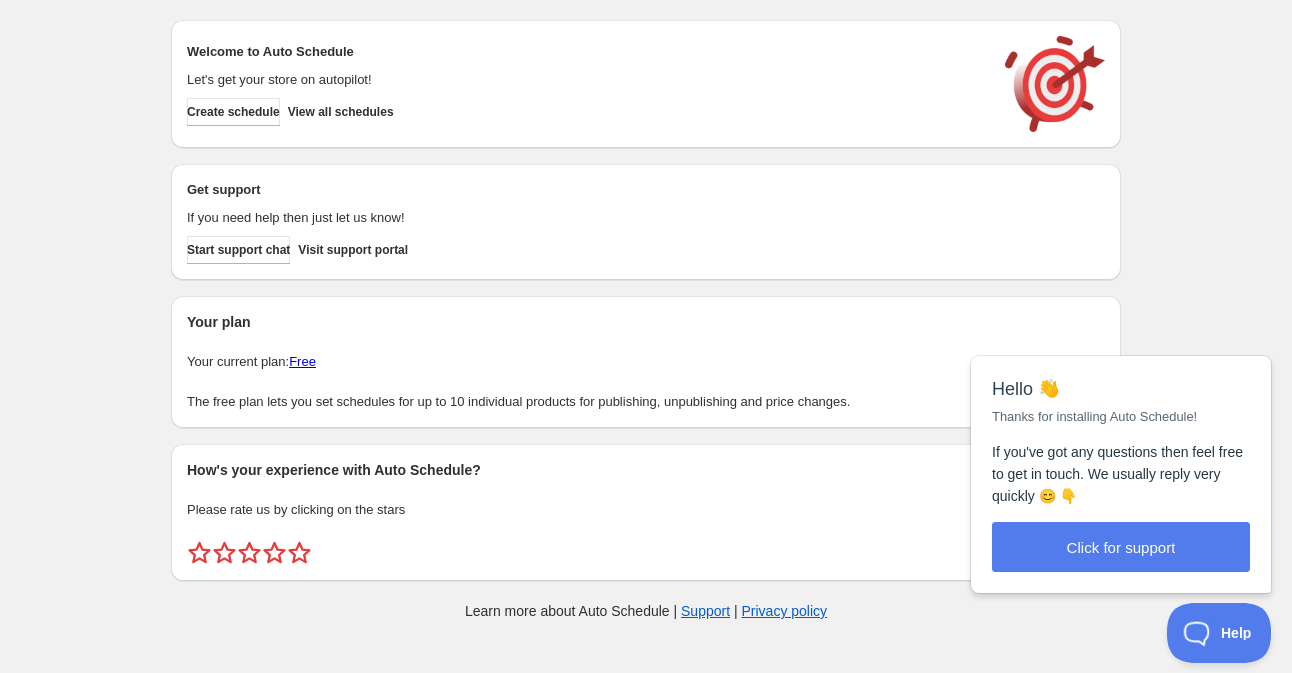 scroll, scrollTop: 0, scrollLeft: 0, axis: both 